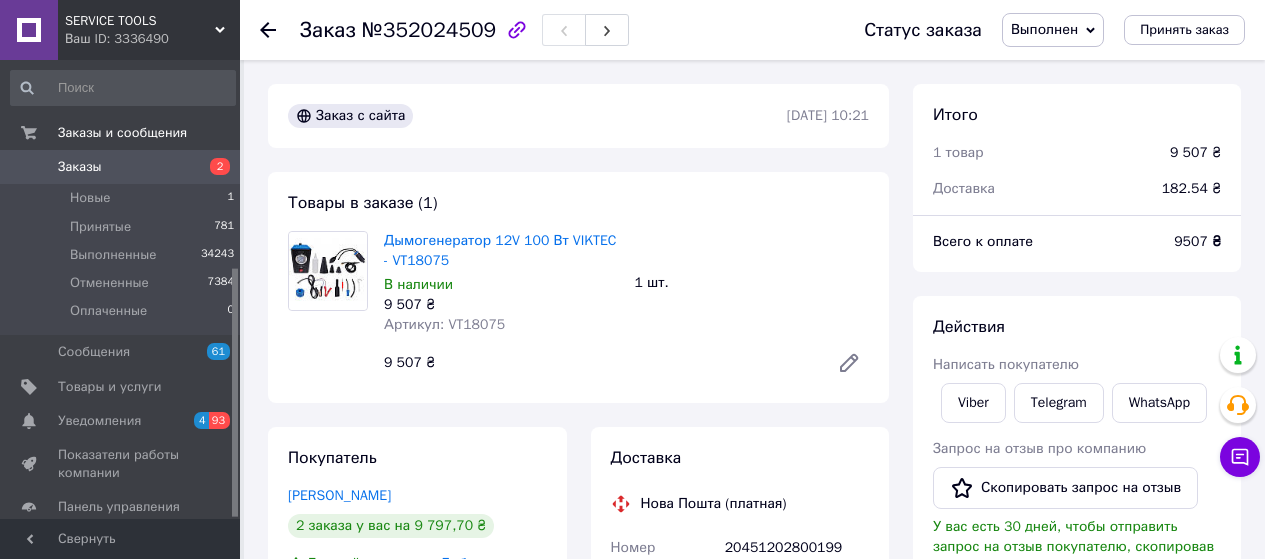 scroll, scrollTop: 0, scrollLeft: 0, axis: both 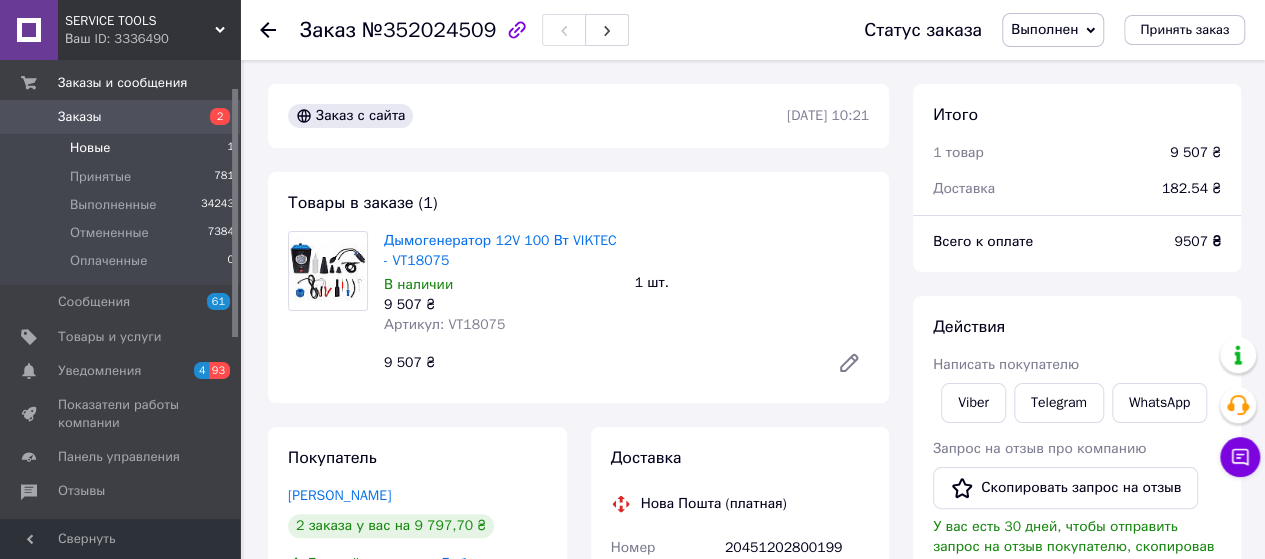 click on "Новые" at bounding box center (90, 148) 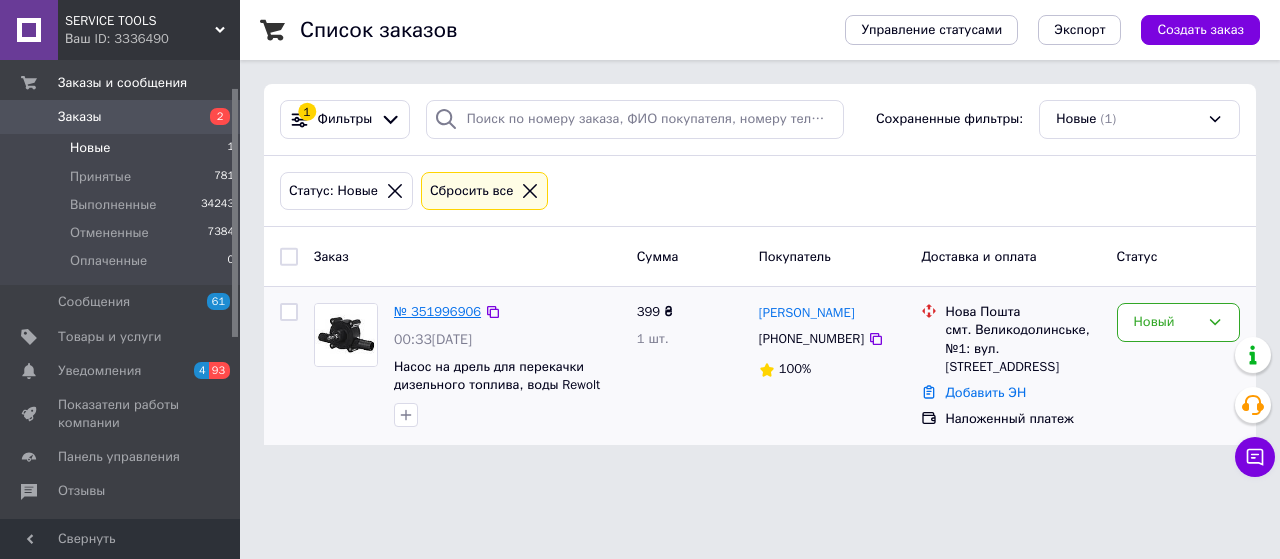 click on "№ 351996906" at bounding box center (437, 311) 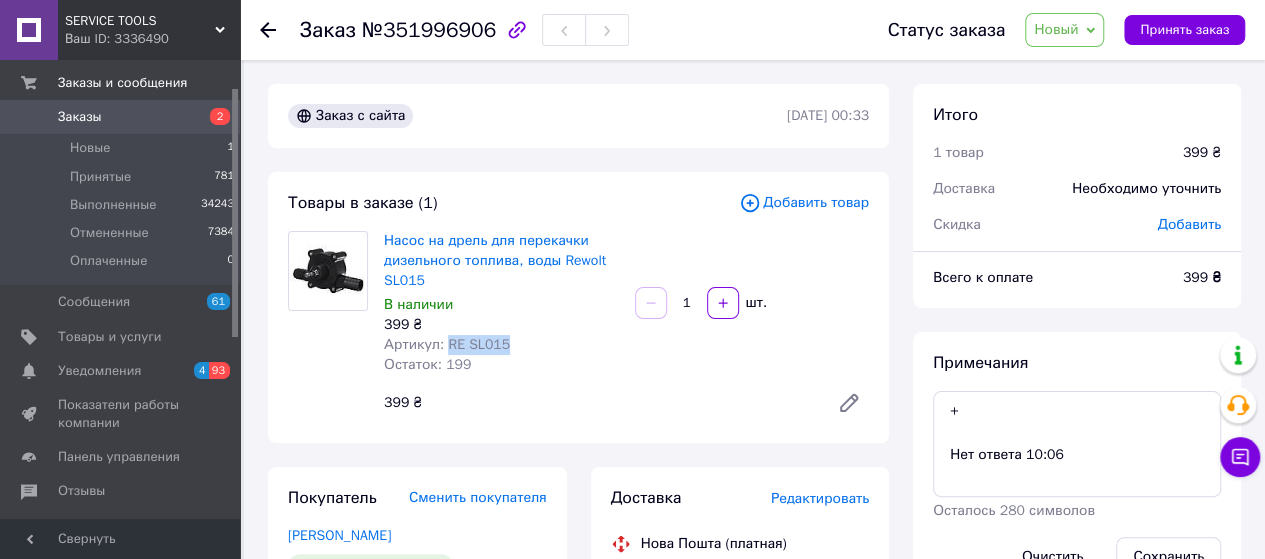 drag, startPoint x: 471, startPoint y: 349, endPoint x: 342, endPoint y: 449, distance: 163.2207 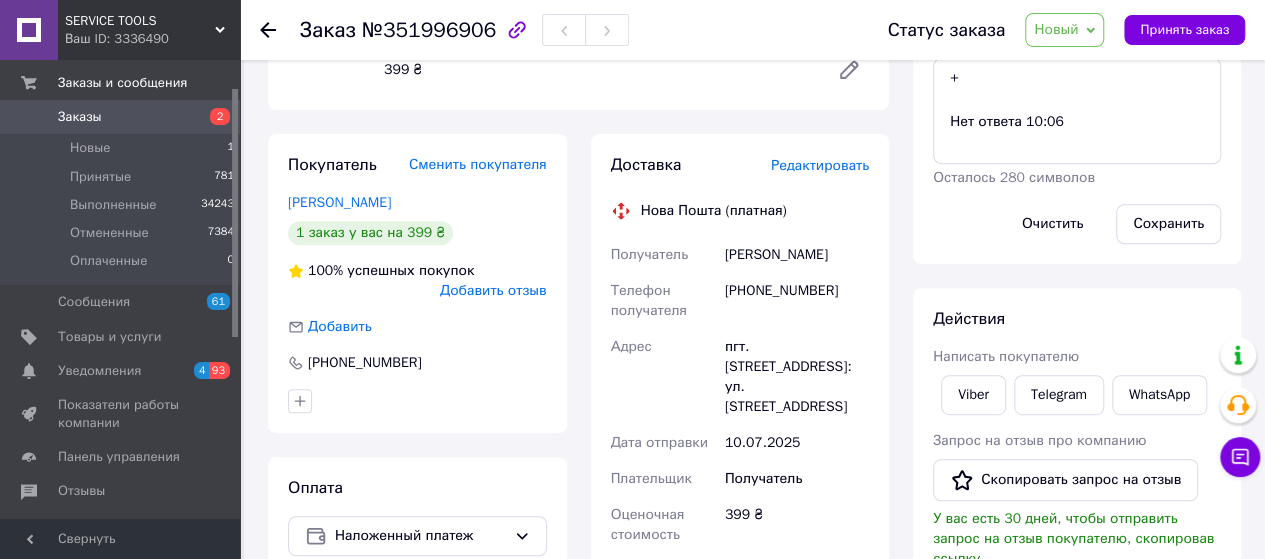 drag, startPoint x: 722, startPoint y: 256, endPoint x: 847, endPoint y: 256, distance: 125 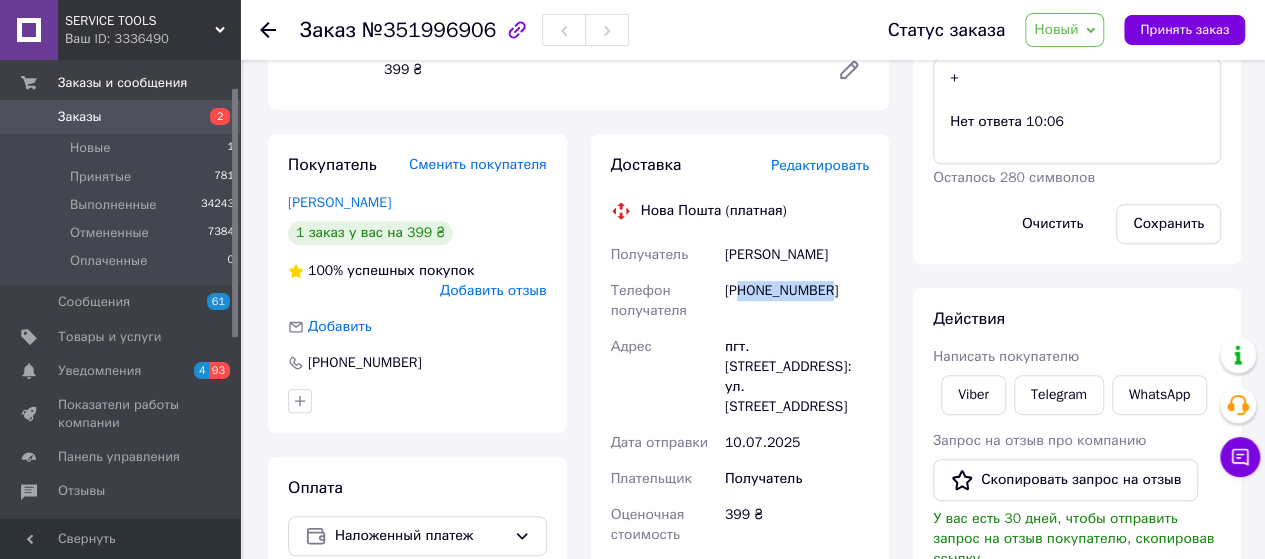 drag, startPoint x: 744, startPoint y: 286, endPoint x: 334, endPoint y: 487, distance: 456.6191 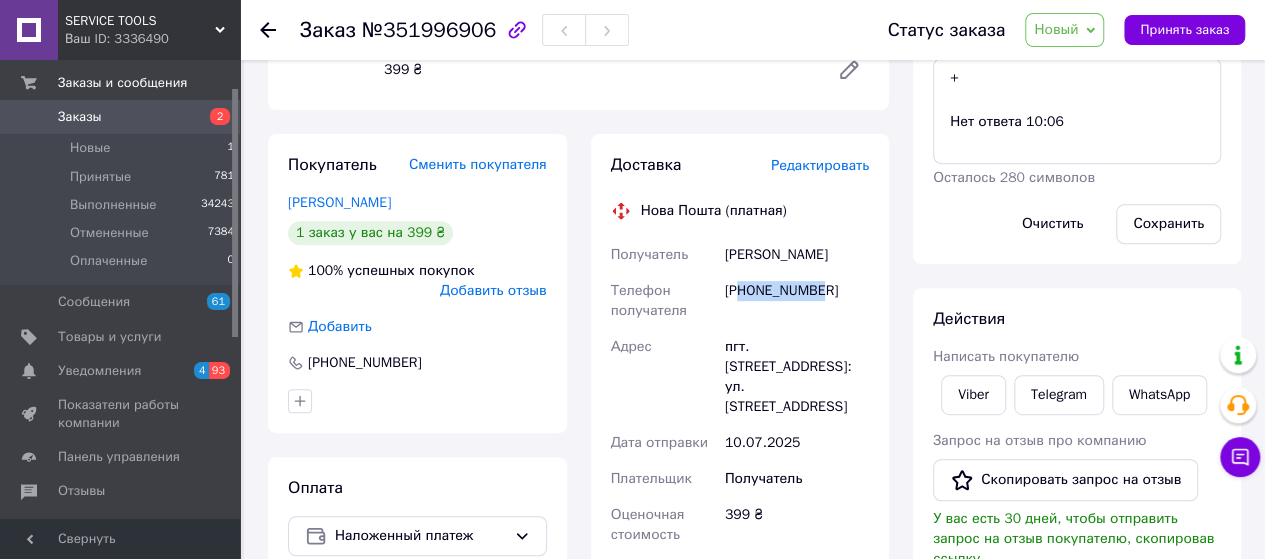 copy on "8066212588" 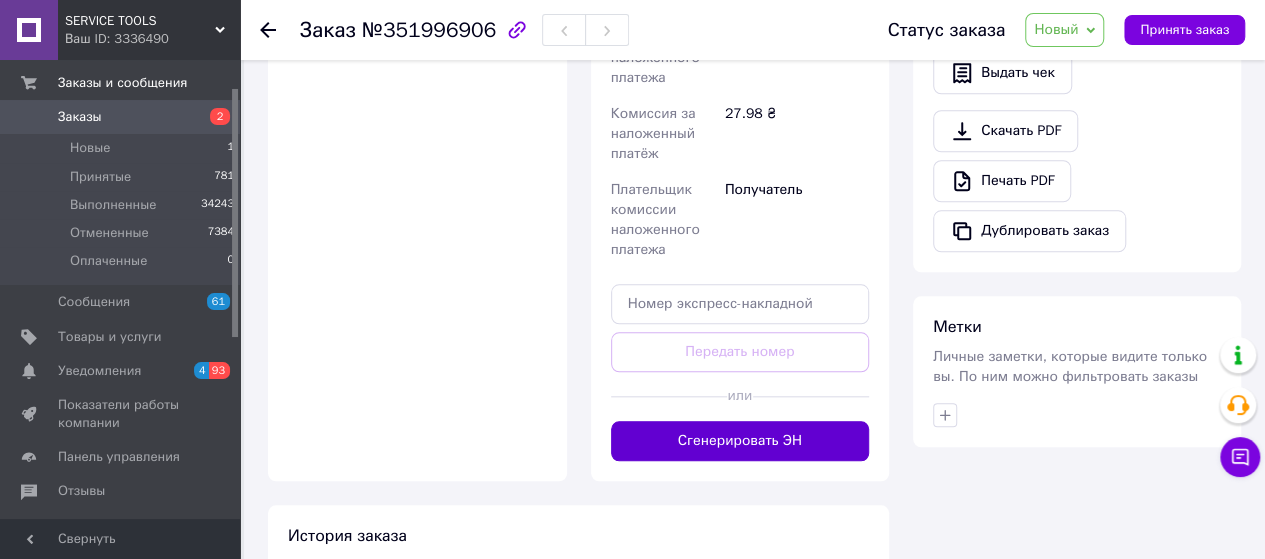 click on "Сгенерировать ЭН" at bounding box center (740, 441) 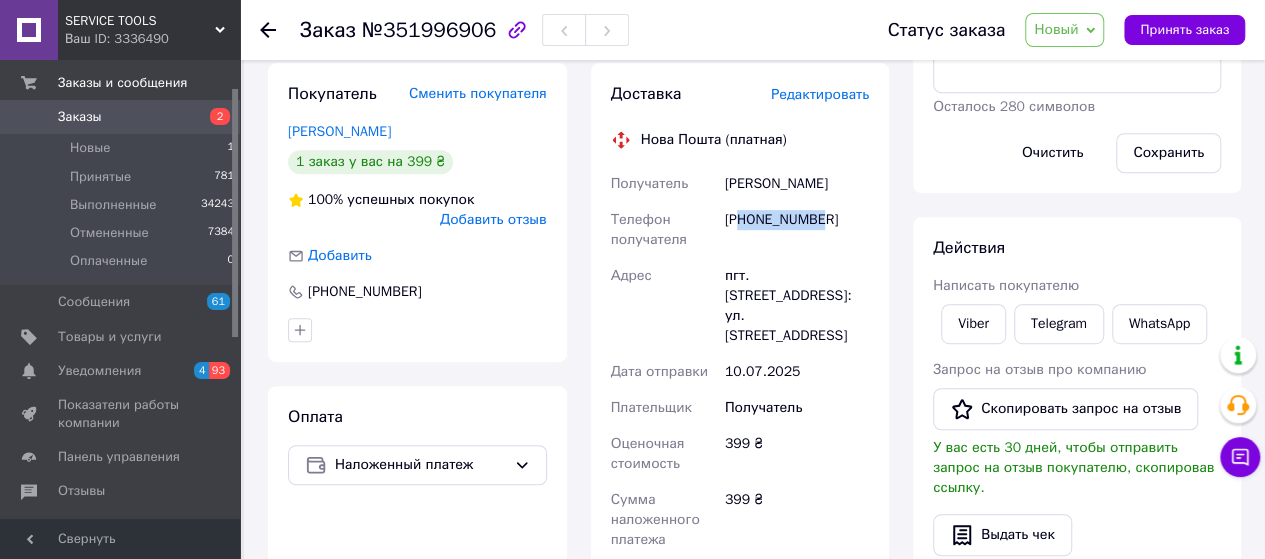 scroll, scrollTop: 333, scrollLeft: 0, axis: vertical 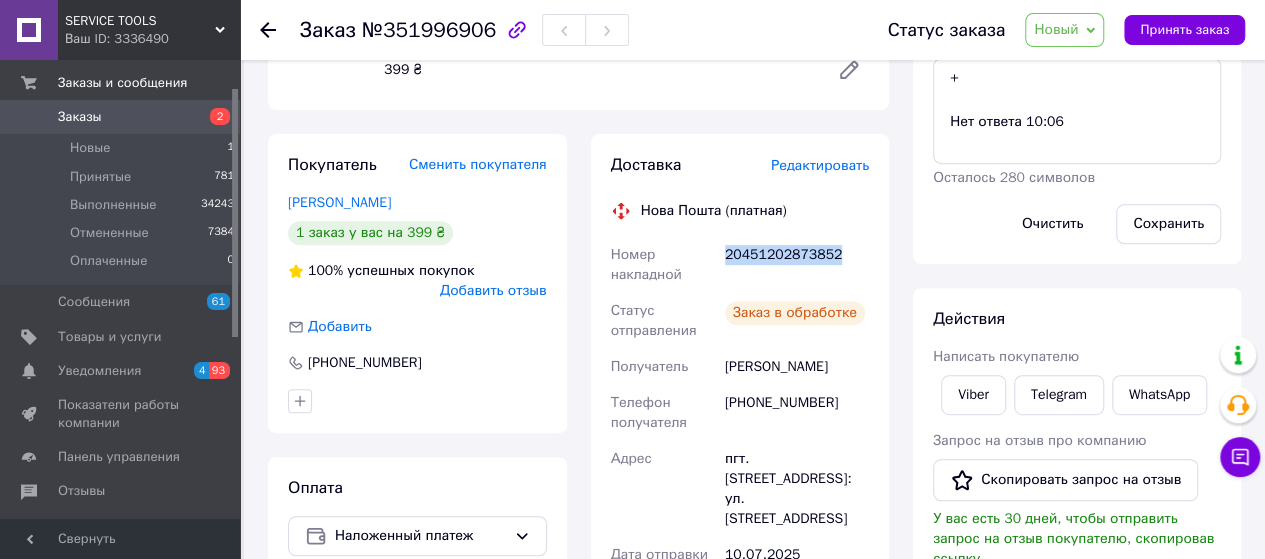 drag, startPoint x: 725, startPoint y: 257, endPoint x: 826, endPoint y: 256, distance: 101.00495 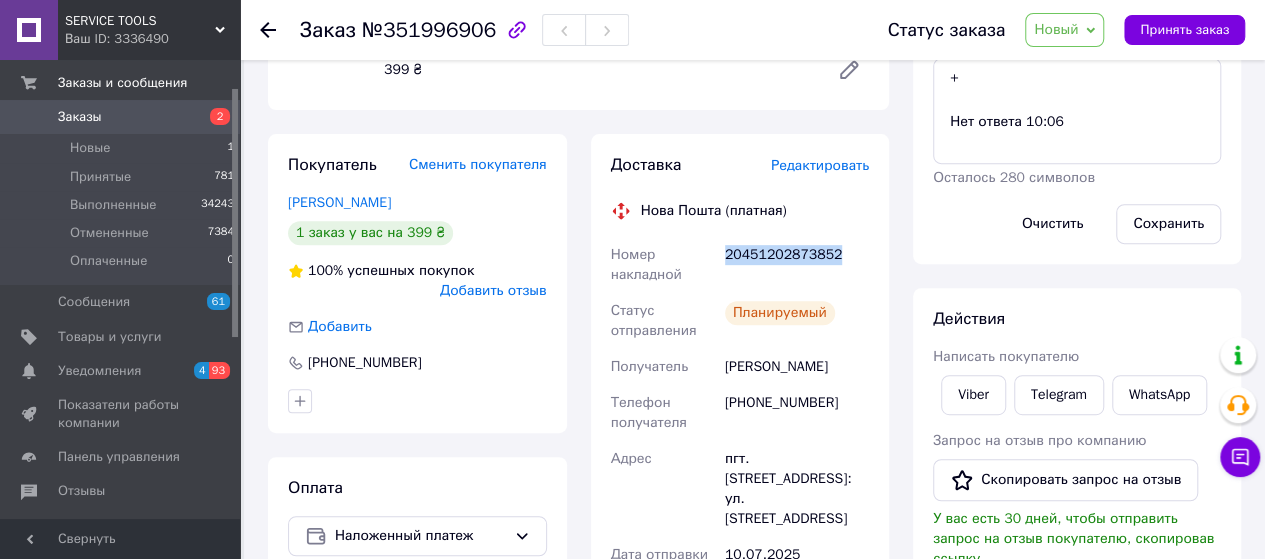 copy on "20451202873852" 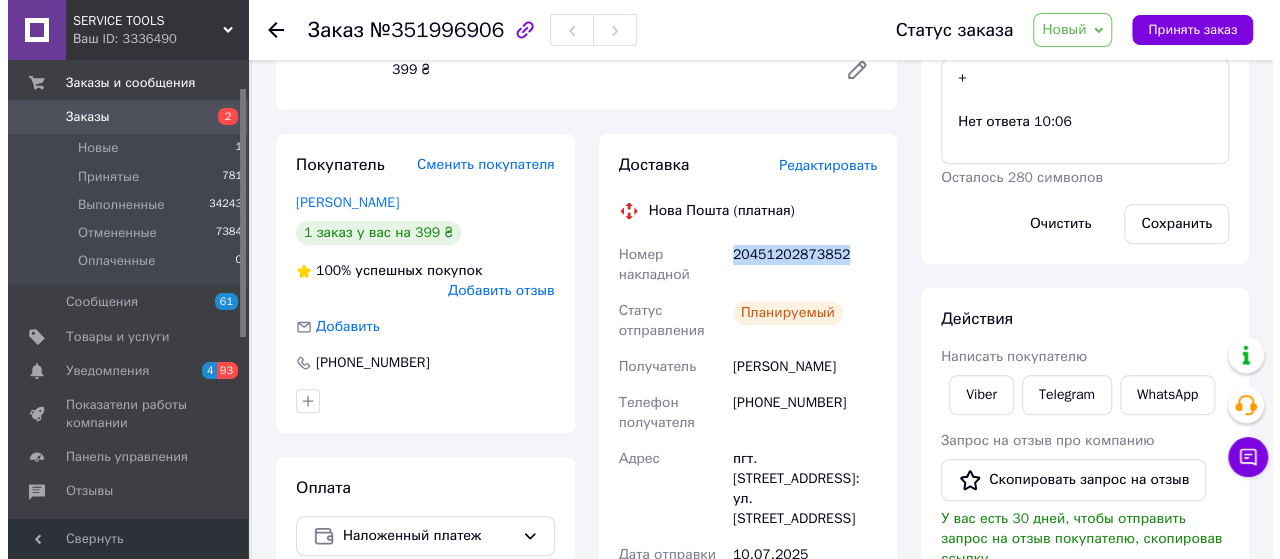 scroll, scrollTop: 0, scrollLeft: 0, axis: both 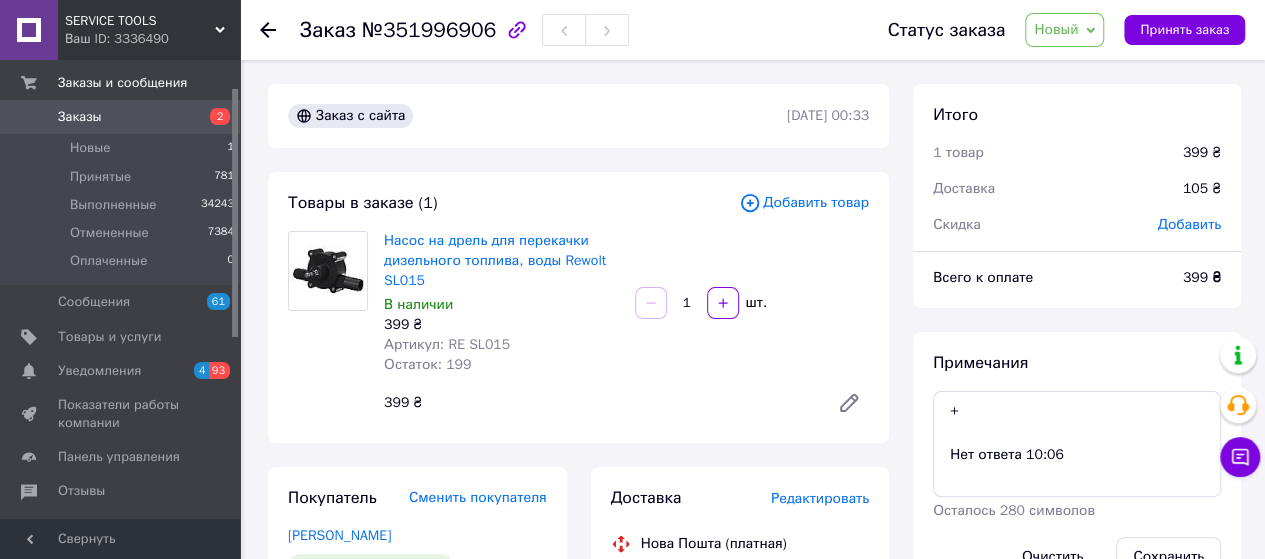 click on "Новый" at bounding box center [1056, 29] 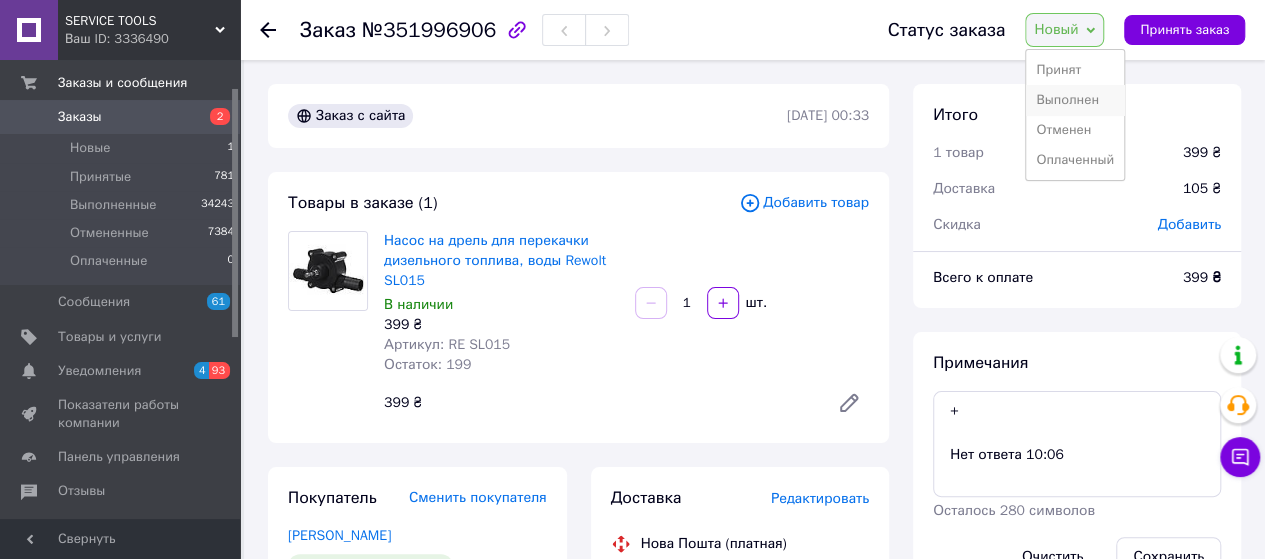 click on "Выполнен" at bounding box center (1075, 100) 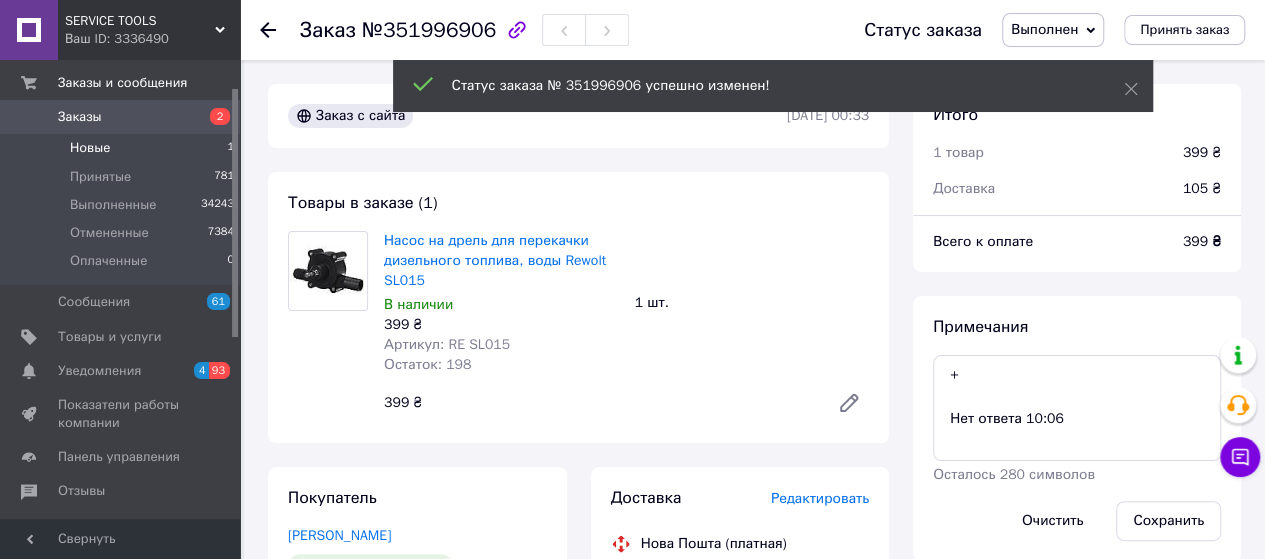 click on "Новые 1" at bounding box center (123, 148) 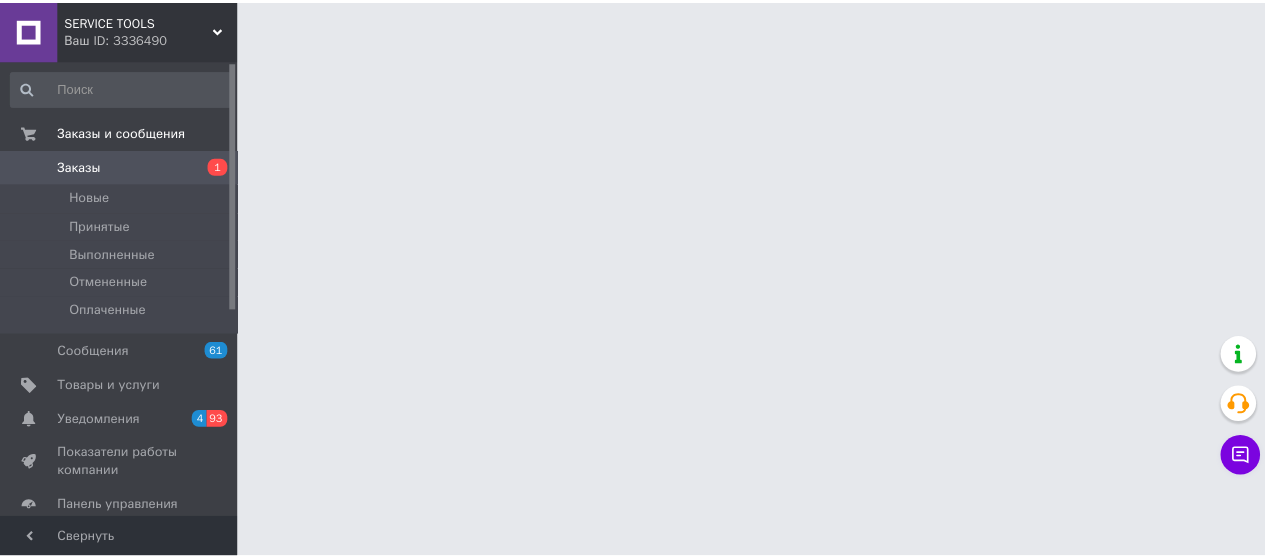 scroll, scrollTop: 0, scrollLeft: 0, axis: both 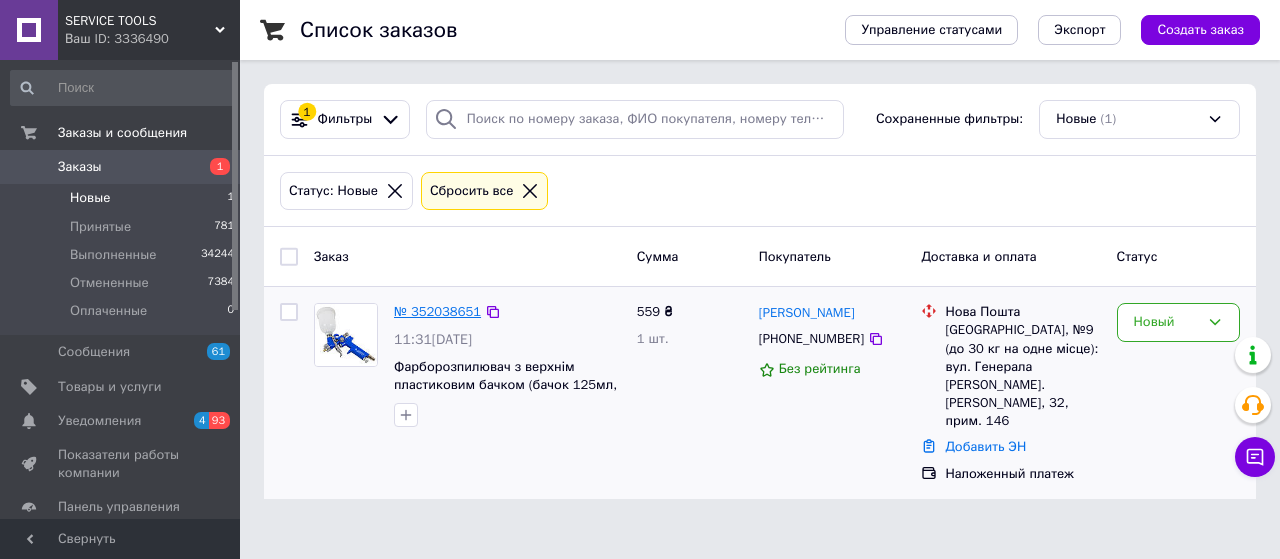 click on "№ 352038651" at bounding box center [437, 311] 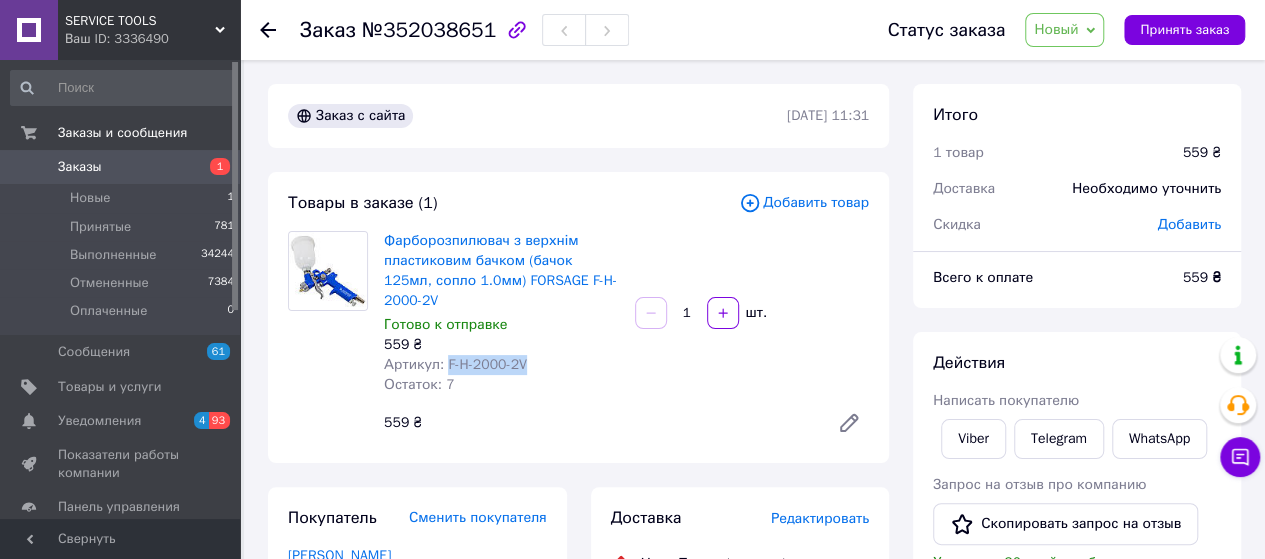 drag, startPoint x: 535, startPoint y: 347, endPoint x: 445, endPoint y: 354, distance: 90.27181 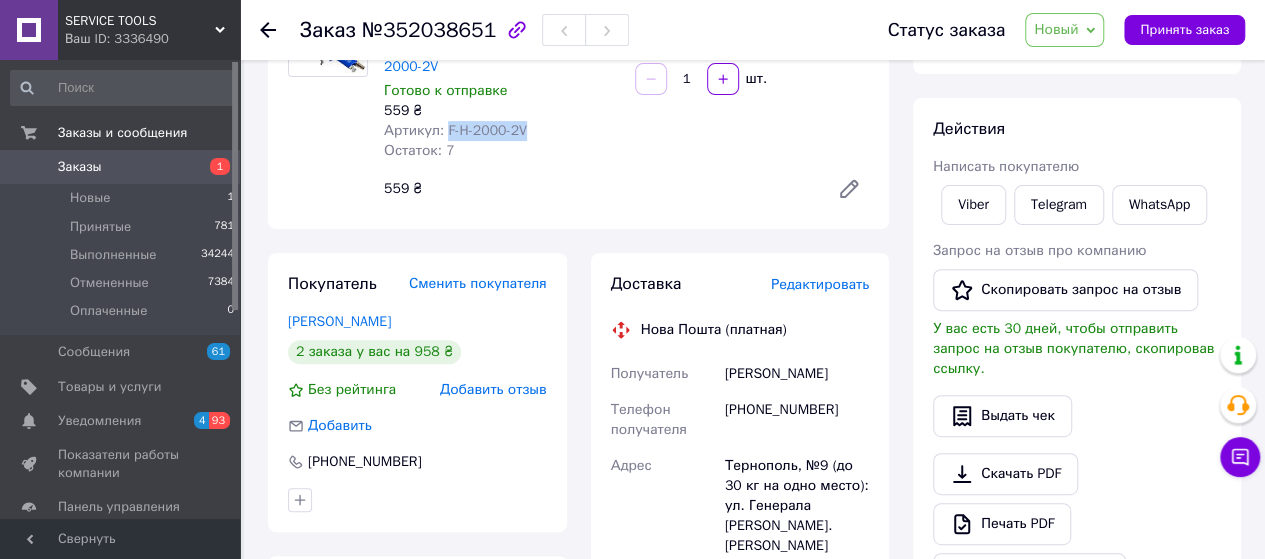 scroll, scrollTop: 333, scrollLeft: 0, axis: vertical 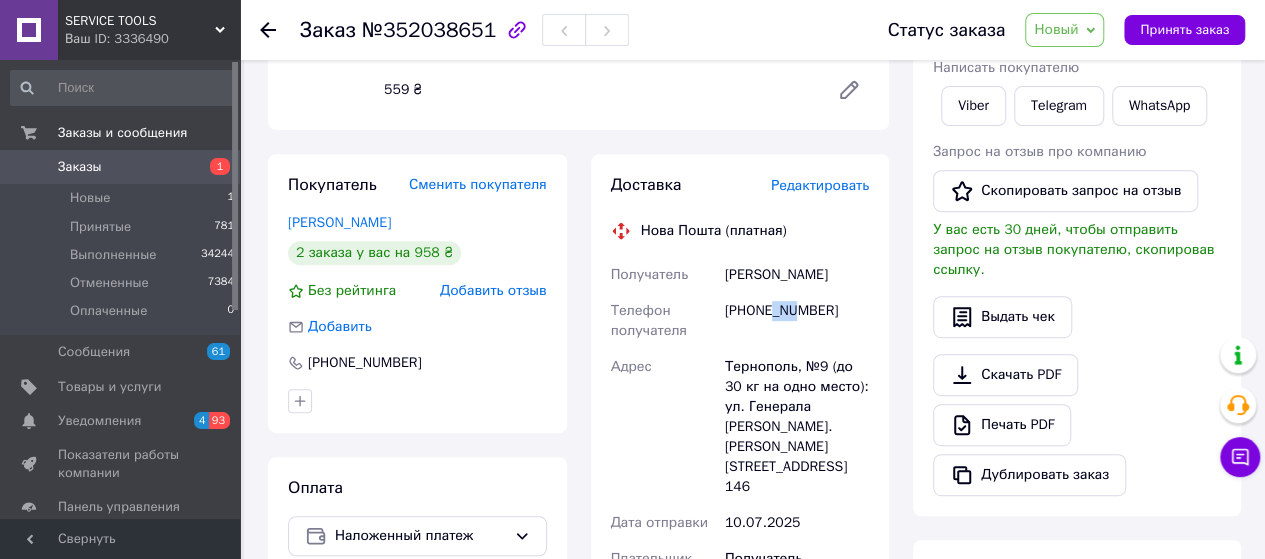 drag, startPoint x: 770, startPoint y: 291, endPoint x: 794, endPoint y: 295, distance: 24.33105 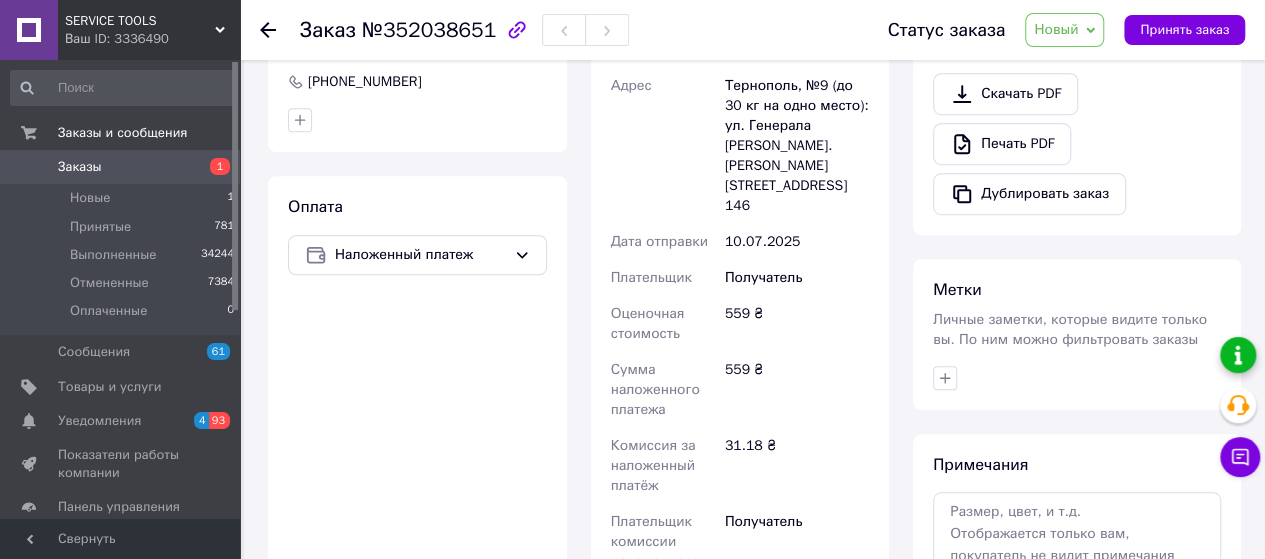 scroll, scrollTop: 800, scrollLeft: 0, axis: vertical 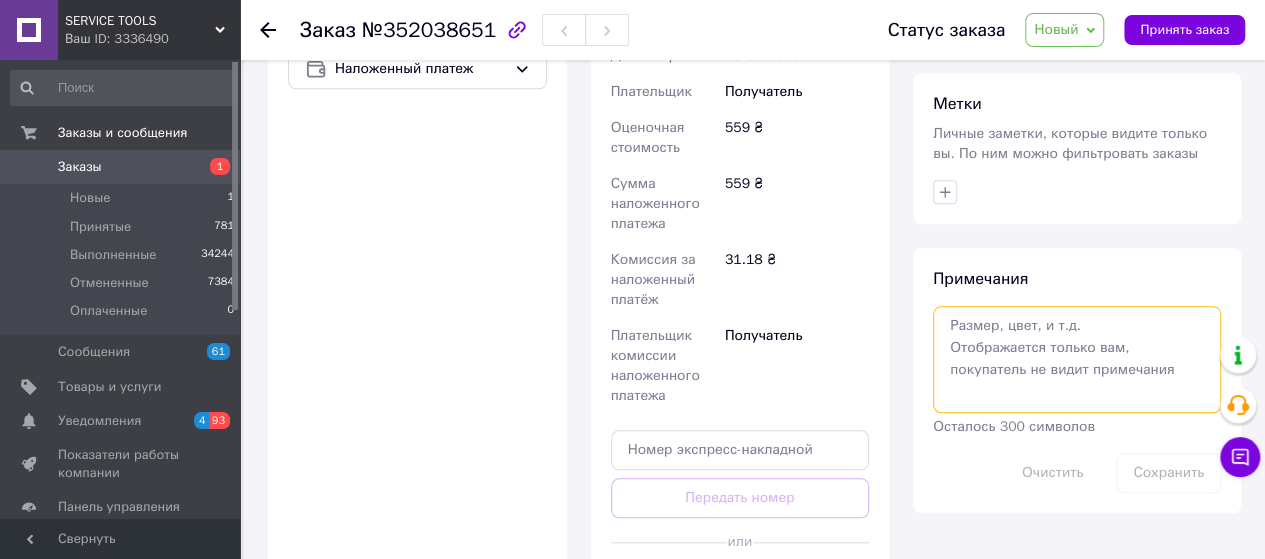 click at bounding box center (1077, 359) 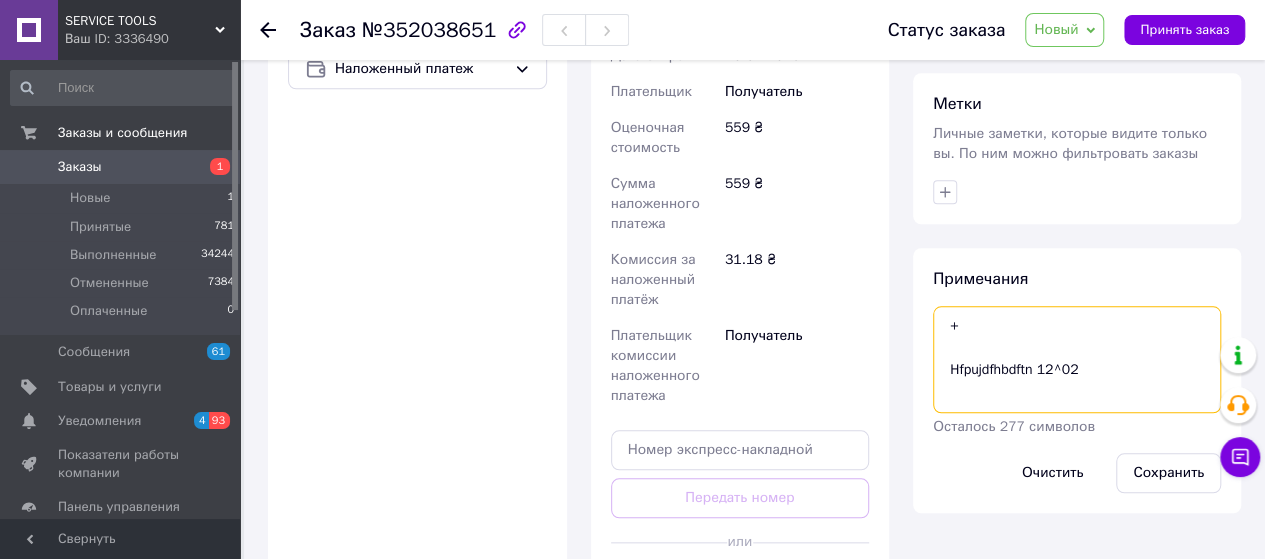drag, startPoint x: 1092, startPoint y: 349, endPoint x: 865, endPoint y: 353, distance: 227.03523 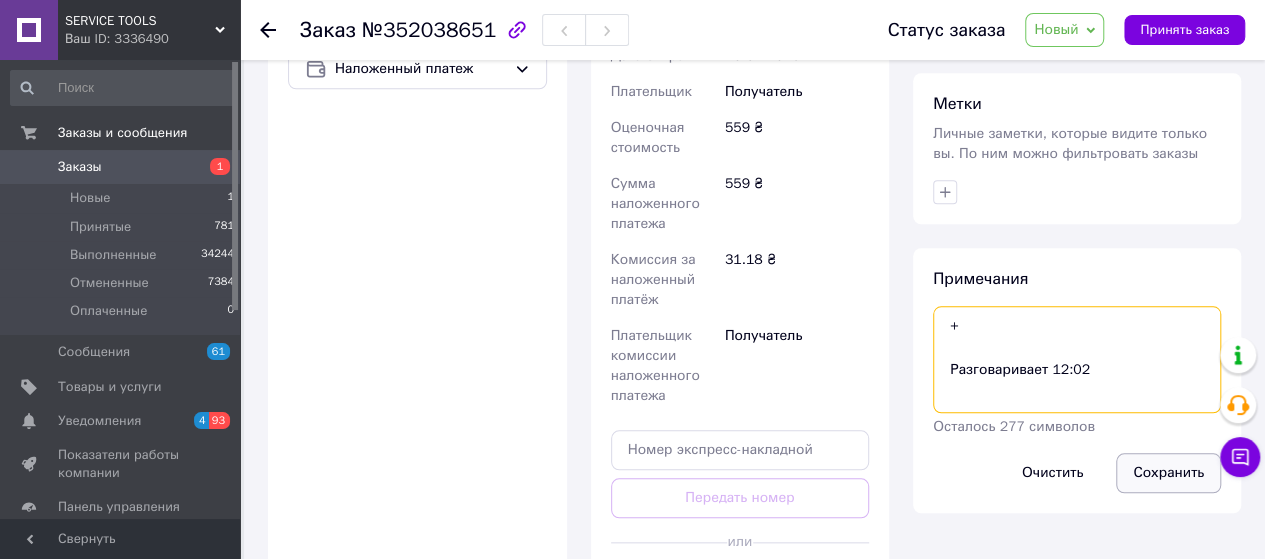 type on "+
Разговаривает 12:02" 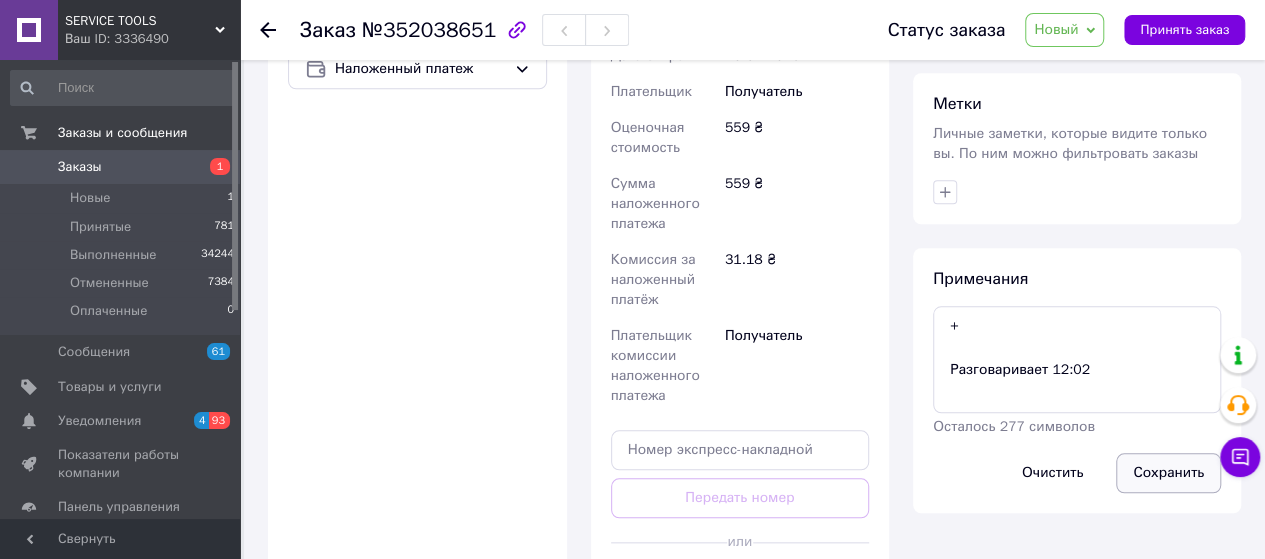 click on "Сохранить" at bounding box center (1168, 473) 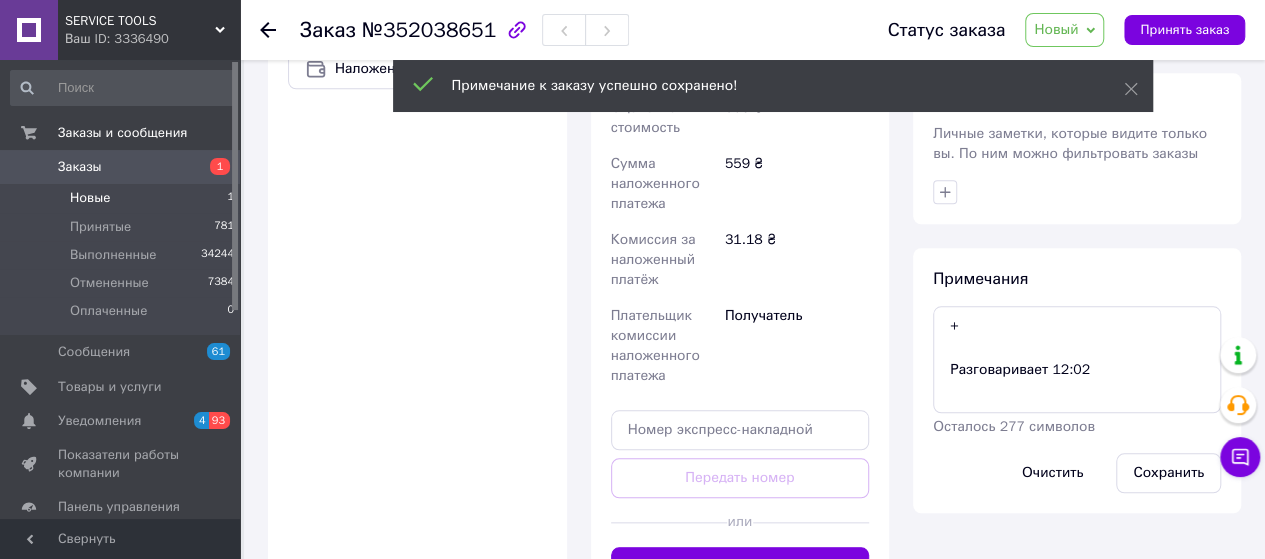 click on "Новые" at bounding box center [90, 198] 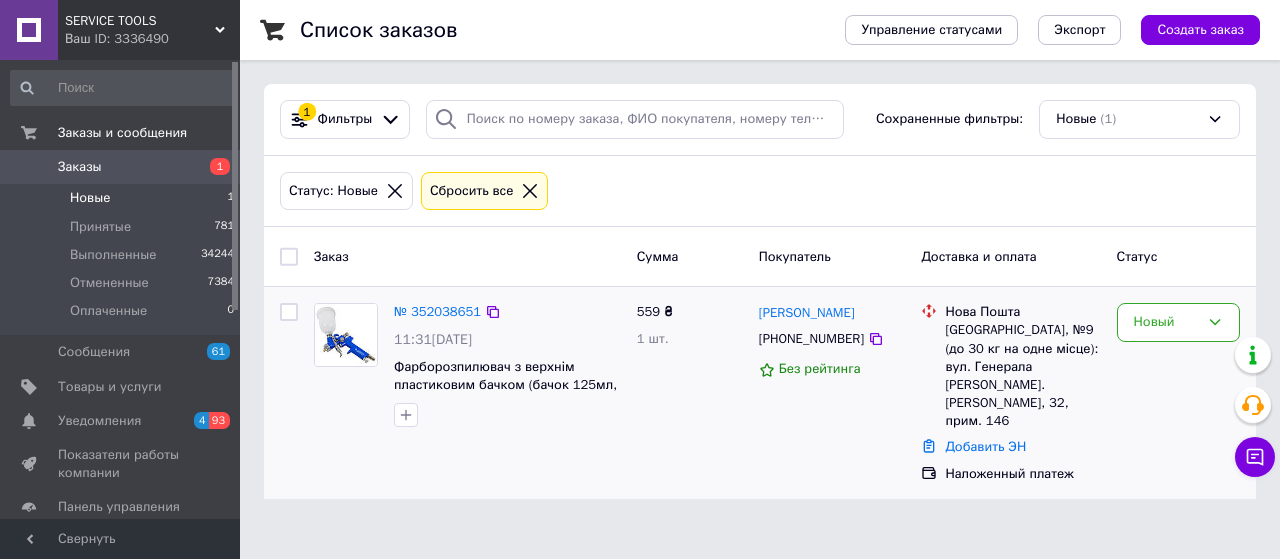 click on "№ 352038651 11:31, 10.07.2025 Фарборозпилювач з верхнім пластиковим бачком (бачок 125мл, сопло 1.0мм) FORSAGE F-H-2000-2V 559 ₴ 1 шт. Рома Кучма +380978041160 Без рейтинга Нова Пошта Тернопіль, №9 (до 30 кг на одне місце): вул. Генерала М. Тарнавського, 32, прим. 146 Добавить ЭН Наложенный платеж Новый" at bounding box center (760, 393) 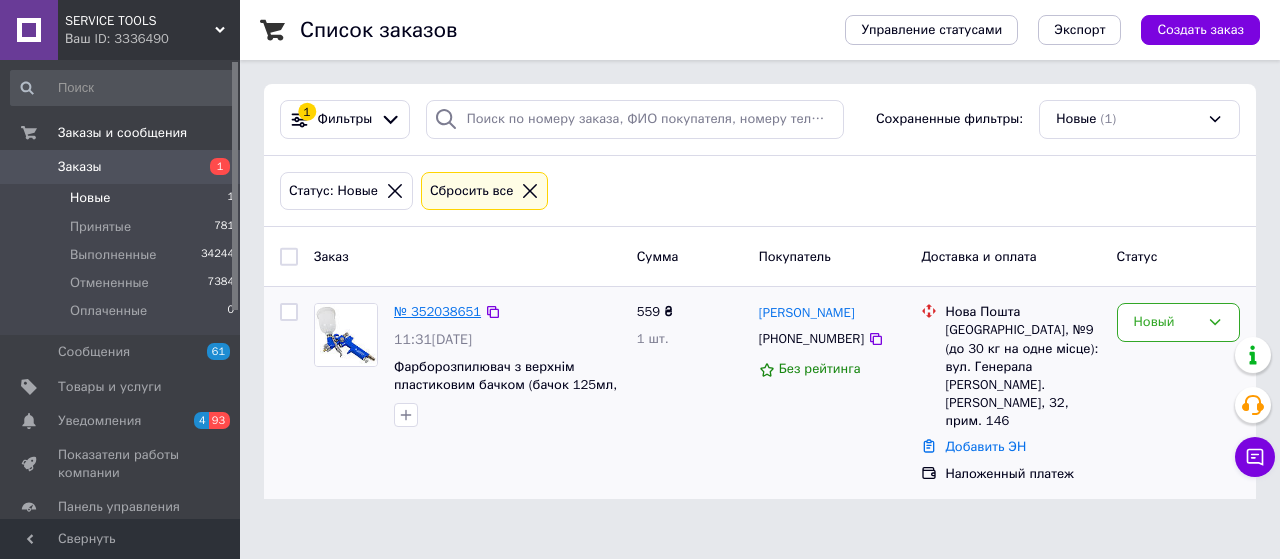 click on "№ 352038651" at bounding box center (437, 311) 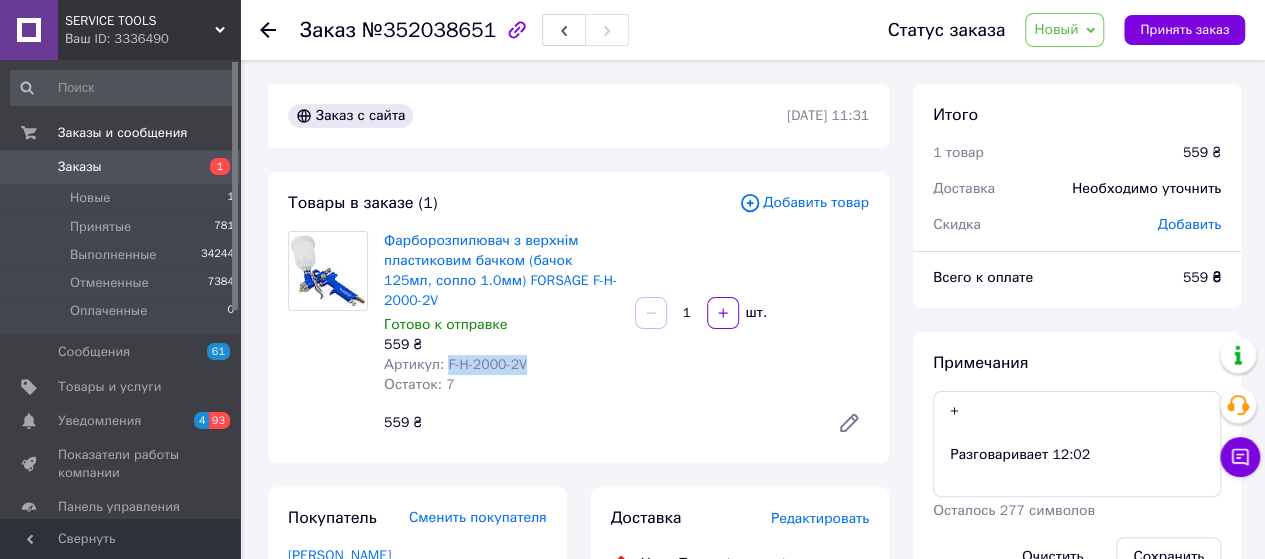 drag, startPoint x: 524, startPoint y: 346, endPoint x: 444, endPoint y: 351, distance: 80.1561 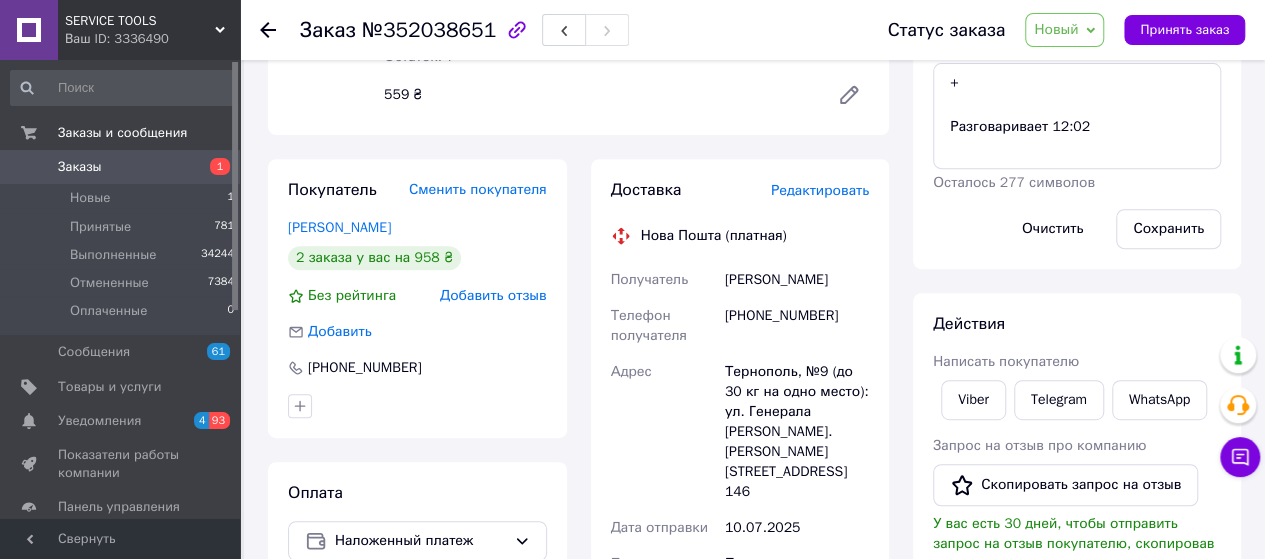 scroll, scrollTop: 333, scrollLeft: 0, axis: vertical 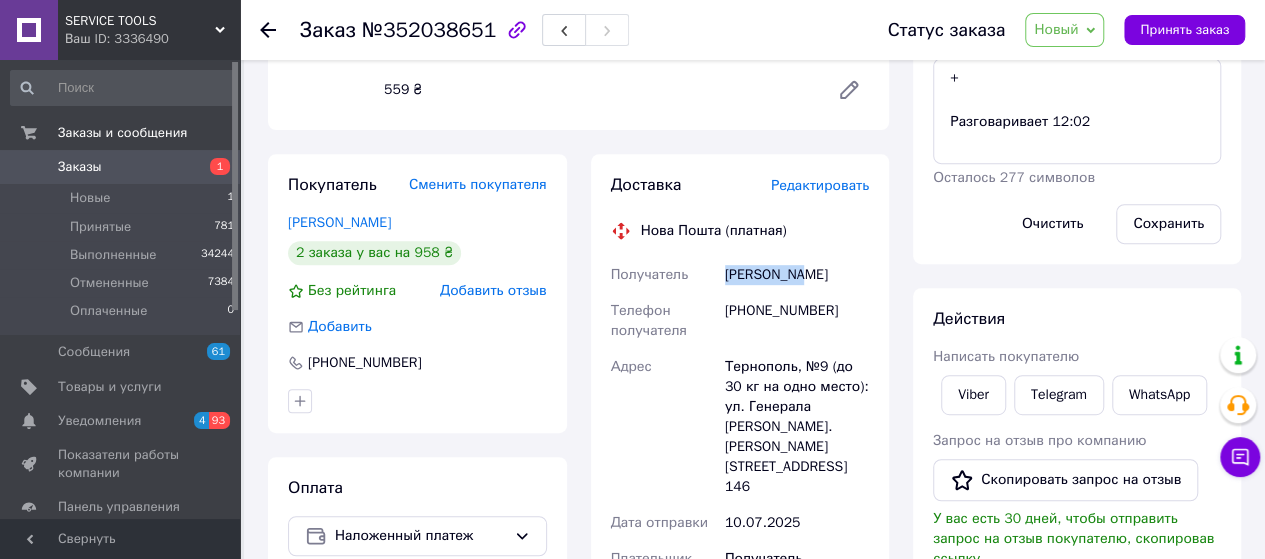 drag, startPoint x: 772, startPoint y: 261, endPoint x: 826, endPoint y: 261, distance: 54 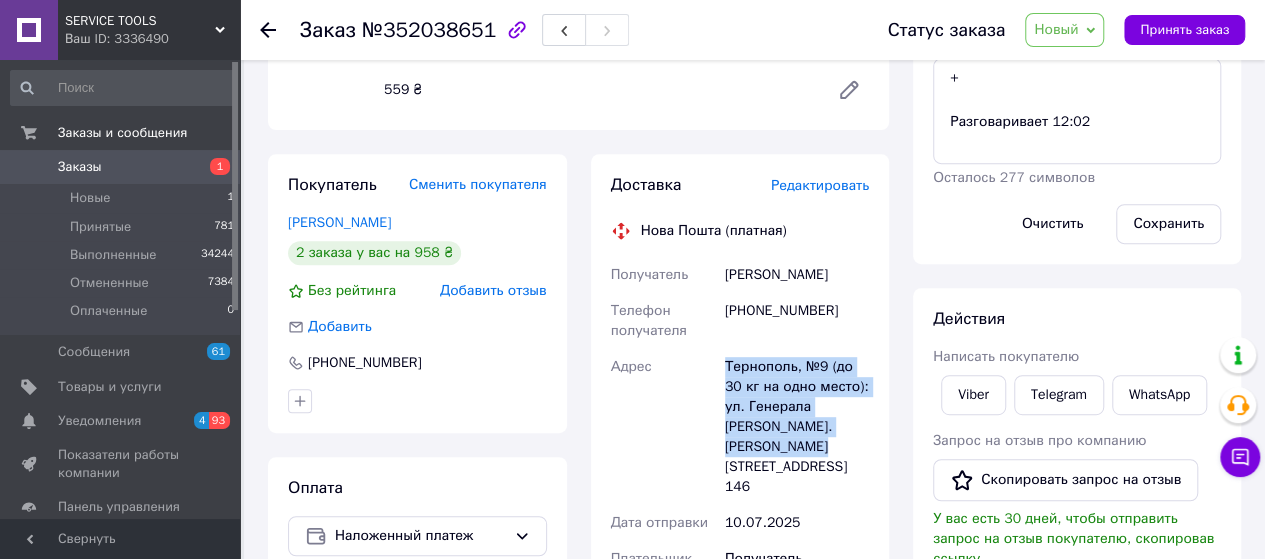 drag, startPoint x: 746, startPoint y: 393, endPoint x: 750, endPoint y: 429, distance: 36.221542 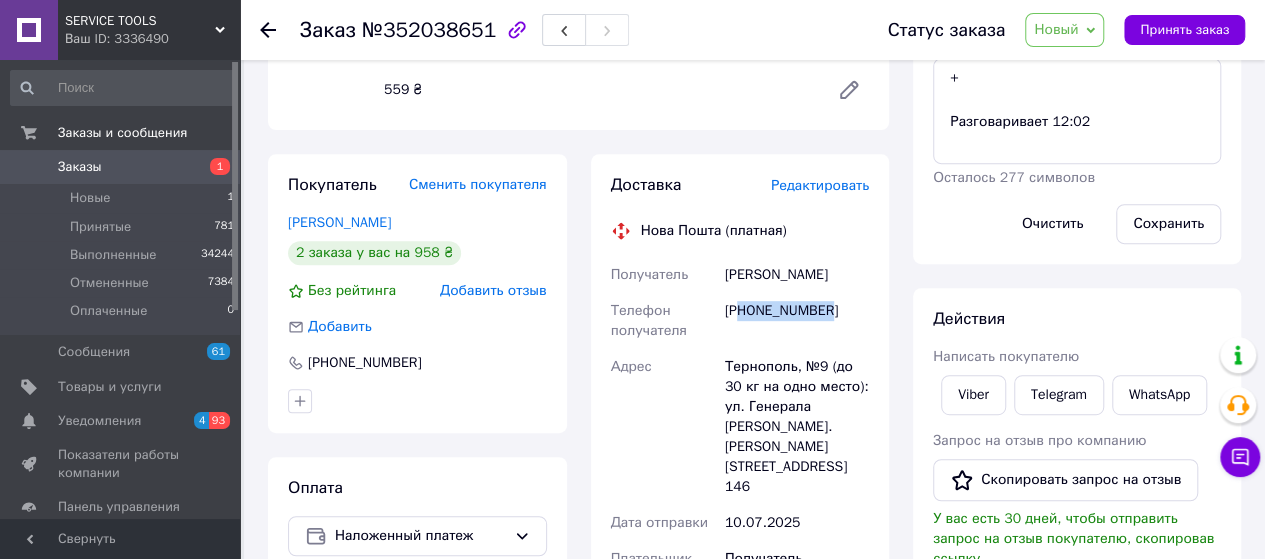 drag, startPoint x: 745, startPoint y: 288, endPoint x: 829, endPoint y: 289, distance: 84.00595 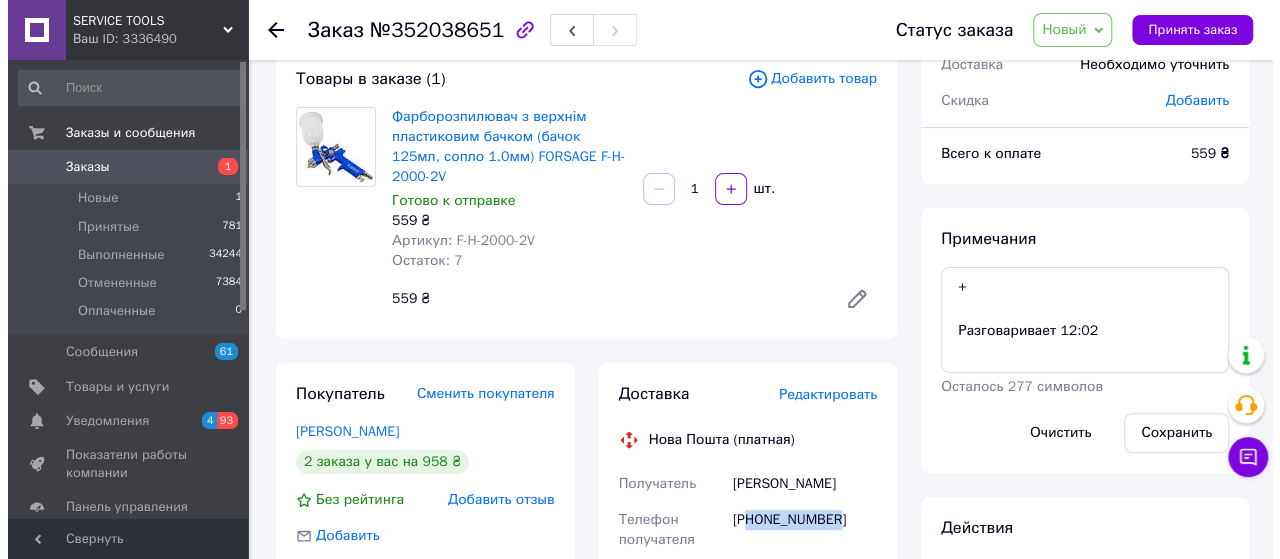 scroll, scrollTop: 133, scrollLeft: 0, axis: vertical 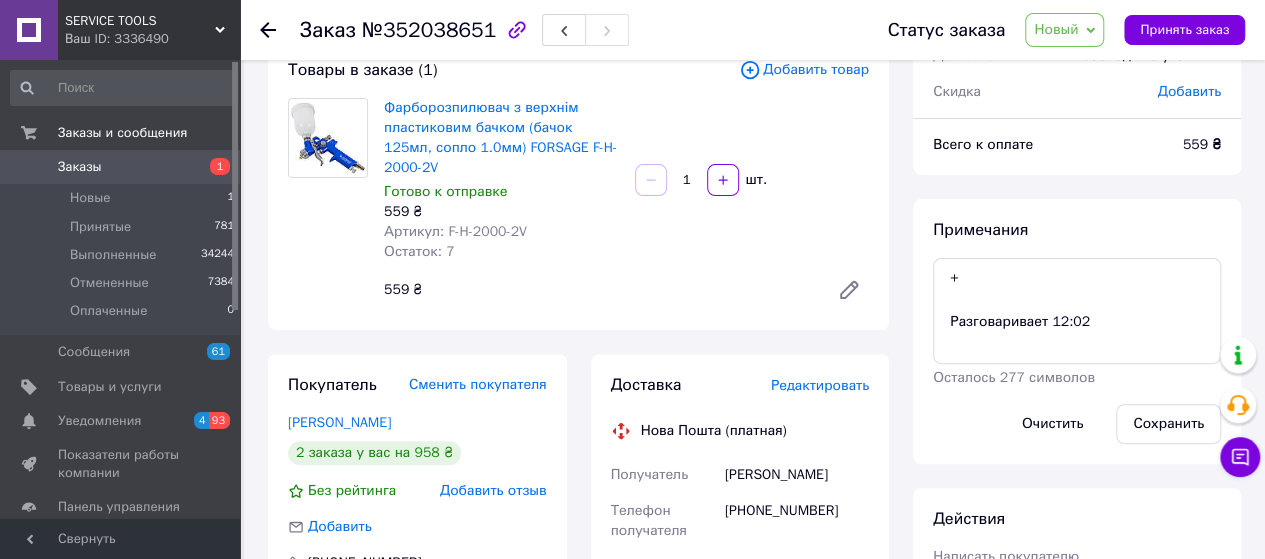 click on "Редактировать" at bounding box center (820, 385) 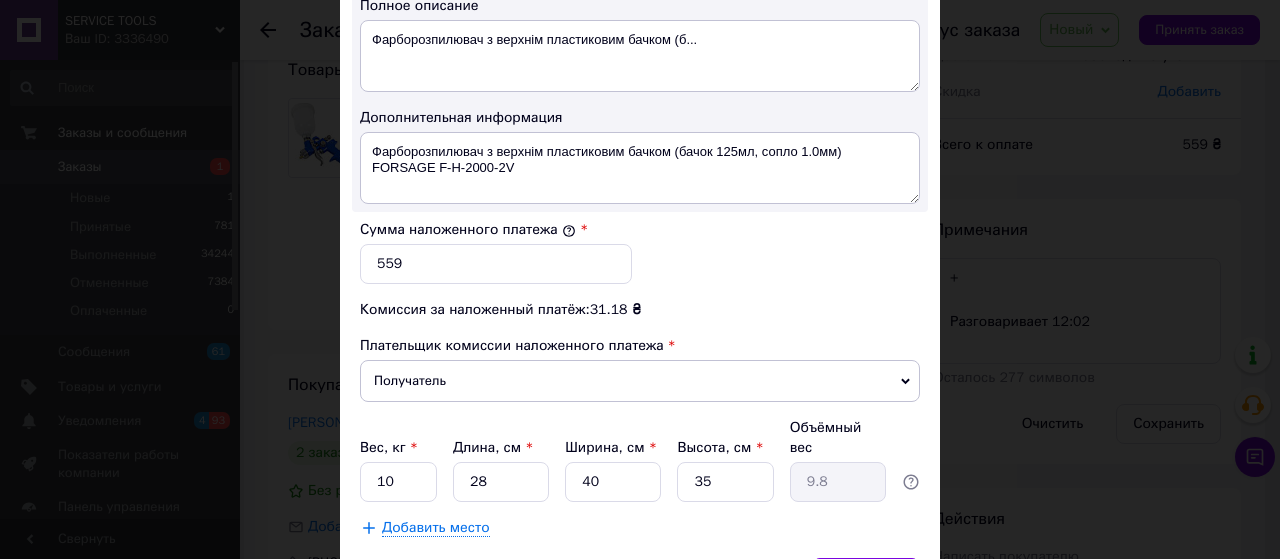 scroll, scrollTop: 1179, scrollLeft: 0, axis: vertical 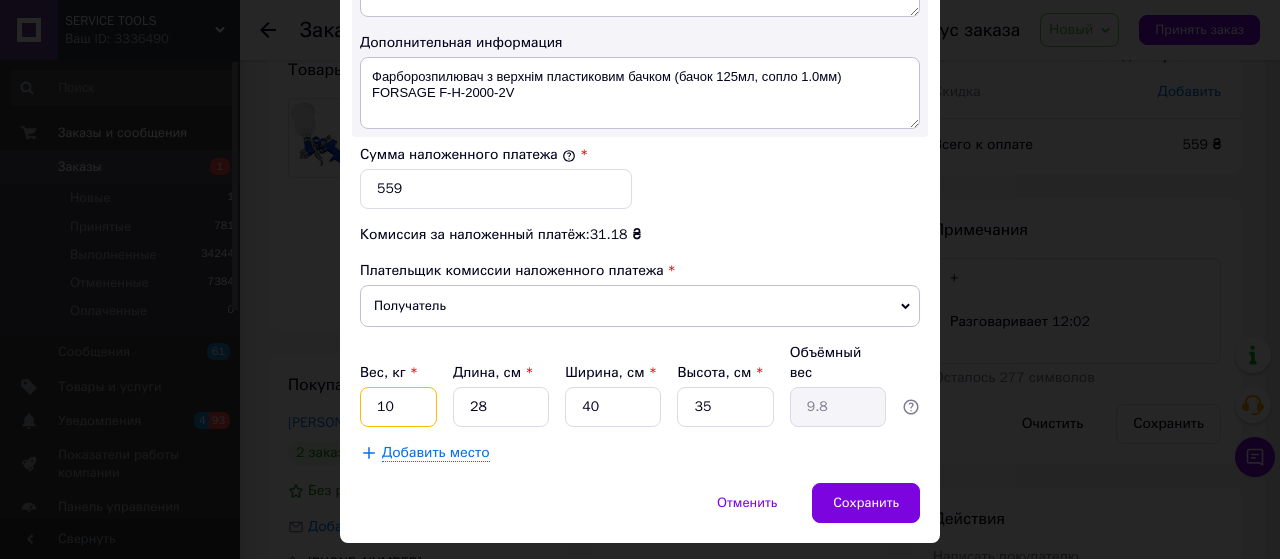 drag, startPoint x: 371, startPoint y: 353, endPoint x: 390, endPoint y: 353, distance: 19 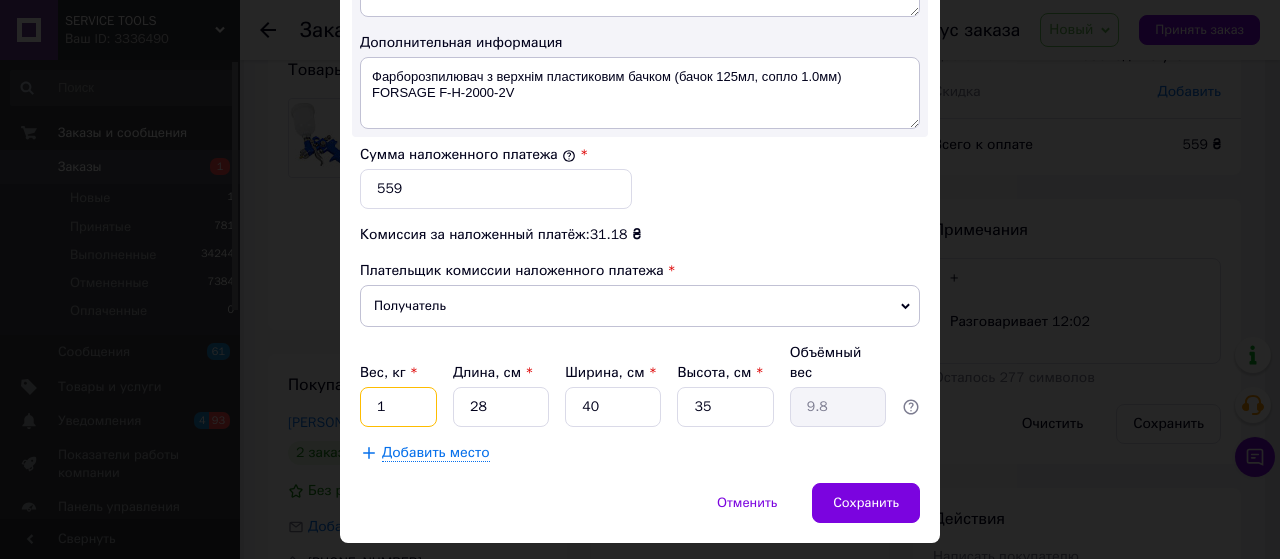 type on "1" 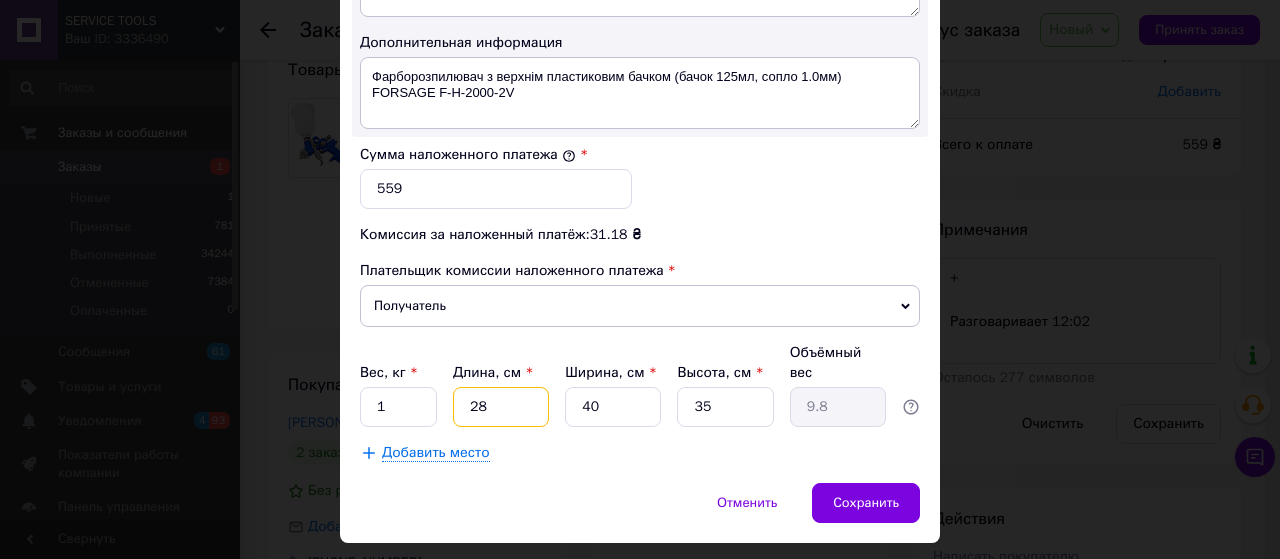 drag, startPoint x: 501, startPoint y: 355, endPoint x: 515, endPoint y: 355, distance: 14 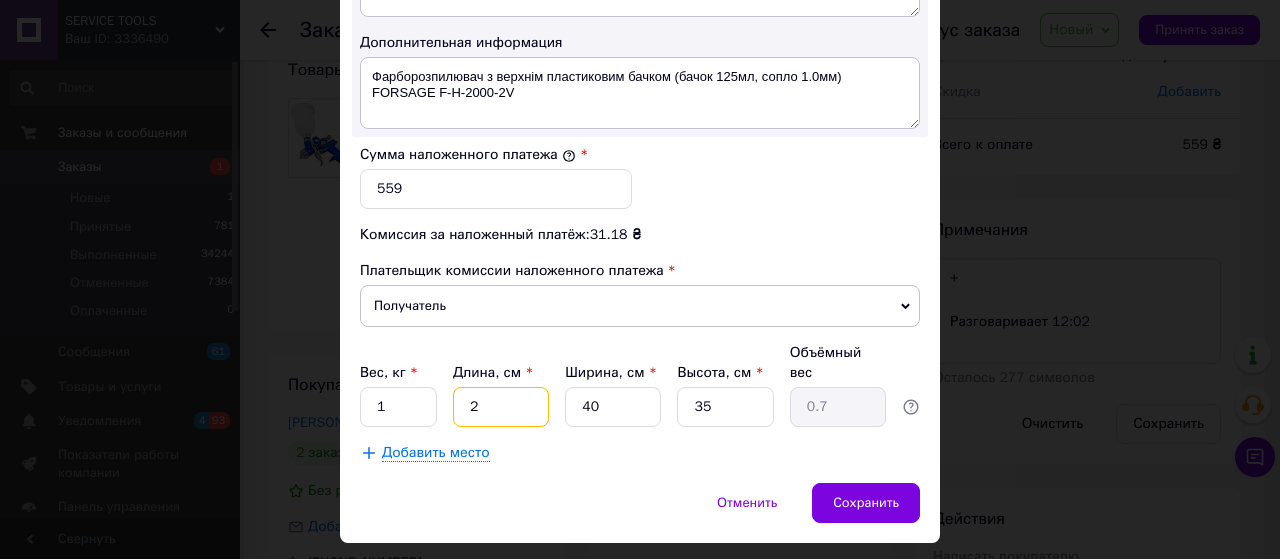 type on "20" 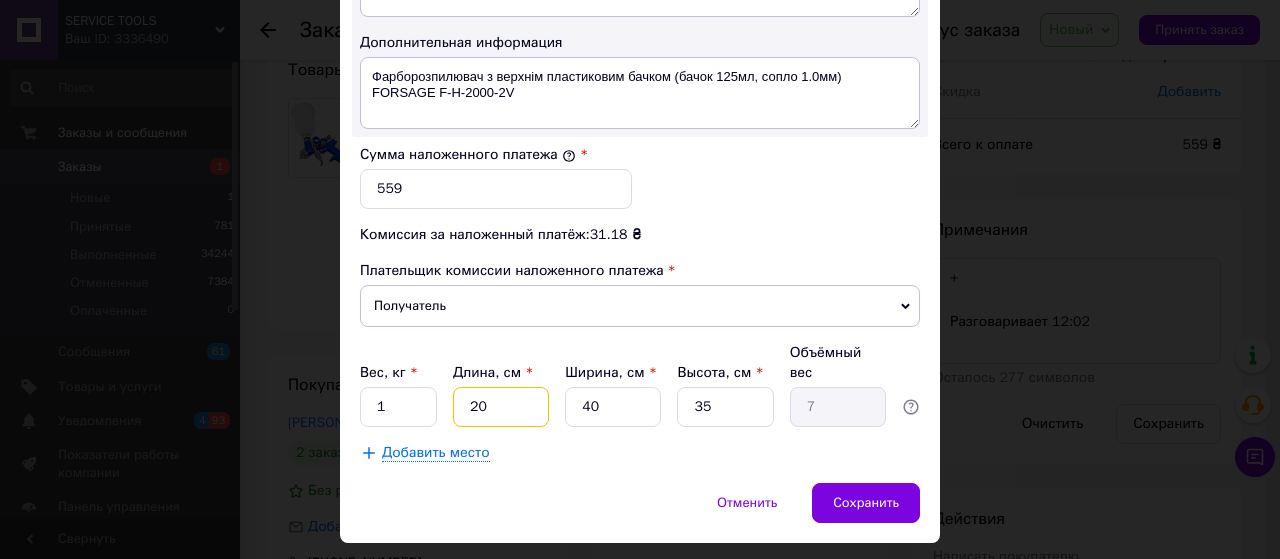 drag, startPoint x: 470, startPoint y: 353, endPoint x: 547, endPoint y: 353, distance: 77 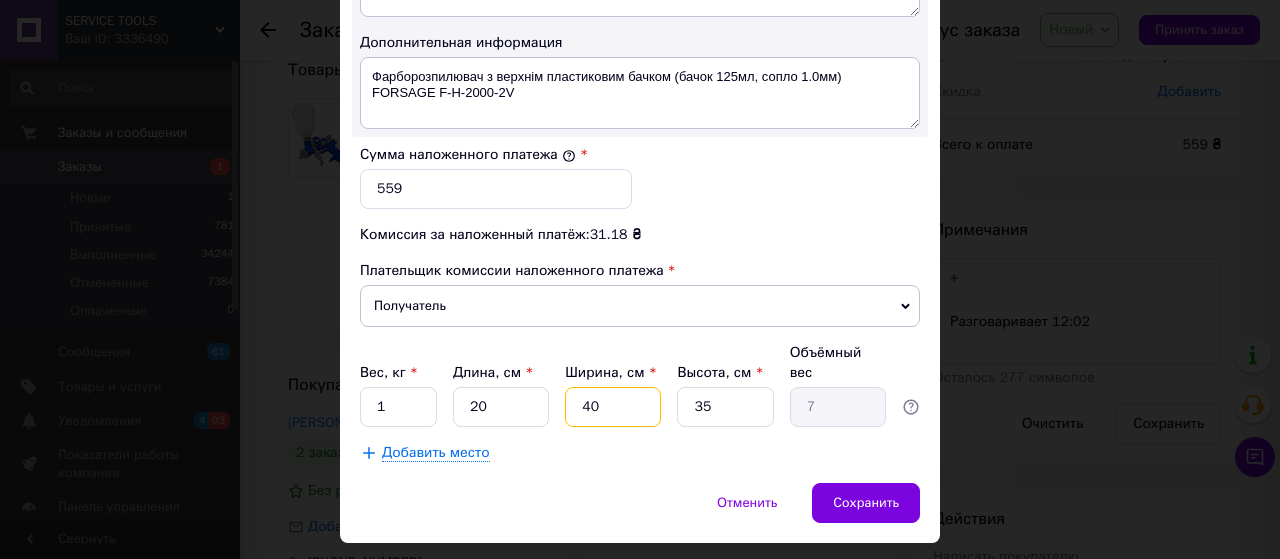 click on "40" at bounding box center [613, 407] 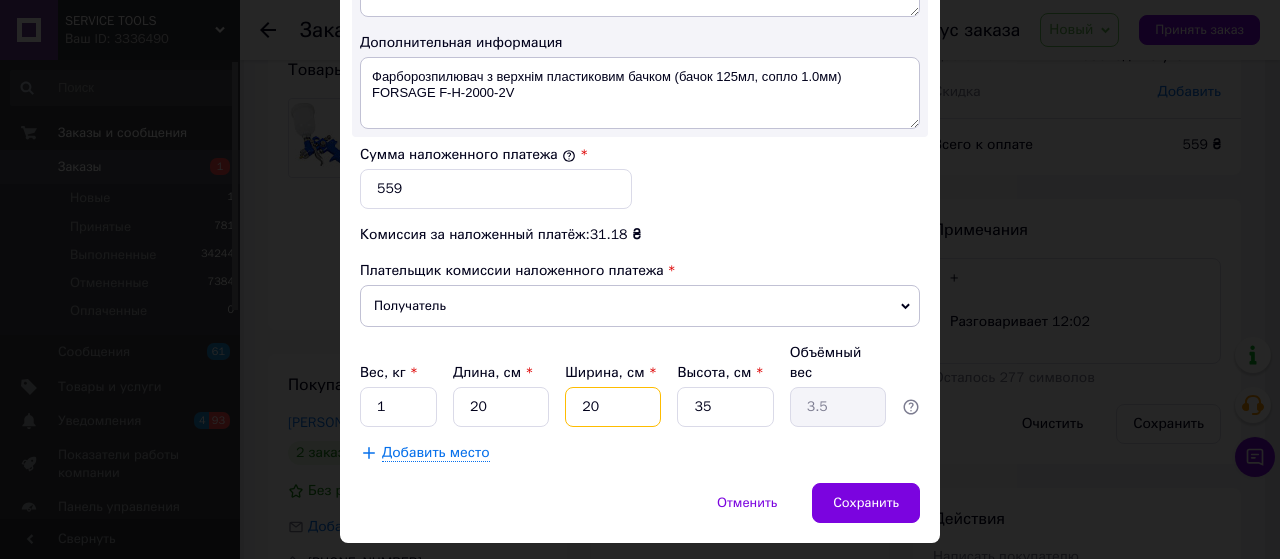 drag, startPoint x: 577, startPoint y: 355, endPoint x: 633, endPoint y: 355, distance: 56 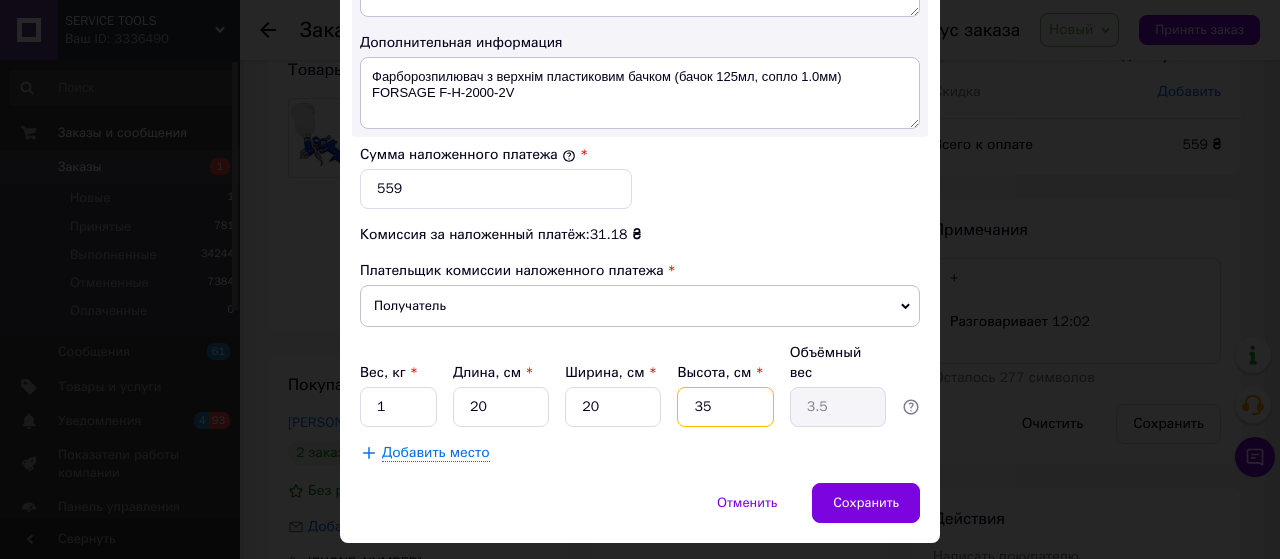 drag, startPoint x: 691, startPoint y: 351, endPoint x: 709, endPoint y: 350, distance: 18.027756 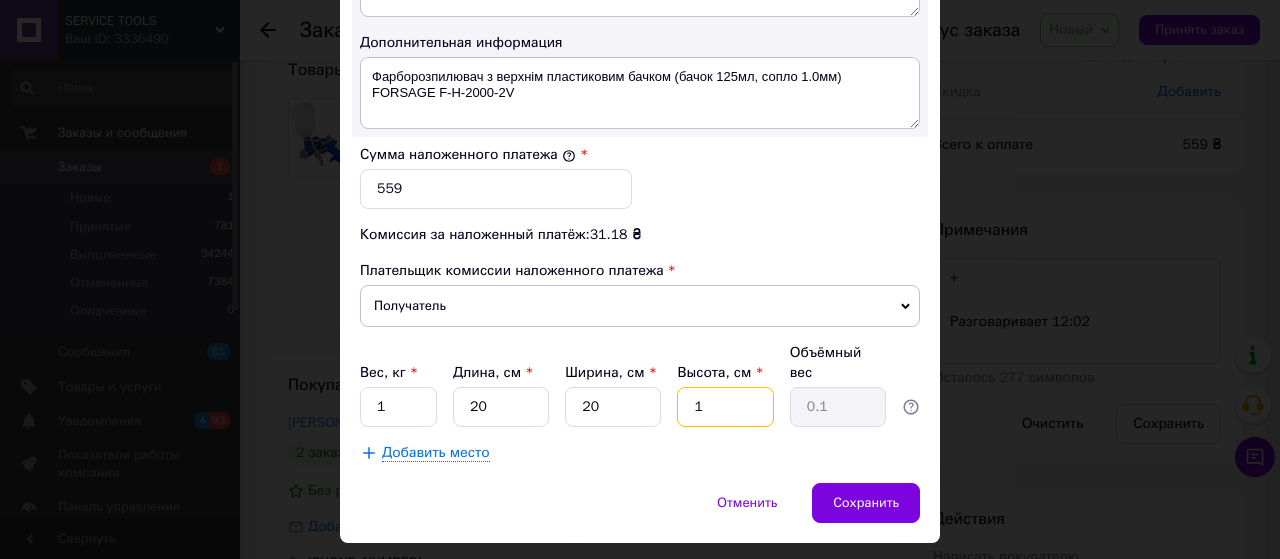 type on "10" 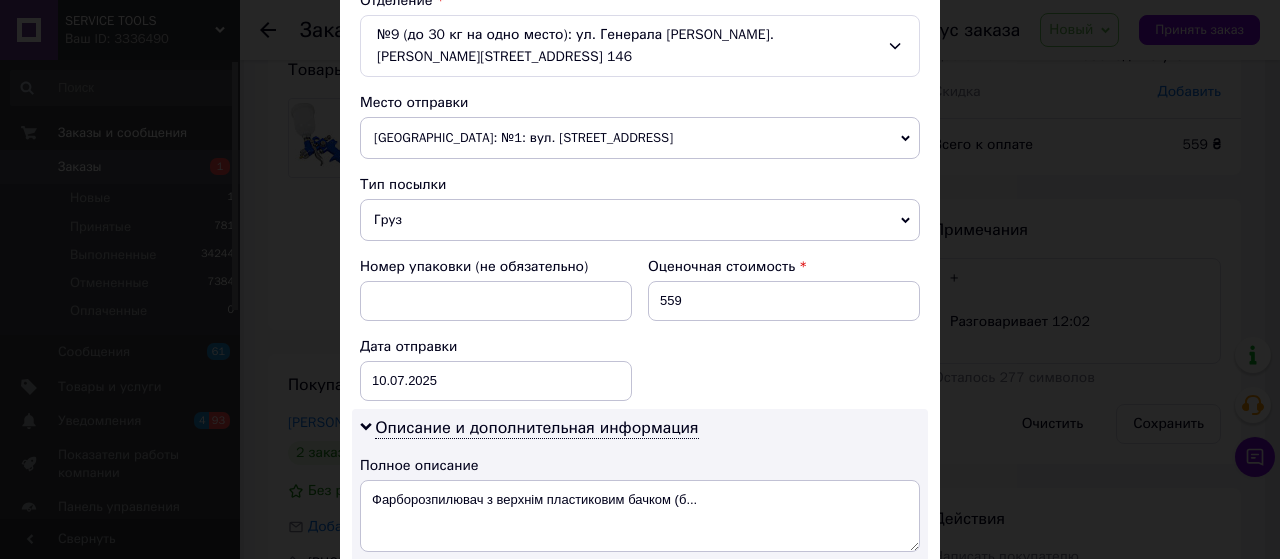 scroll, scrollTop: 379, scrollLeft: 0, axis: vertical 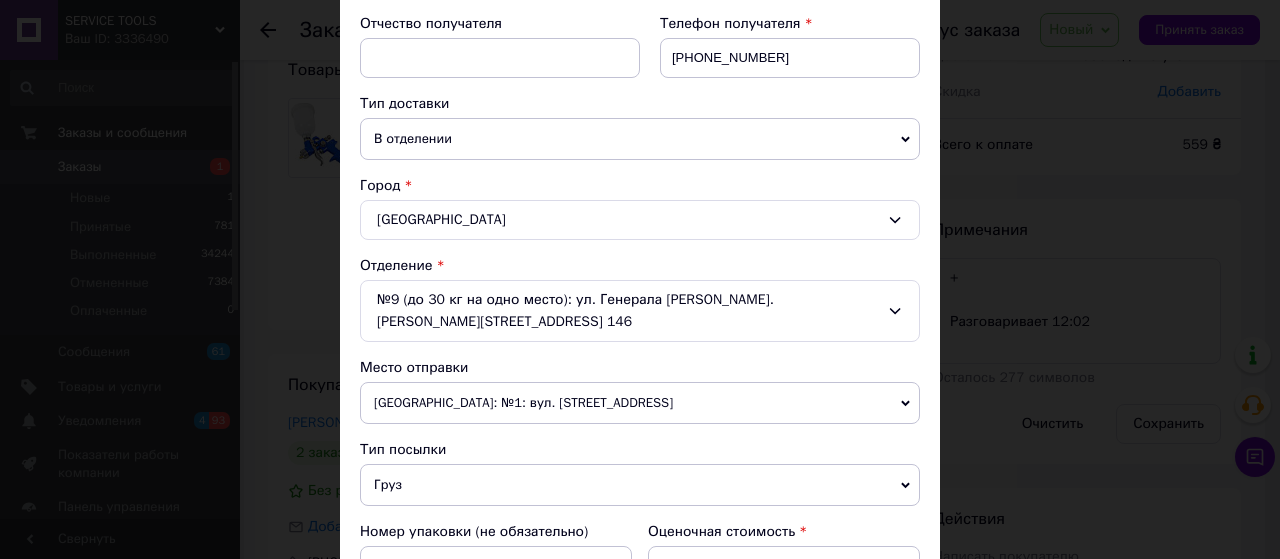 type on "10" 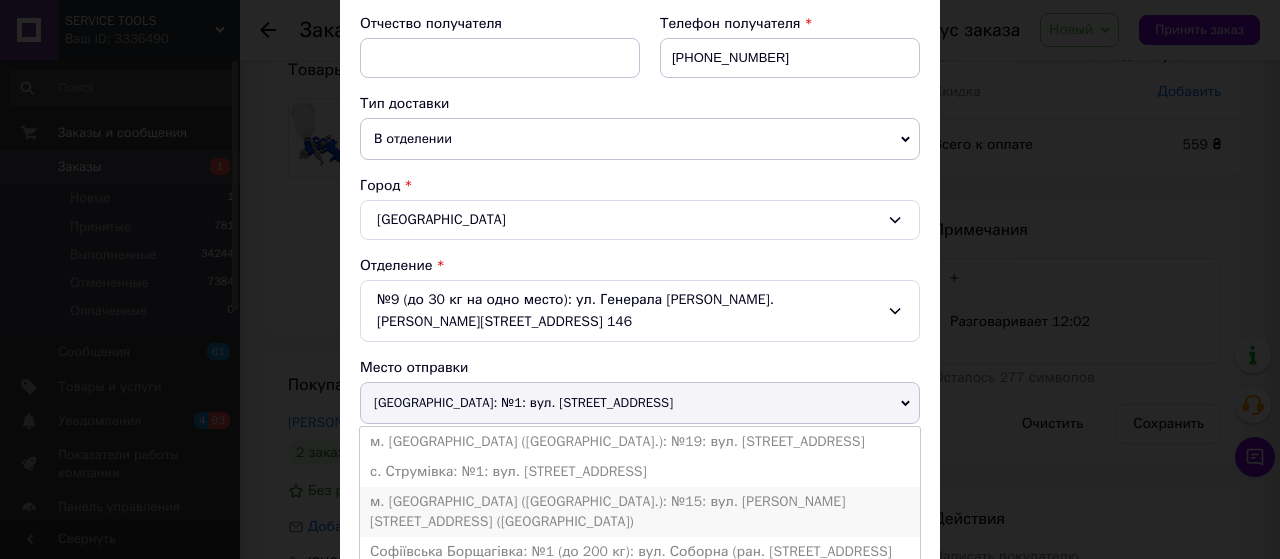 click on "м. Київ (Київська обл.): №15: вул. Берковецька, 6 (АШАН)" at bounding box center (640, 512) 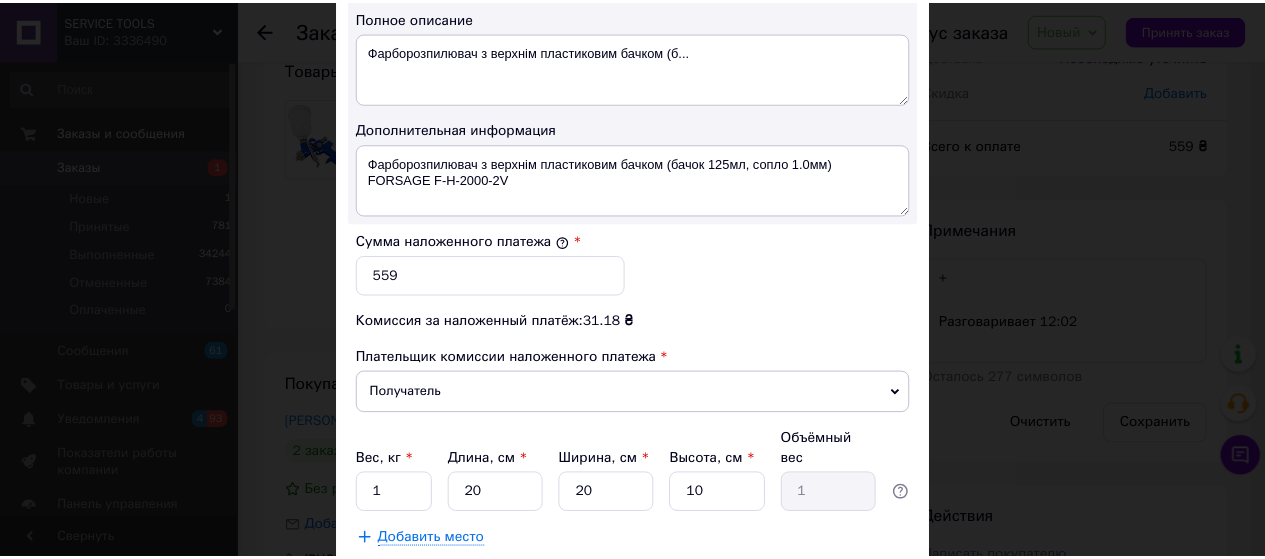 scroll, scrollTop: 1179, scrollLeft: 0, axis: vertical 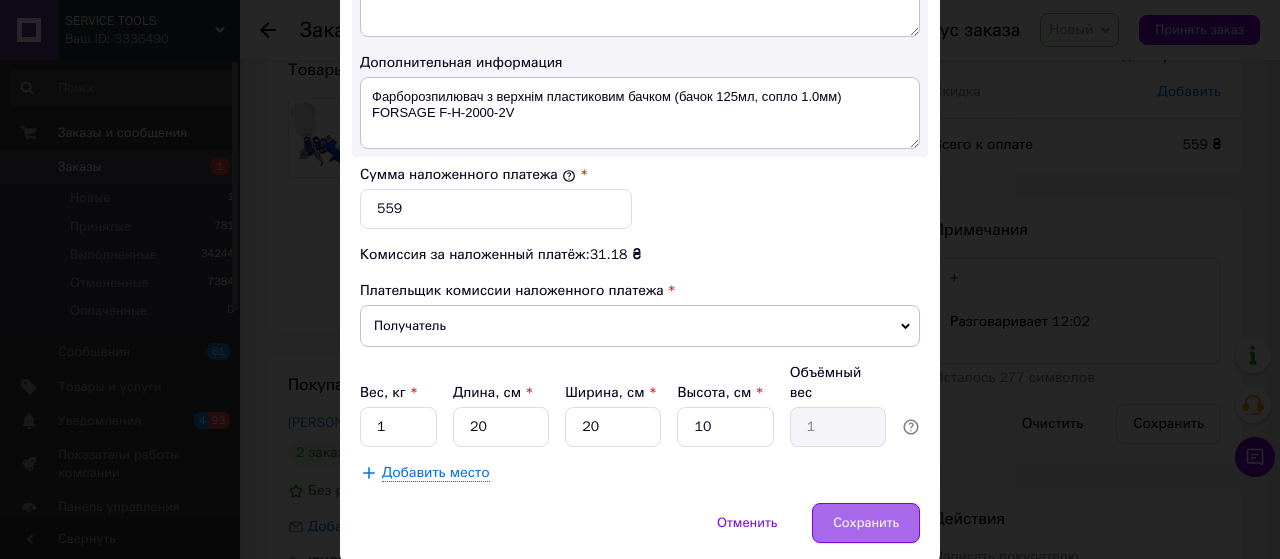 click on "Сохранить" at bounding box center (866, 523) 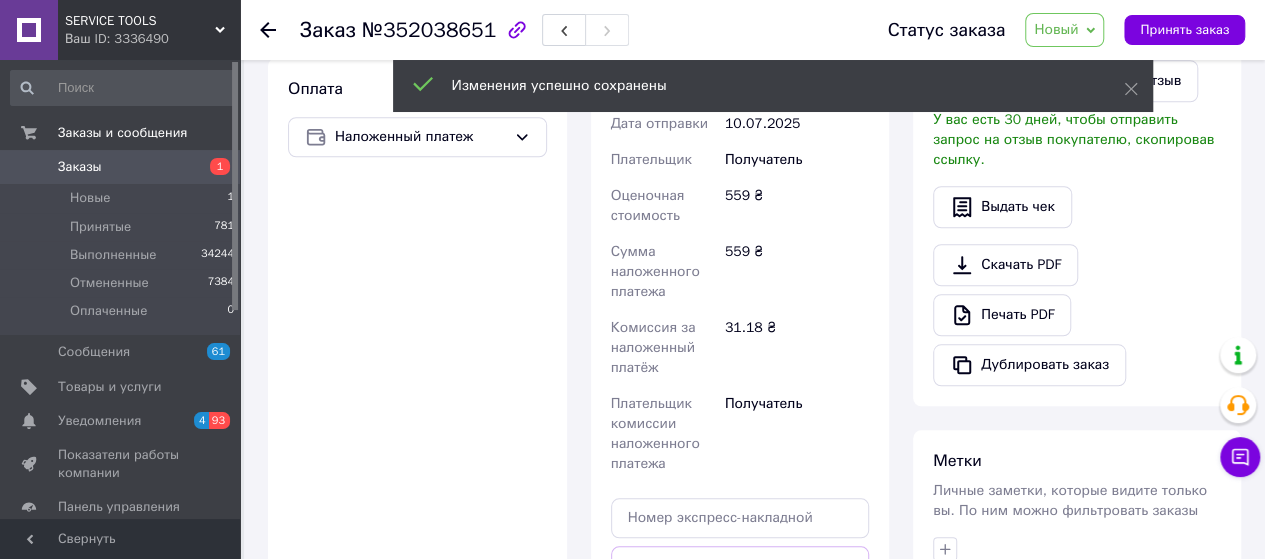 scroll, scrollTop: 866, scrollLeft: 0, axis: vertical 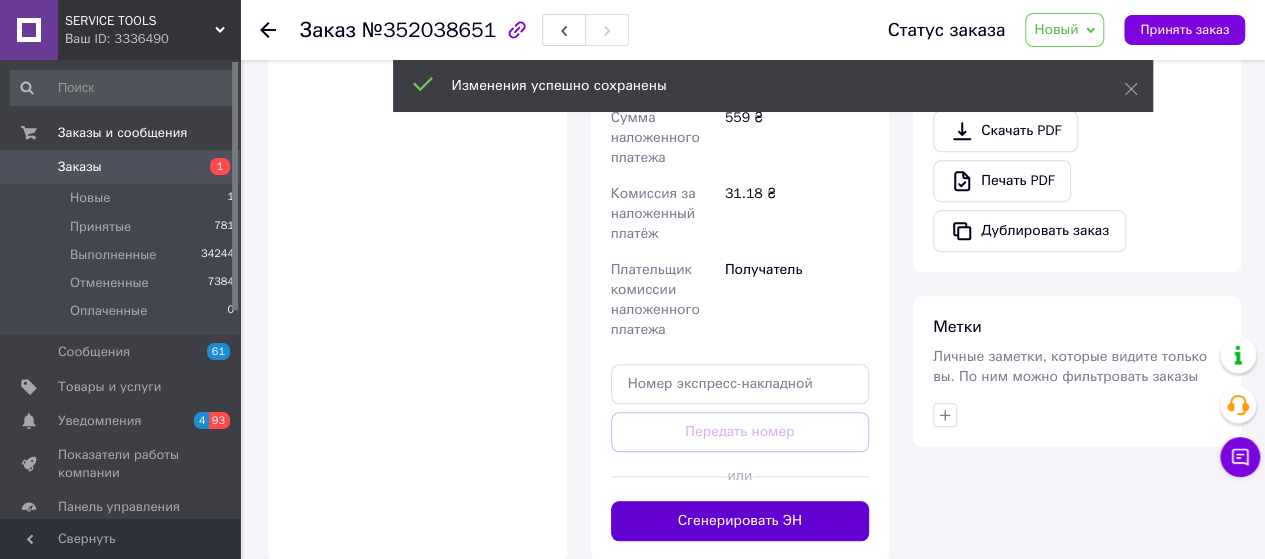click on "Сгенерировать ЭН" at bounding box center [740, 521] 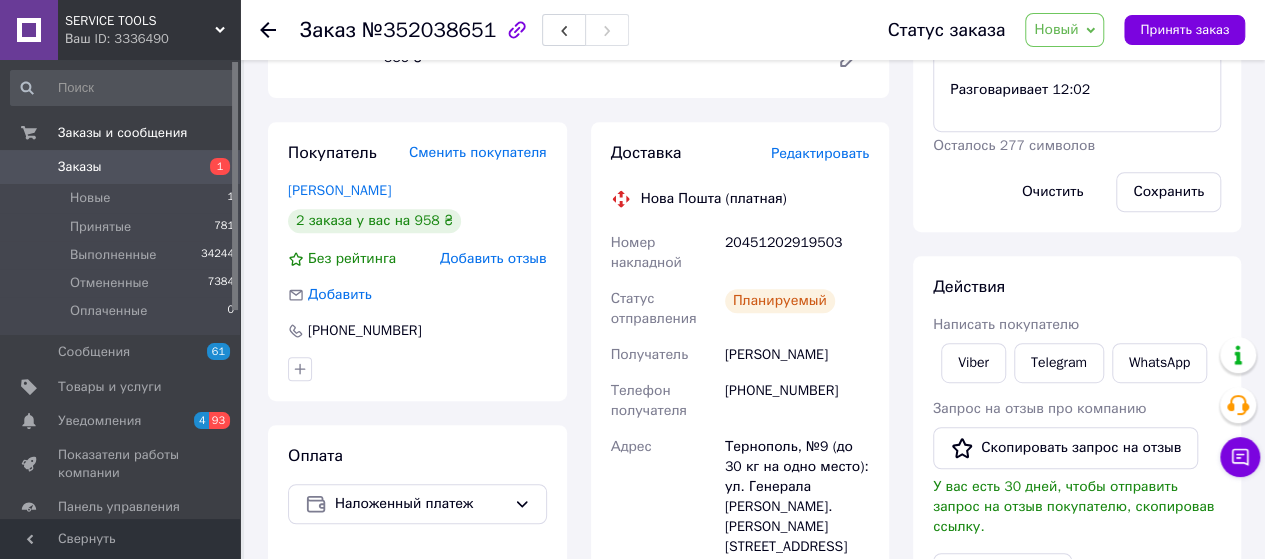 scroll, scrollTop: 266, scrollLeft: 0, axis: vertical 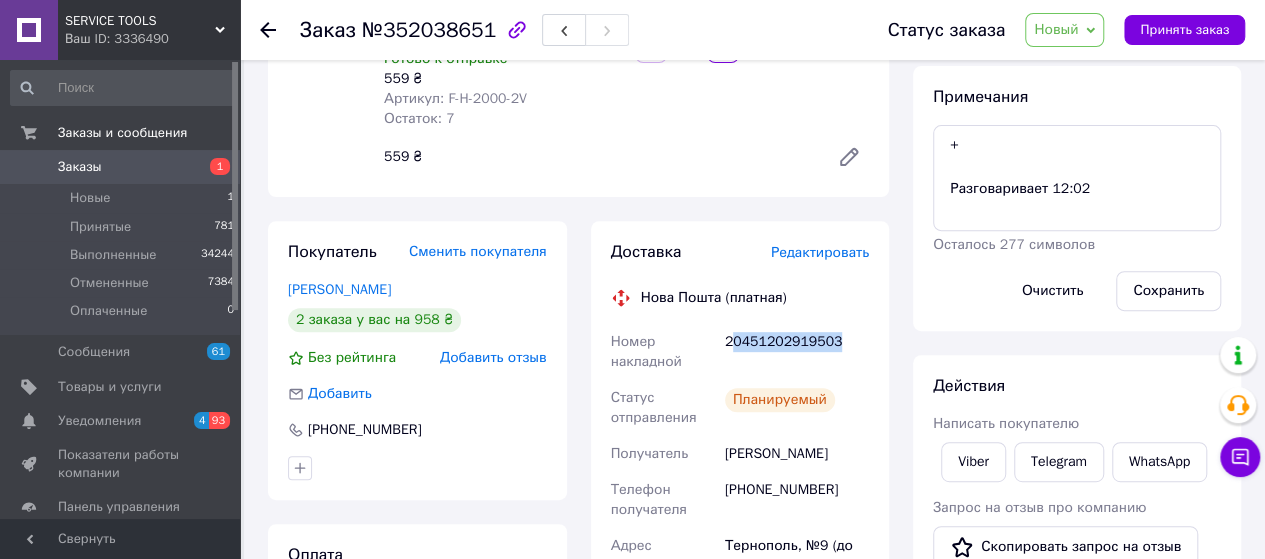 drag, startPoint x: 728, startPoint y: 321, endPoint x: 840, endPoint y: 320, distance: 112.00446 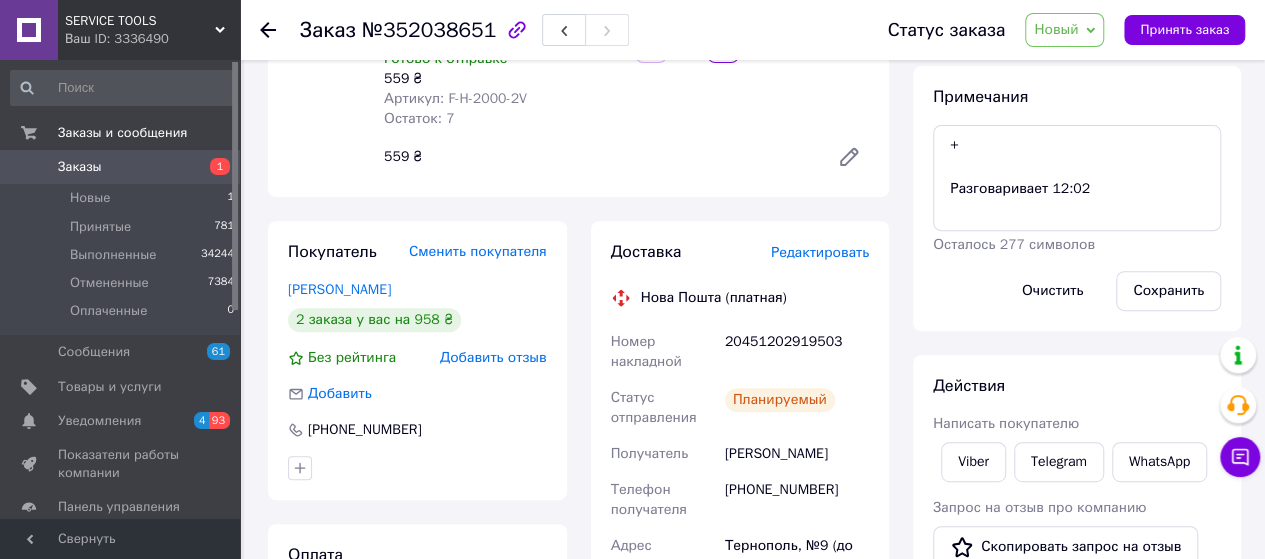 click on "Номер накладной" at bounding box center (664, 352) 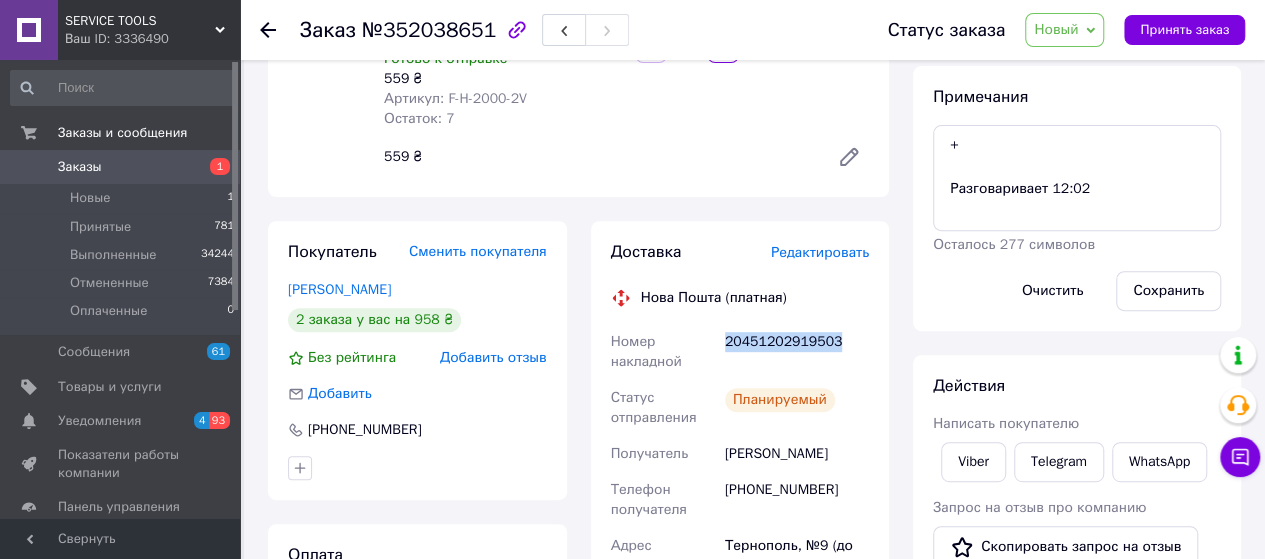 drag, startPoint x: 726, startPoint y: 323, endPoint x: 828, endPoint y: 327, distance: 102.0784 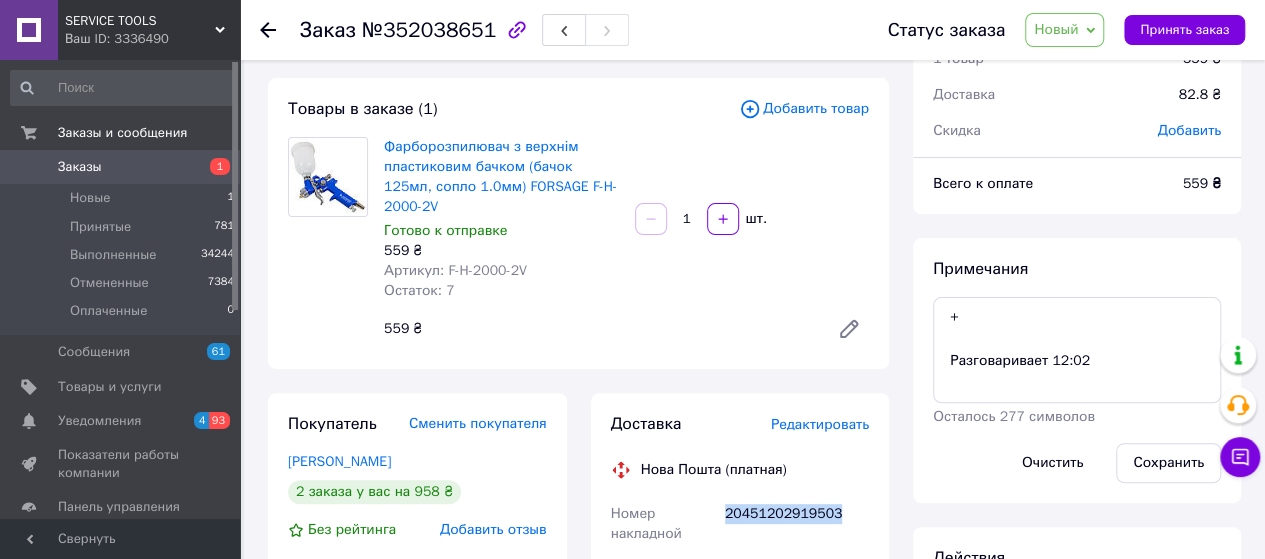 scroll, scrollTop: 0, scrollLeft: 0, axis: both 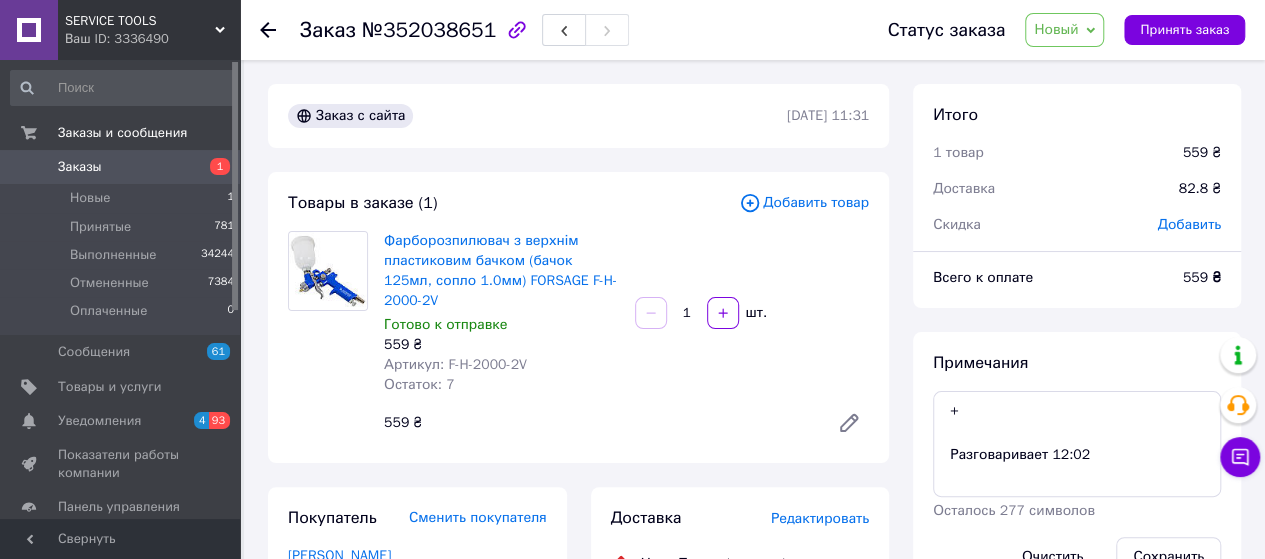 click on "Новый" at bounding box center [1056, 29] 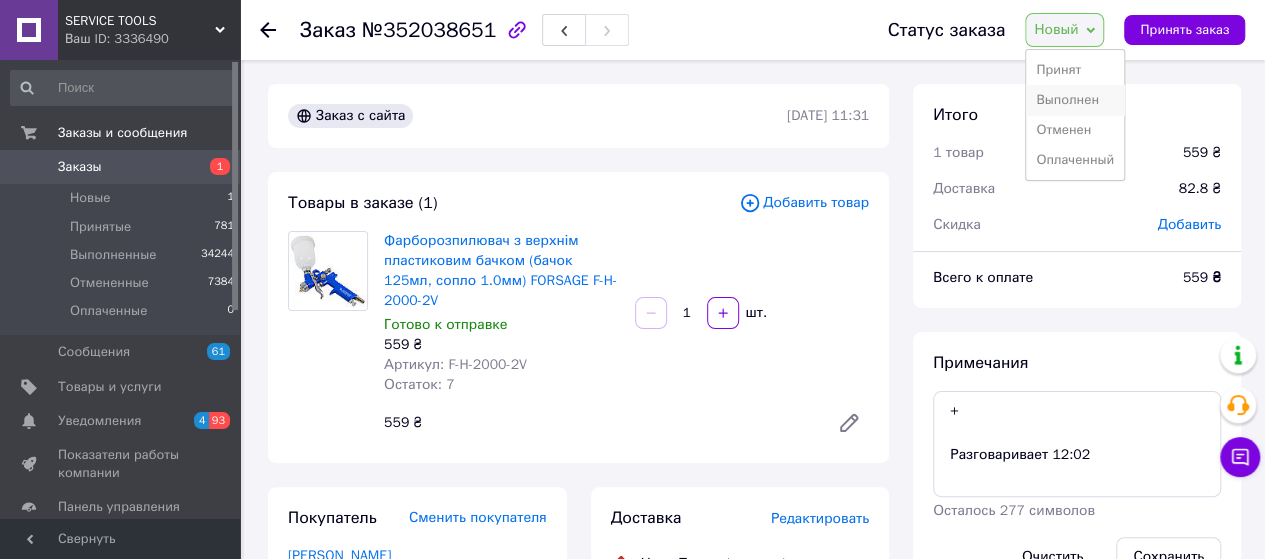 click on "Выполнен" at bounding box center [1075, 100] 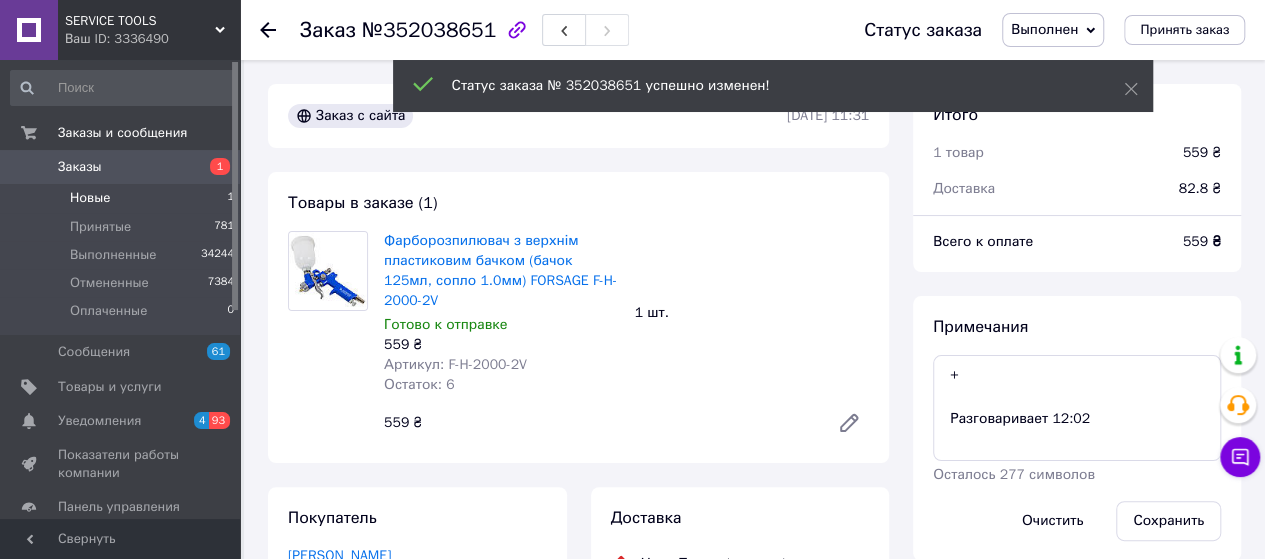 click on "Новые" at bounding box center (90, 198) 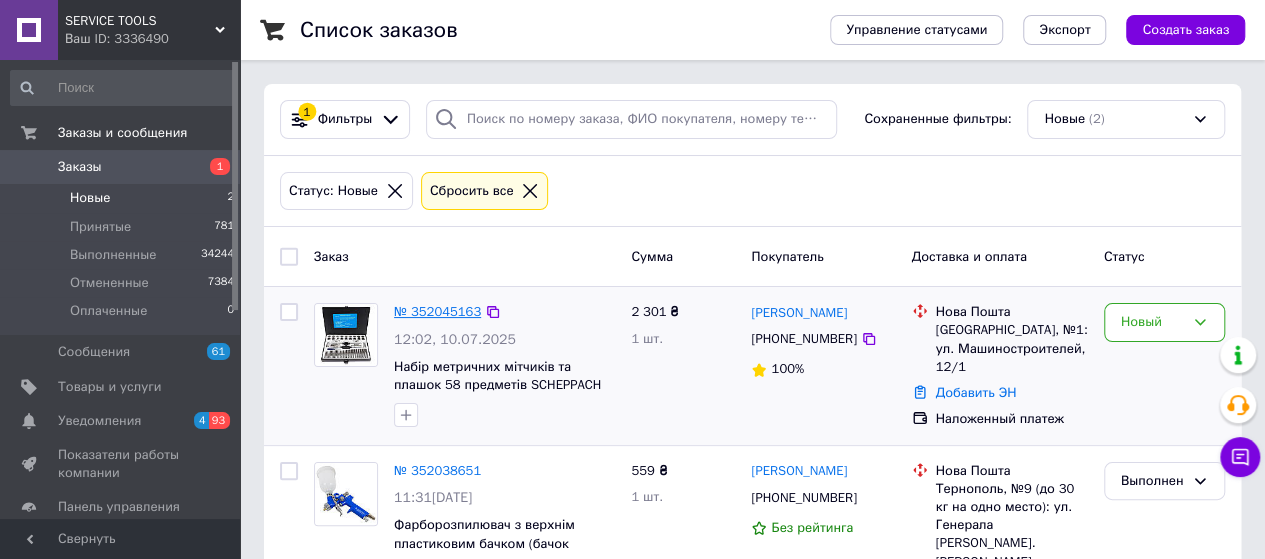 click on "№ 352045163" at bounding box center (437, 311) 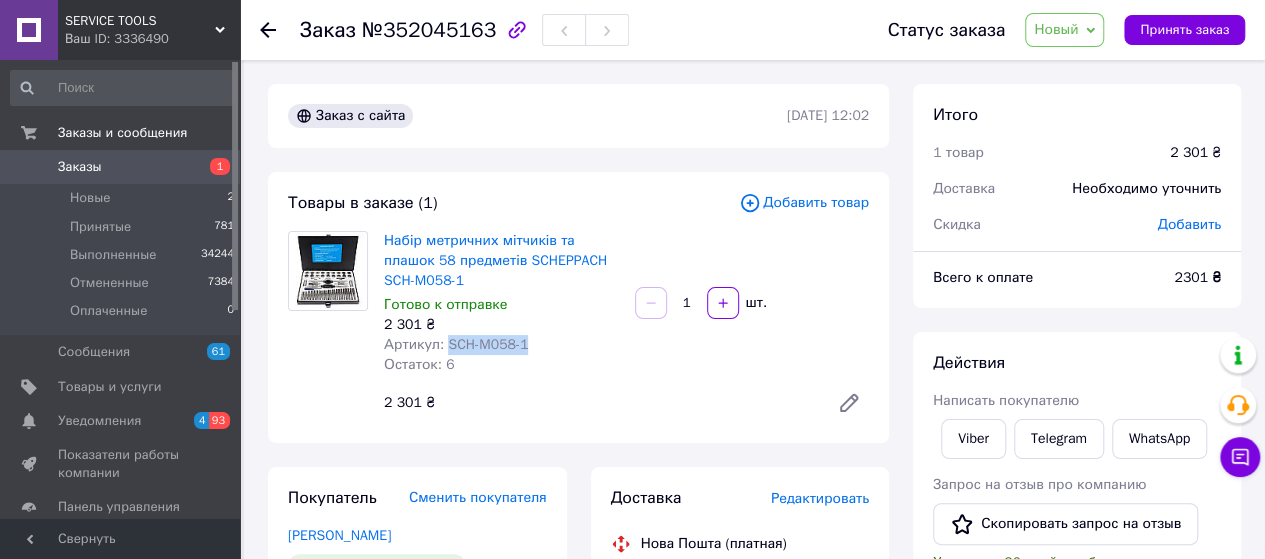 drag, startPoint x: 504, startPoint y: 345, endPoint x: 444, endPoint y: 346, distance: 60.00833 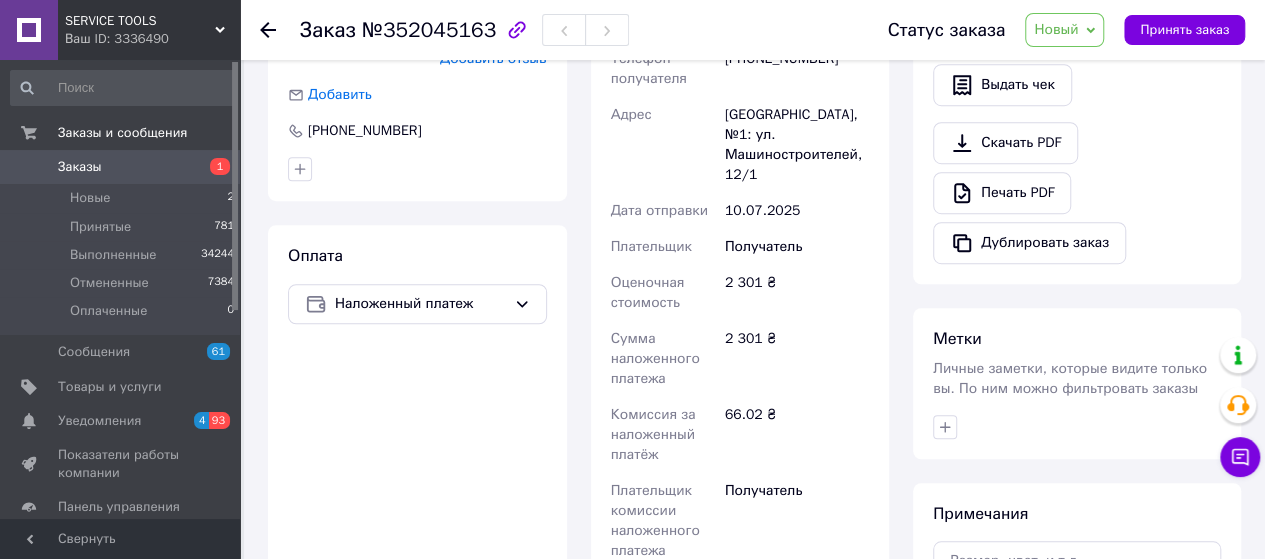 scroll, scrollTop: 733, scrollLeft: 0, axis: vertical 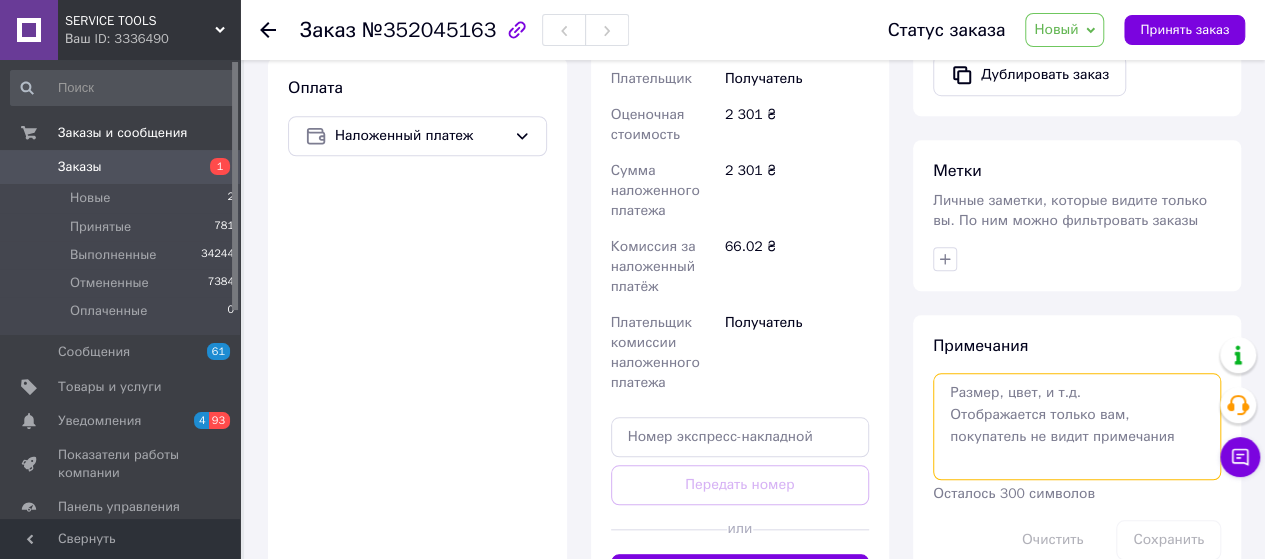 click at bounding box center [1077, 426] 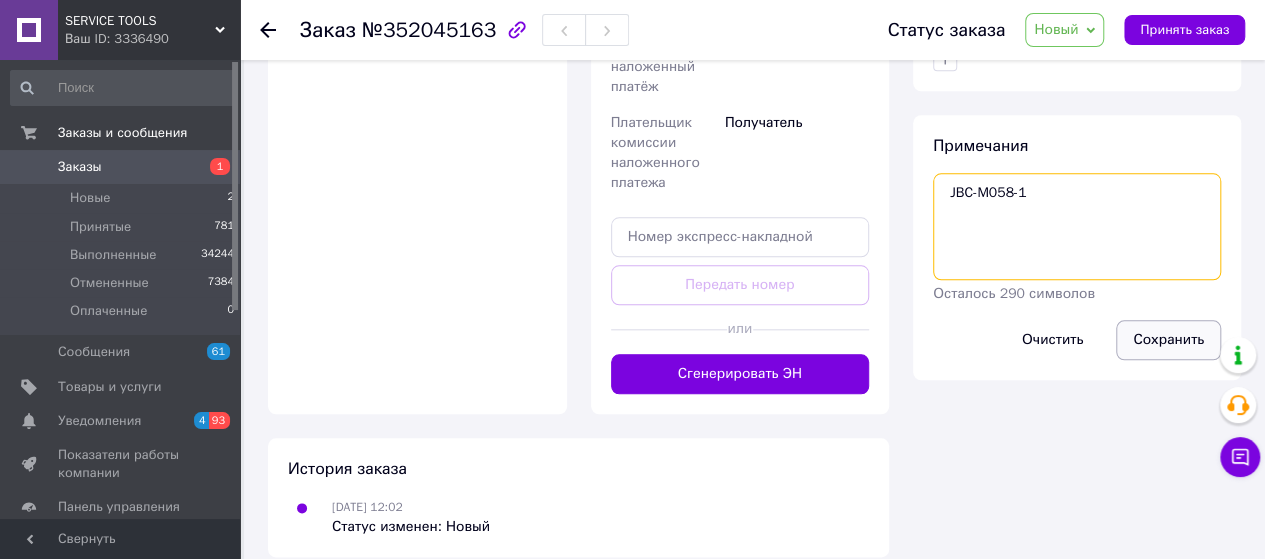 type on "JBC-M058-1" 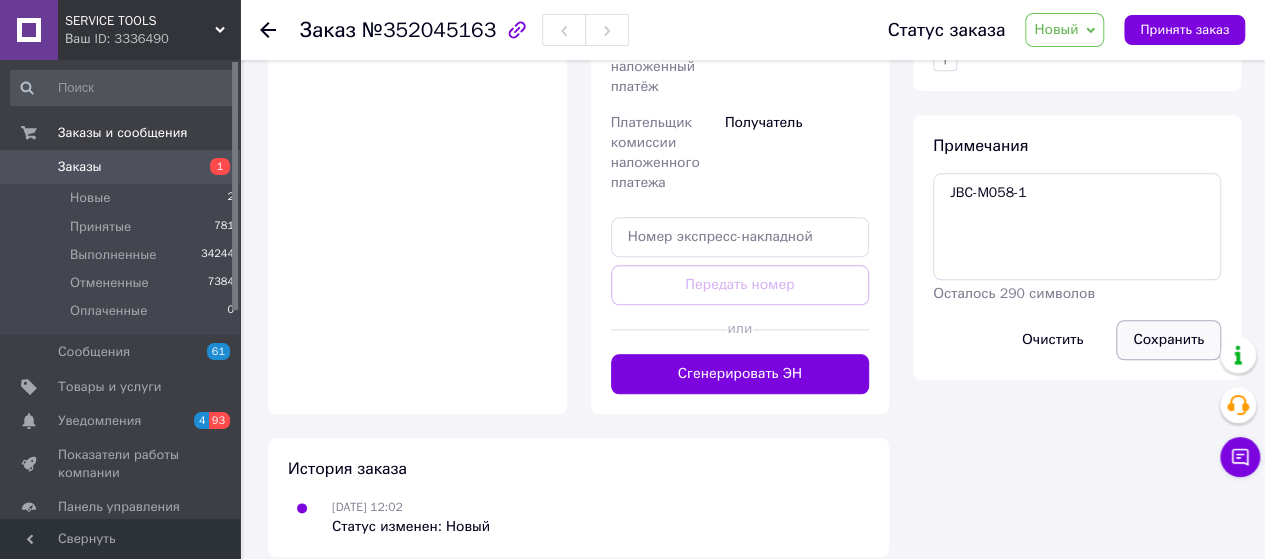 click on "Сохранить" at bounding box center (1168, 340) 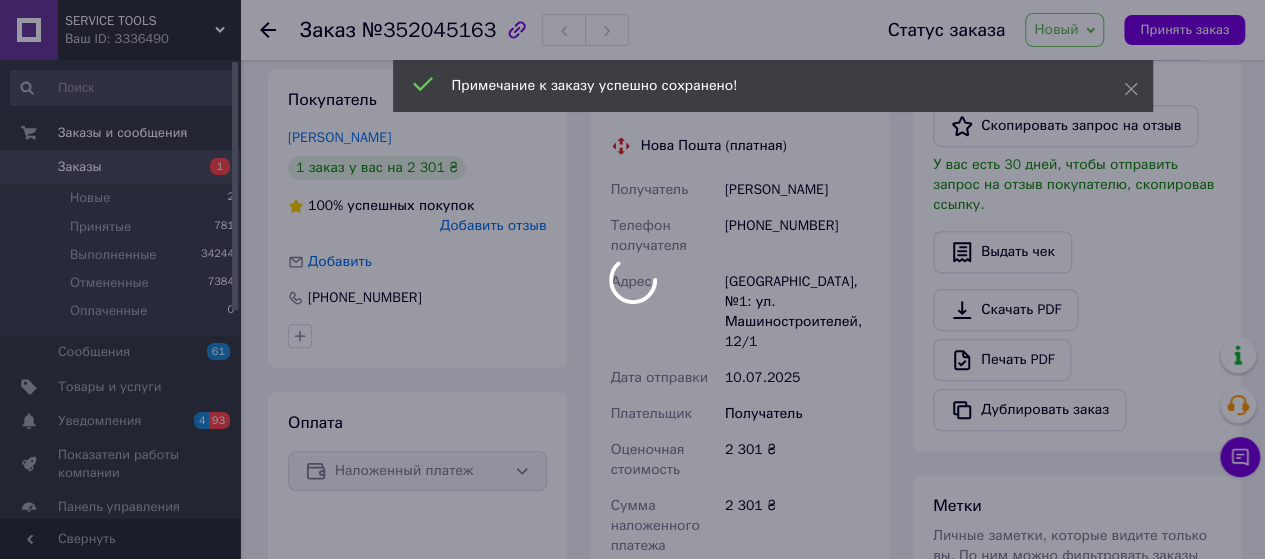 scroll, scrollTop: 266, scrollLeft: 0, axis: vertical 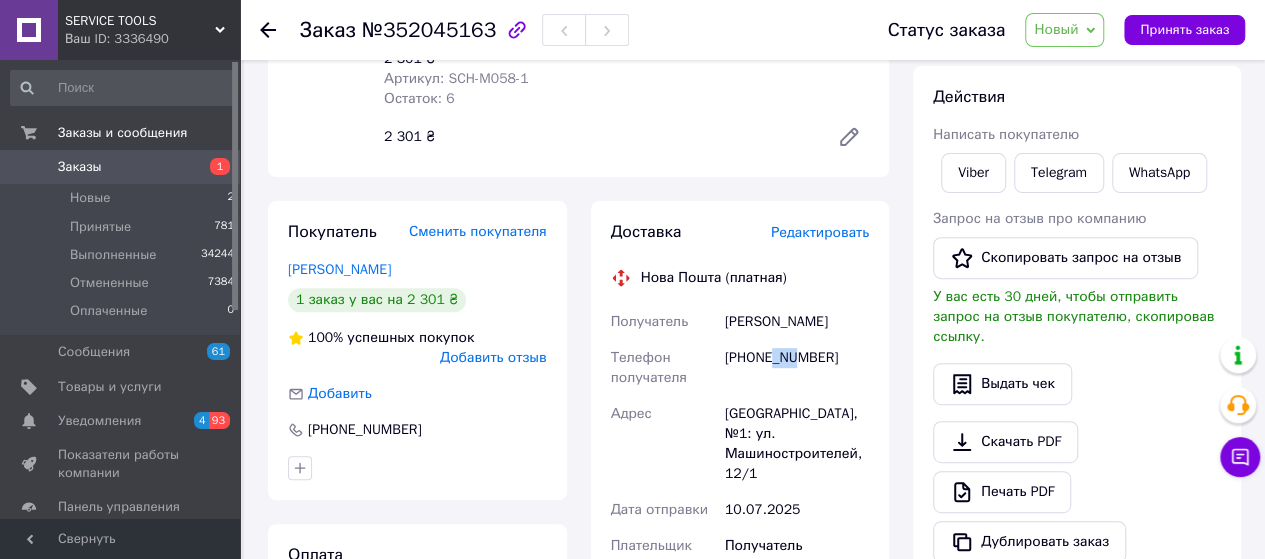 drag, startPoint x: 773, startPoint y: 357, endPoint x: 793, endPoint y: 357, distance: 20 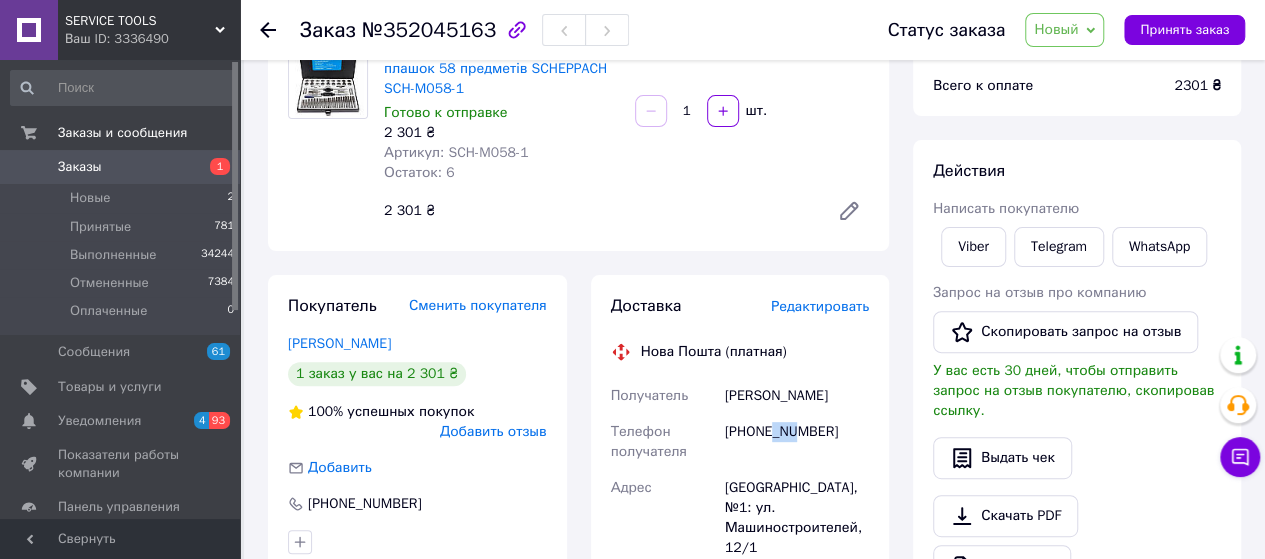 scroll, scrollTop: 200, scrollLeft: 0, axis: vertical 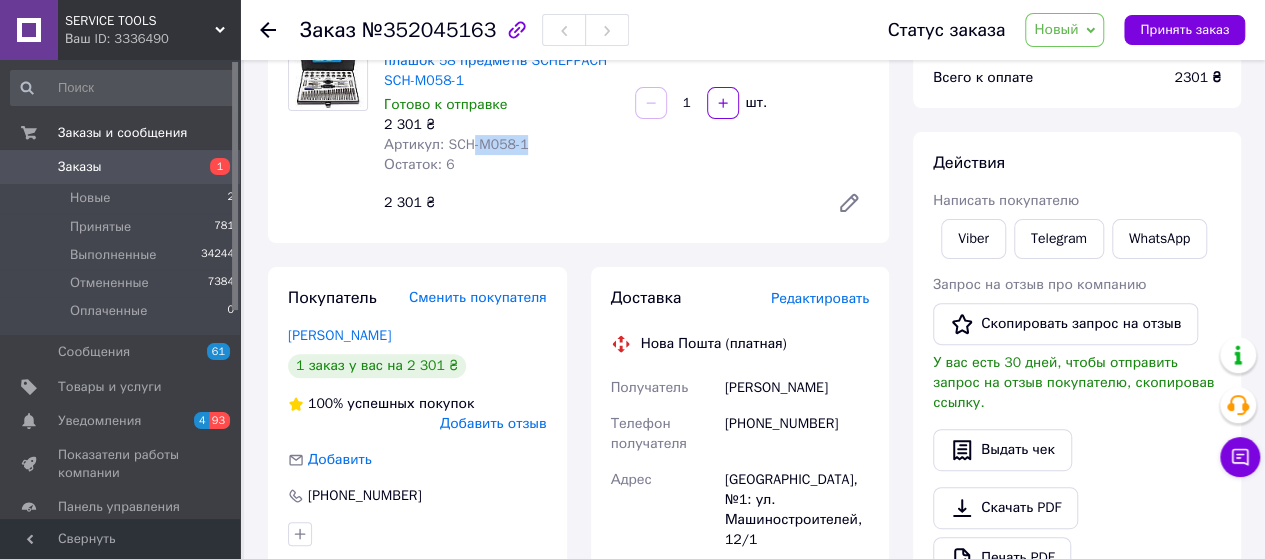 drag, startPoint x: 528, startPoint y: 145, endPoint x: 468, endPoint y: 149, distance: 60.133186 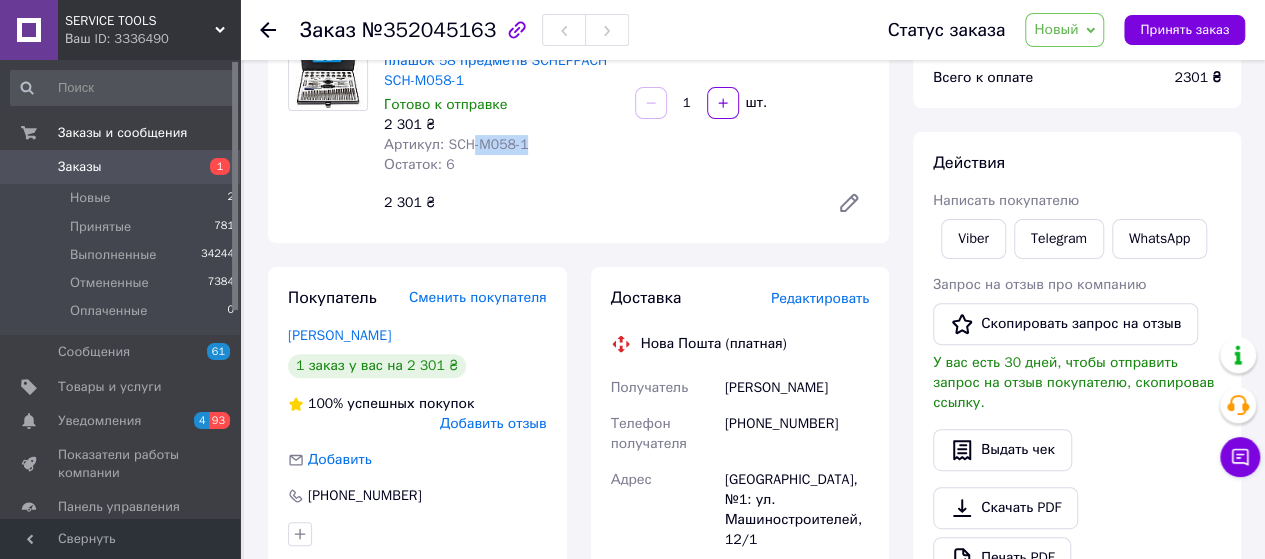 copy on "-M058-1" 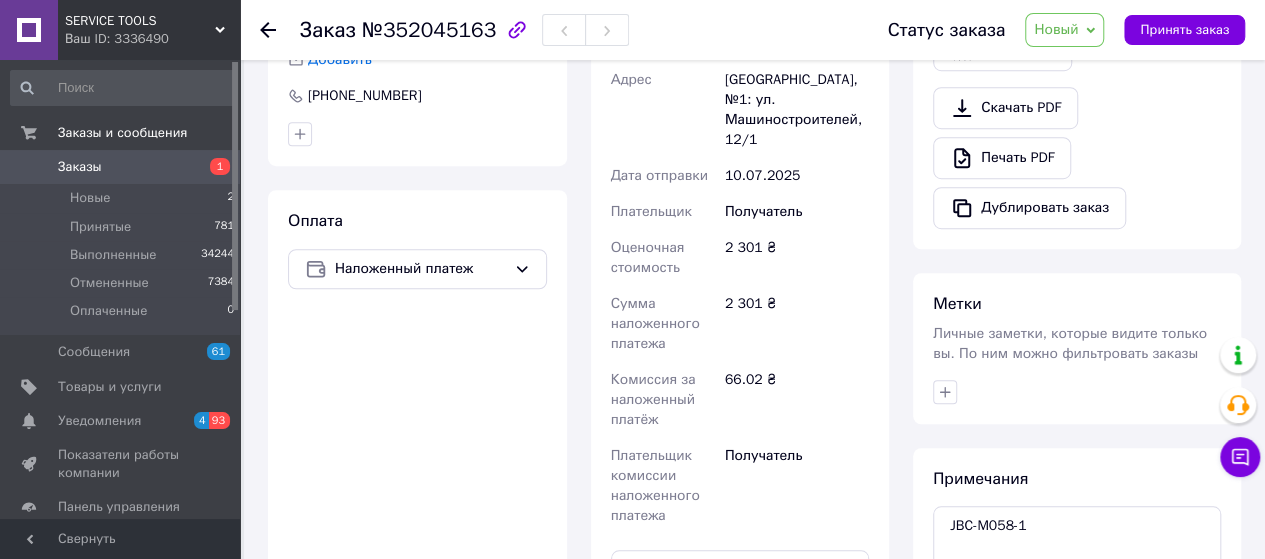 scroll, scrollTop: 866, scrollLeft: 0, axis: vertical 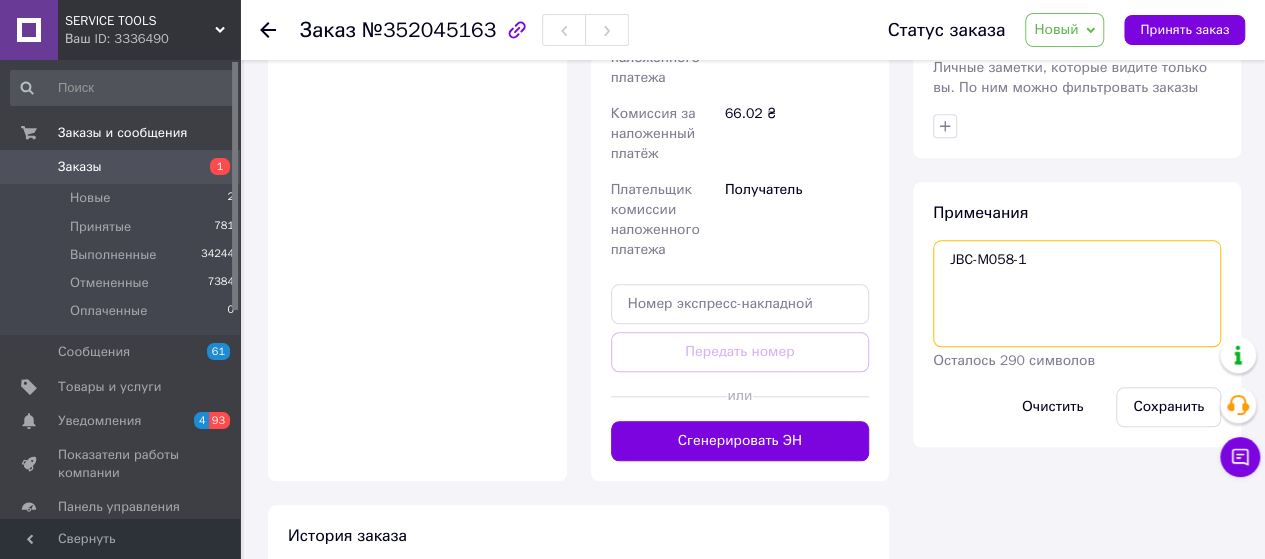 drag, startPoint x: 1026, startPoint y: 241, endPoint x: 914, endPoint y: 237, distance: 112.0714 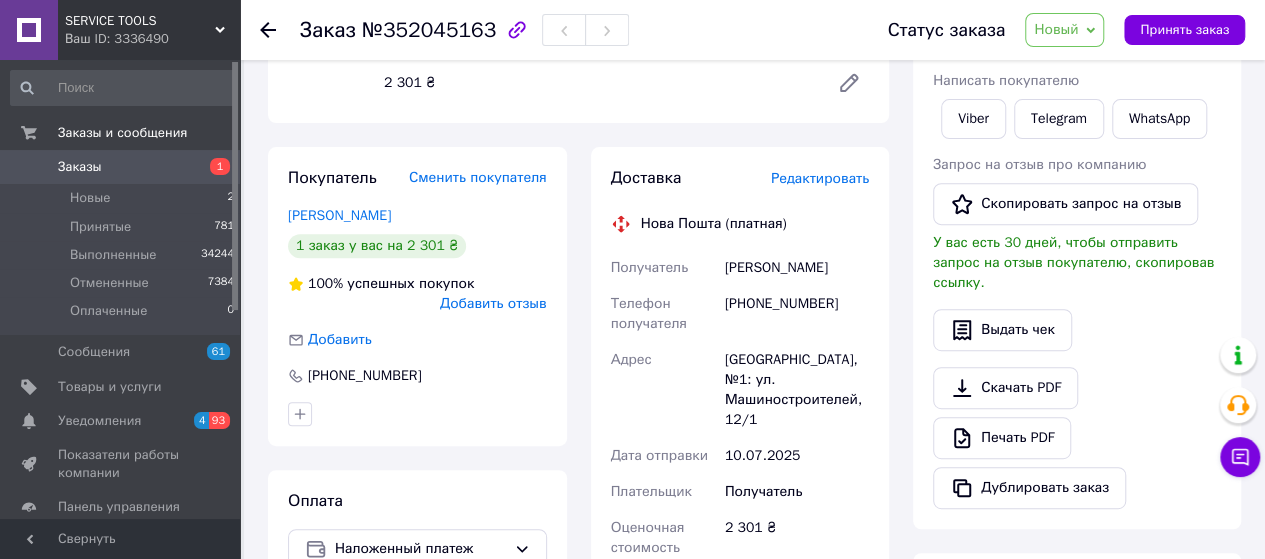 scroll, scrollTop: 200, scrollLeft: 0, axis: vertical 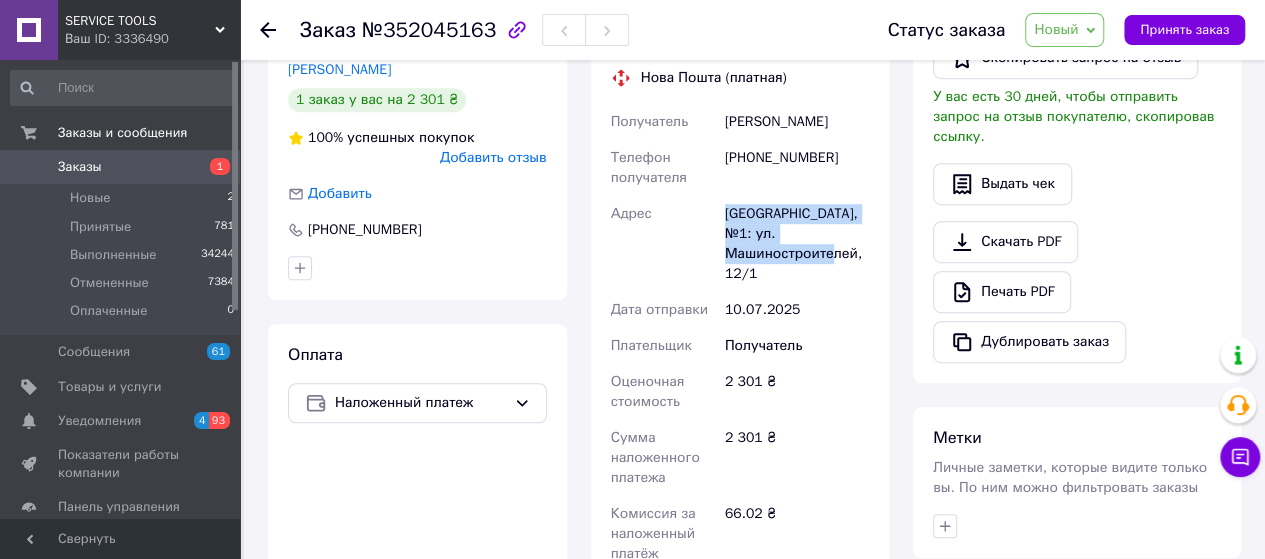 drag, startPoint x: 786, startPoint y: 249, endPoint x: 757, endPoint y: 262, distance: 31.780497 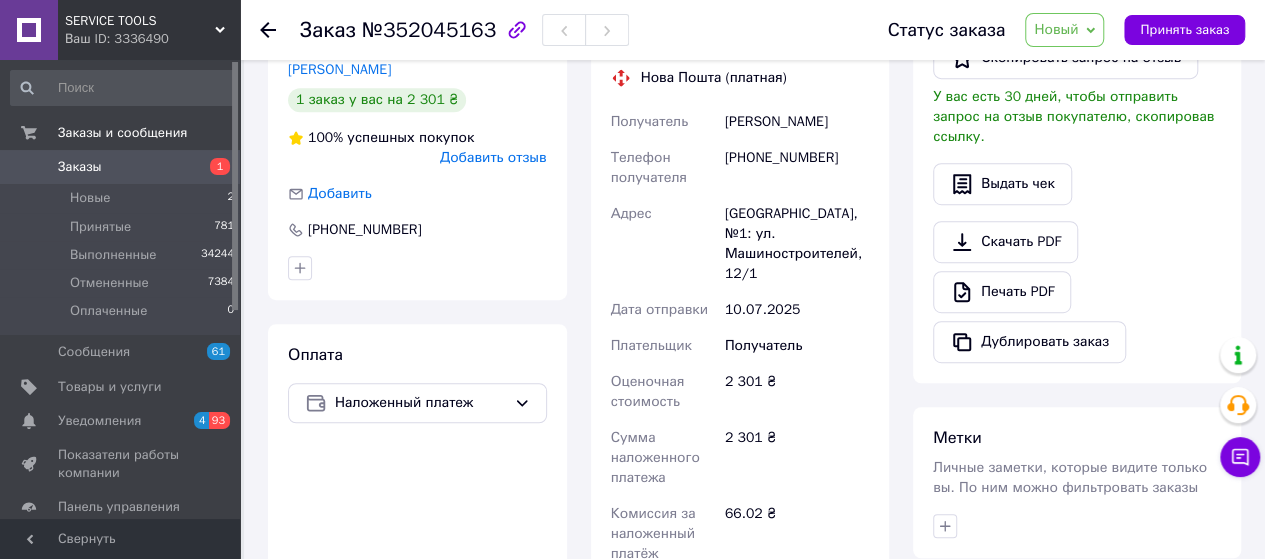 click on "+380970438685" at bounding box center (797, 168) 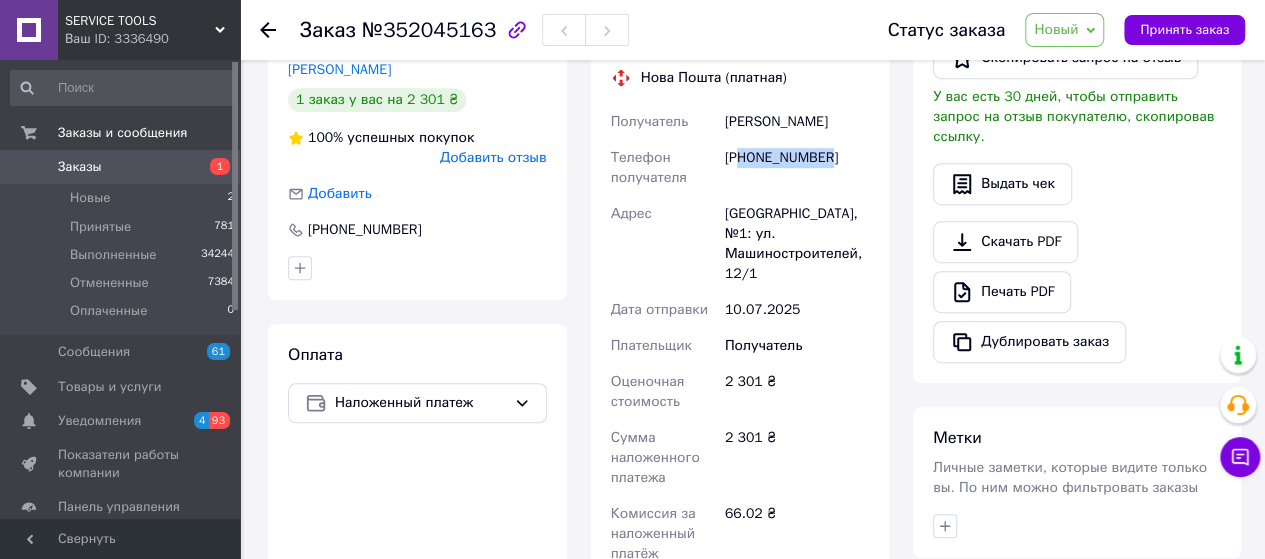 drag, startPoint x: 742, startPoint y: 159, endPoint x: 830, endPoint y: 161, distance: 88.02273 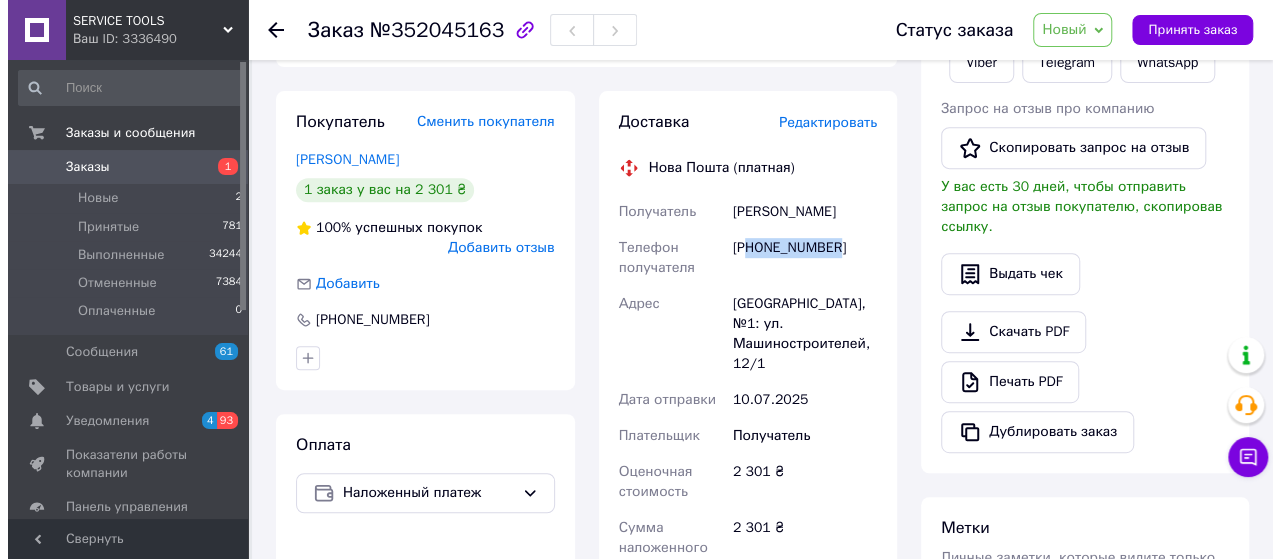 scroll, scrollTop: 266, scrollLeft: 0, axis: vertical 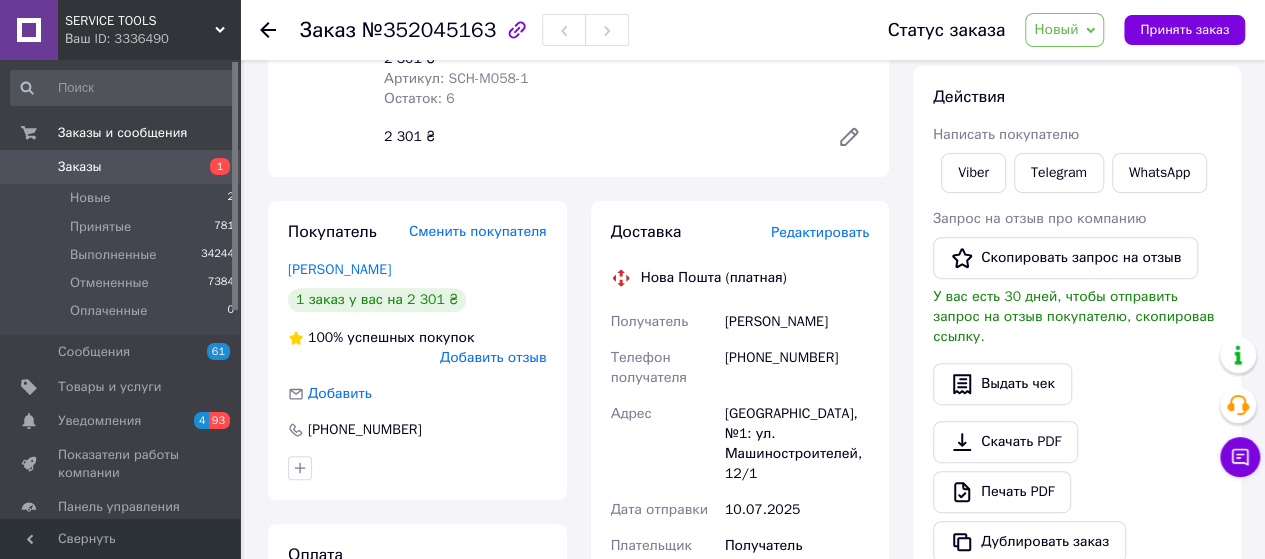click on "Редактировать" at bounding box center [820, 232] 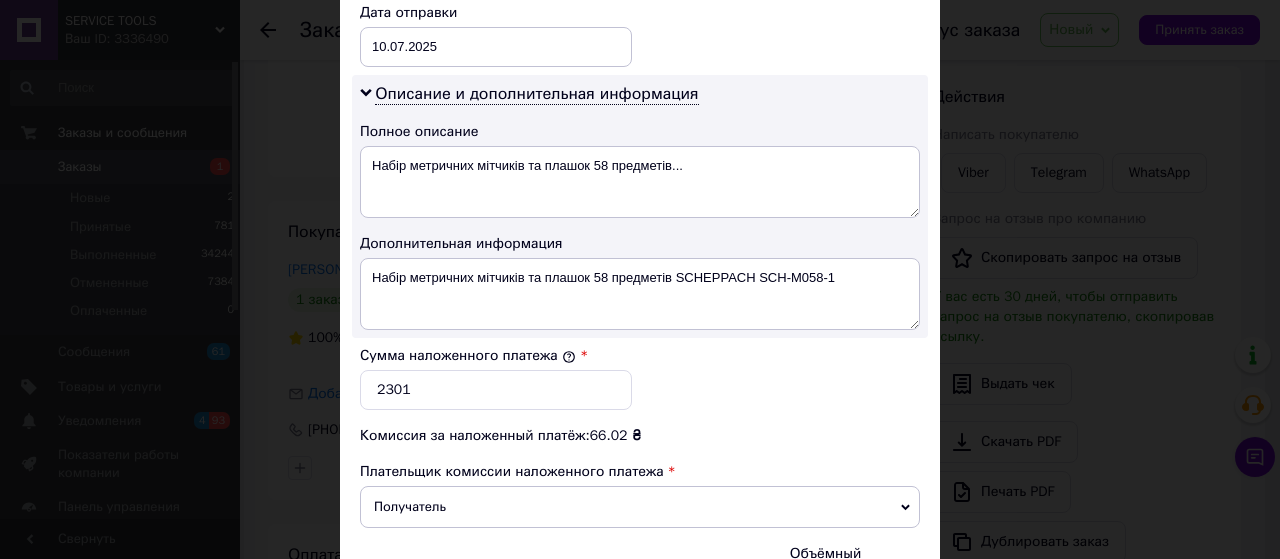 scroll, scrollTop: 1066, scrollLeft: 0, axis: vertical 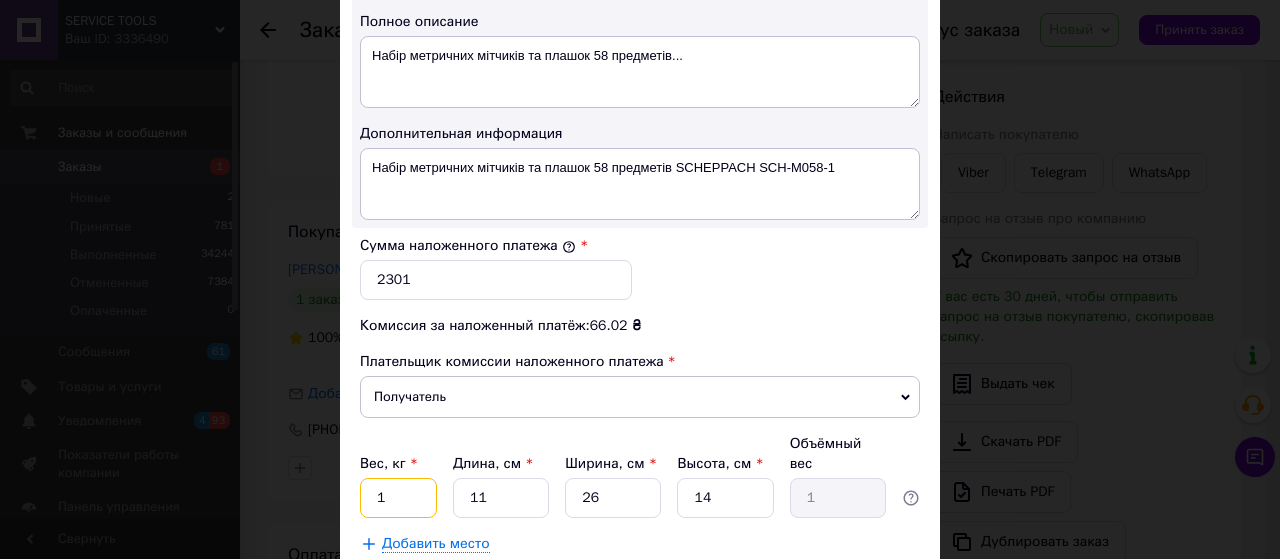 drag, startPoint x: 367, startPoint y: 460, endPoint x: 390, endPoint y: 465, distance: 23.537205 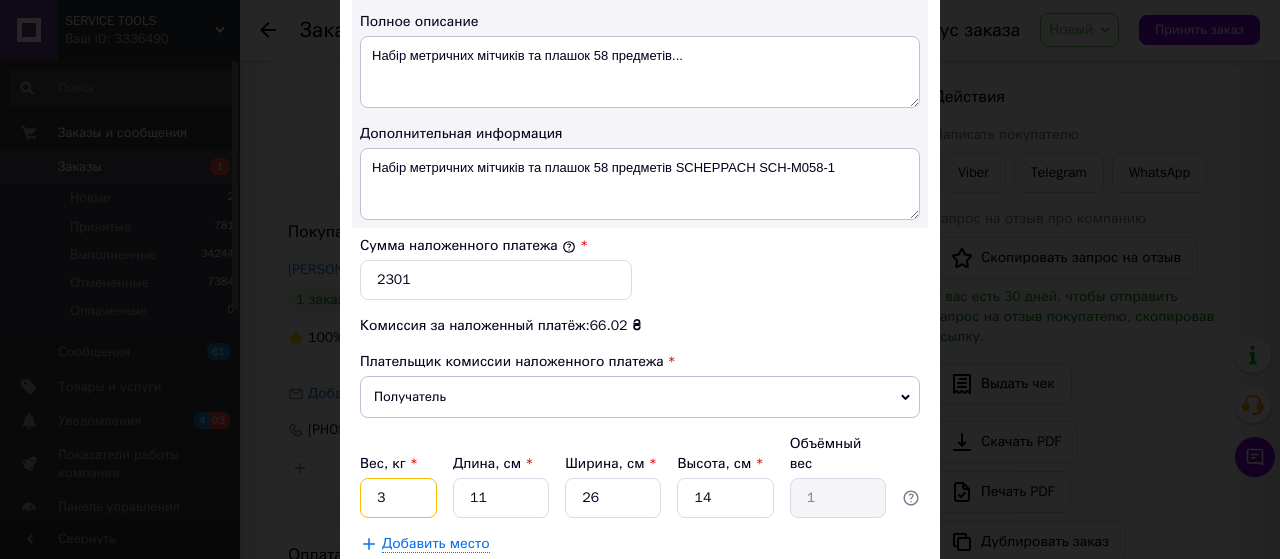 type on "3" 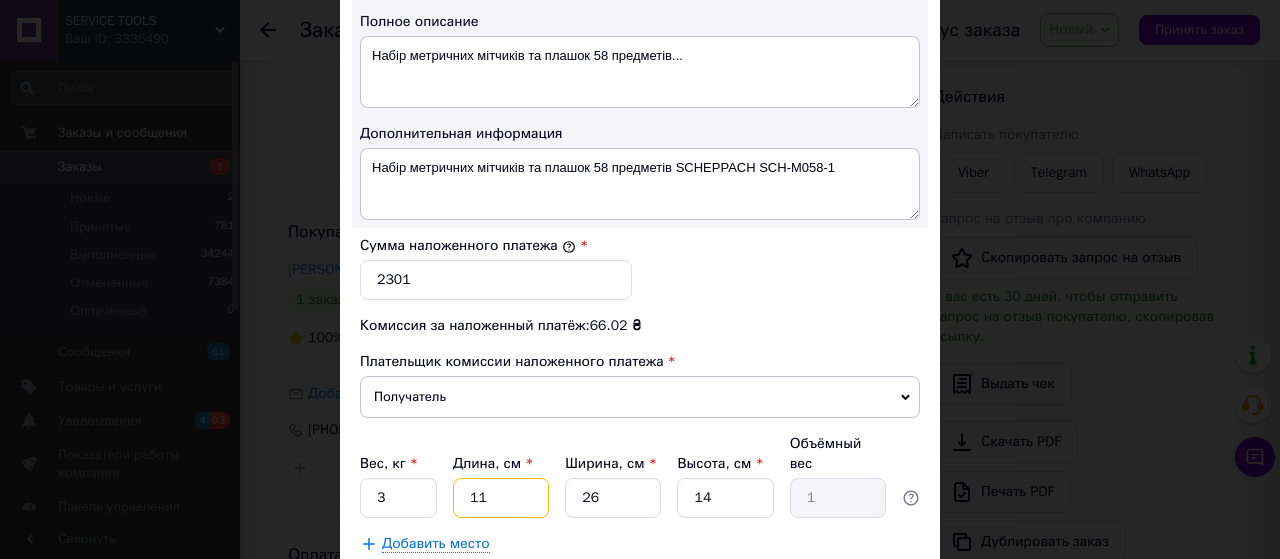 drag, startPoint x: 469, startPoint y: 461, endPoint x: 428, endPoint y: 461, distance: 41 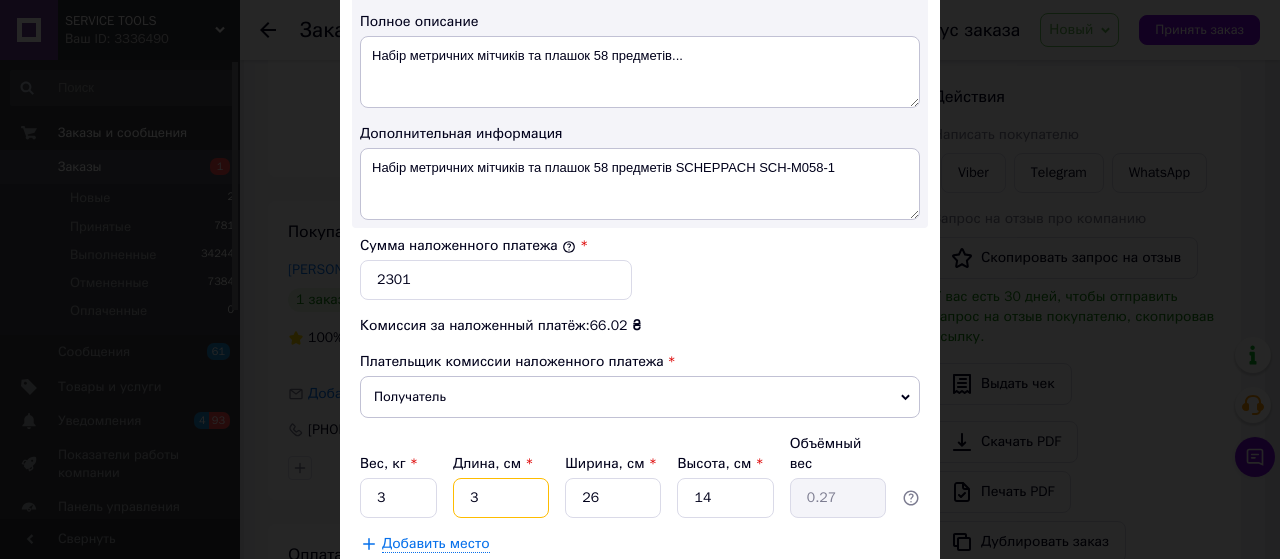 type on "33" 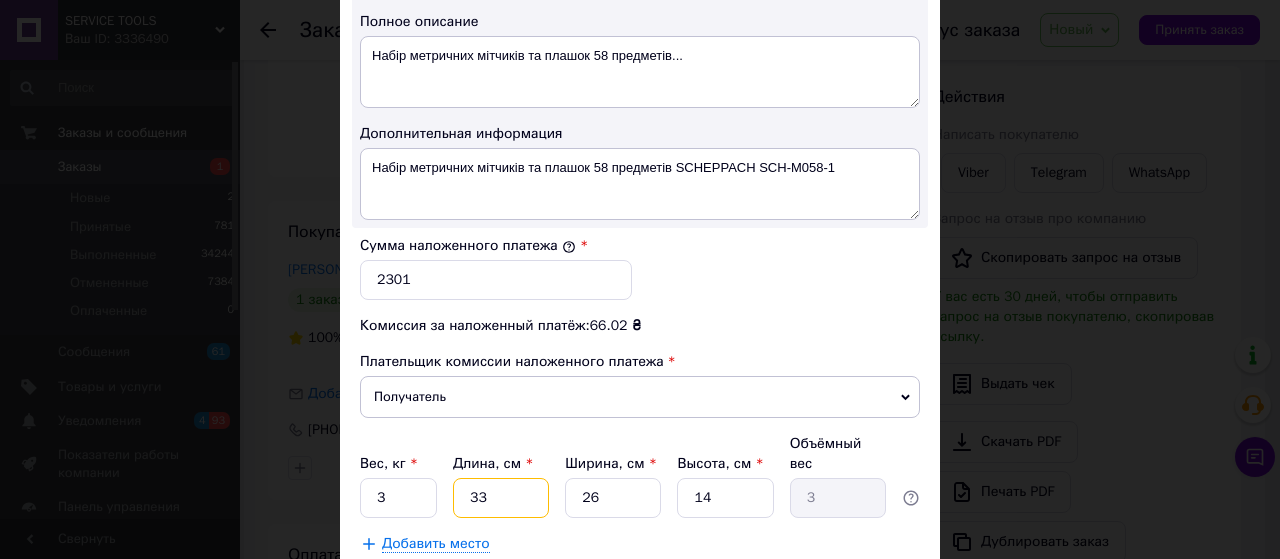 type on "33" 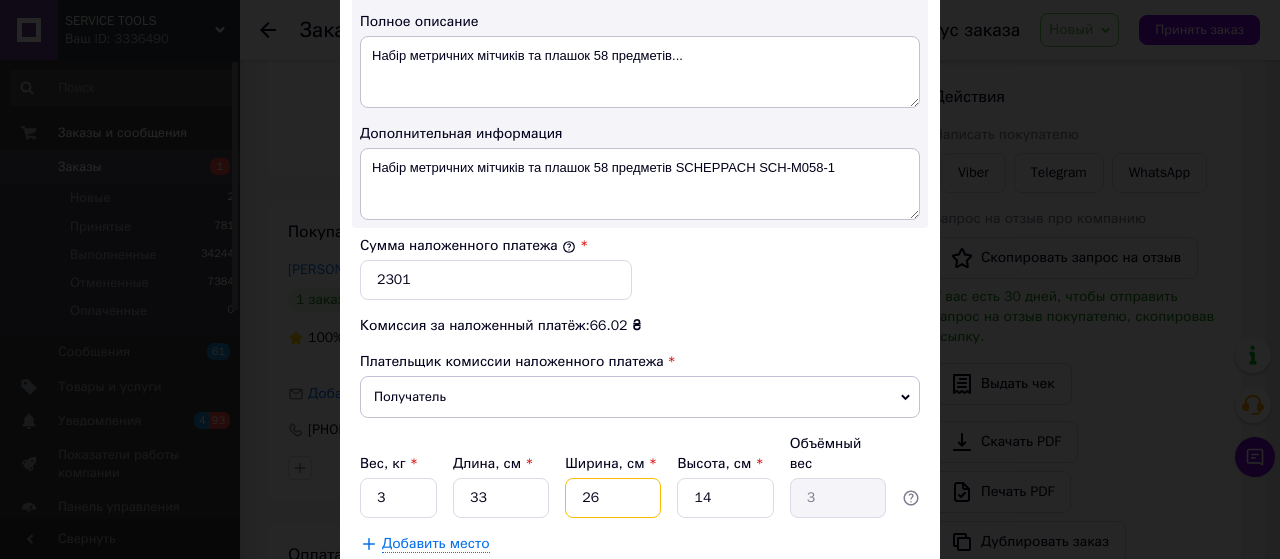 drag, startPoint x: 634, startPoint y: 473, endPoint x: 538, endPoint y: 467, distance: 96.18732 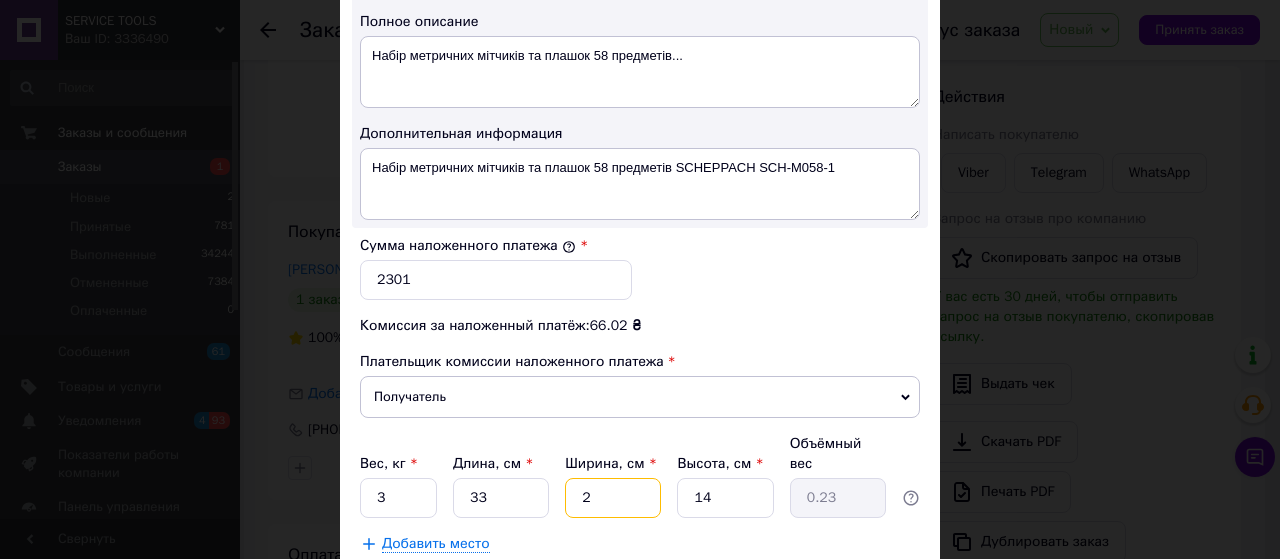 type on "22" 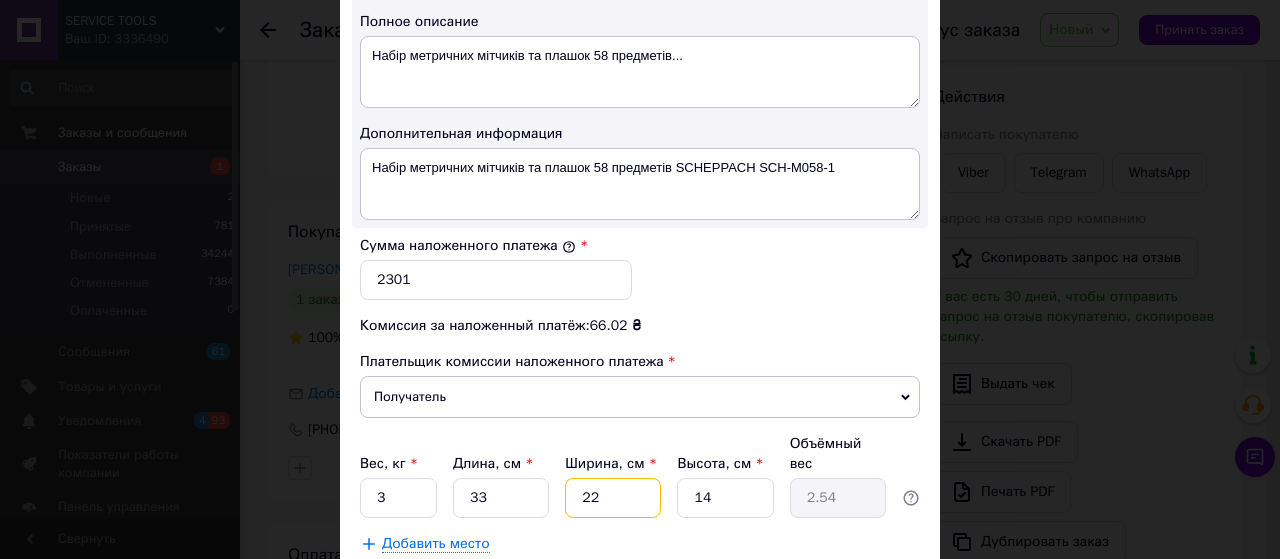 type on "22" 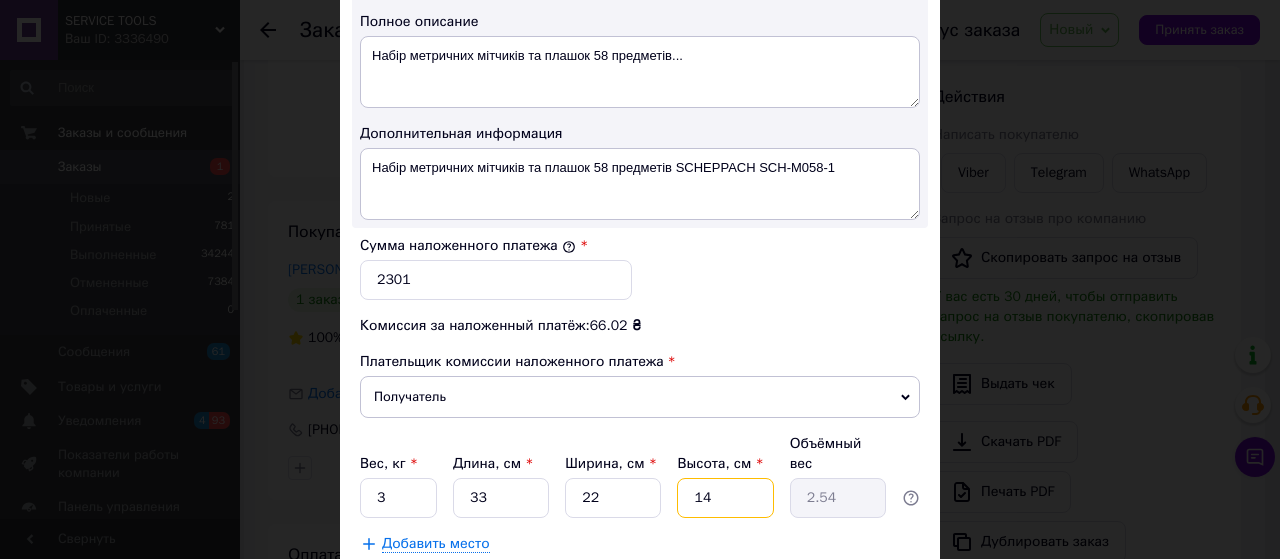 drag, startPoint x: 745, startPoint y: 466, endPoint x: 600, endPoint y: 465, distance: 145.00345 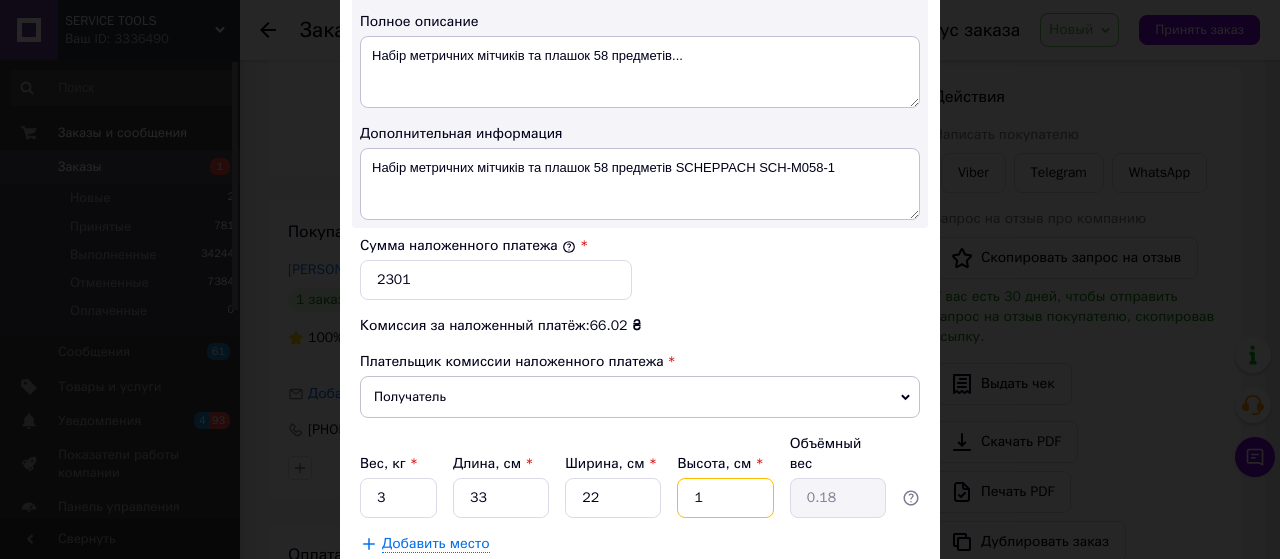type on "11" 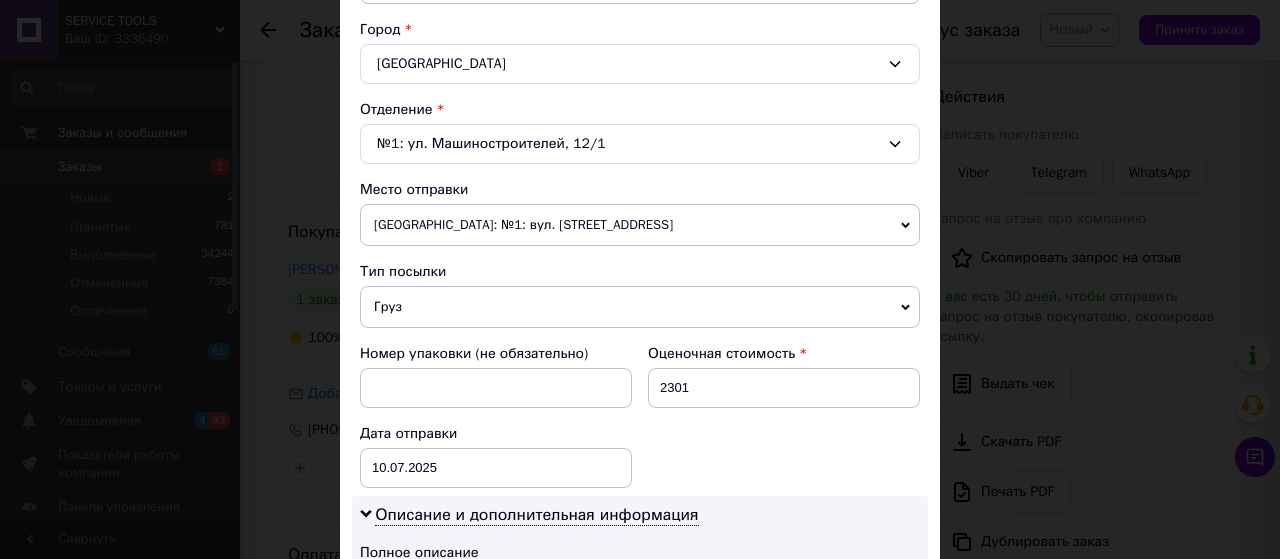 scroll, scrollTop: 533, scrollLeft: 0, axis: vertical 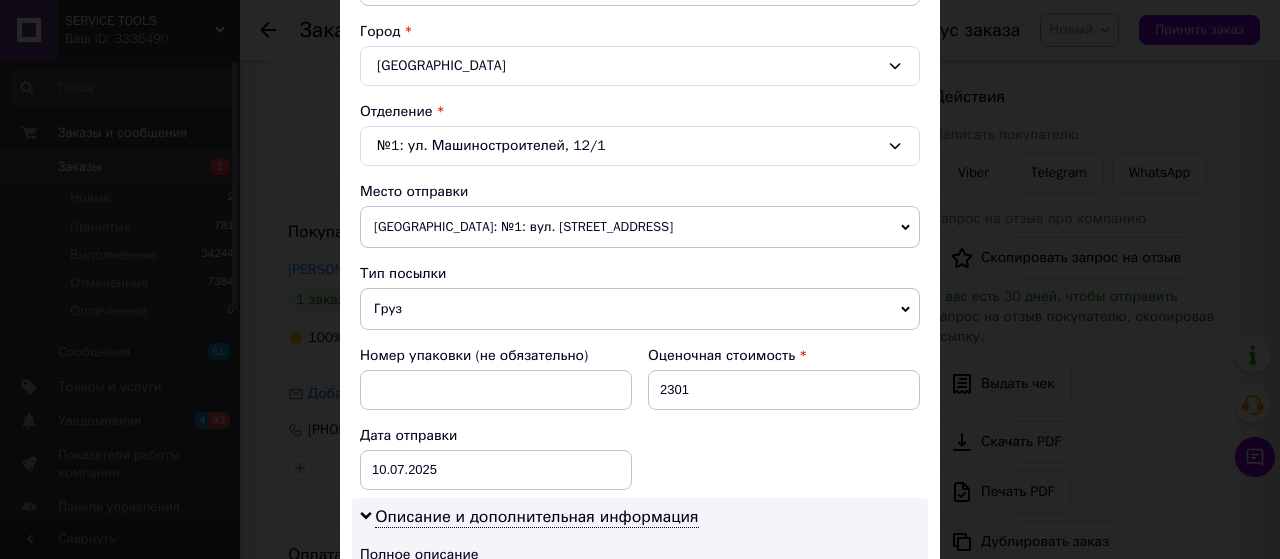 type on "11" 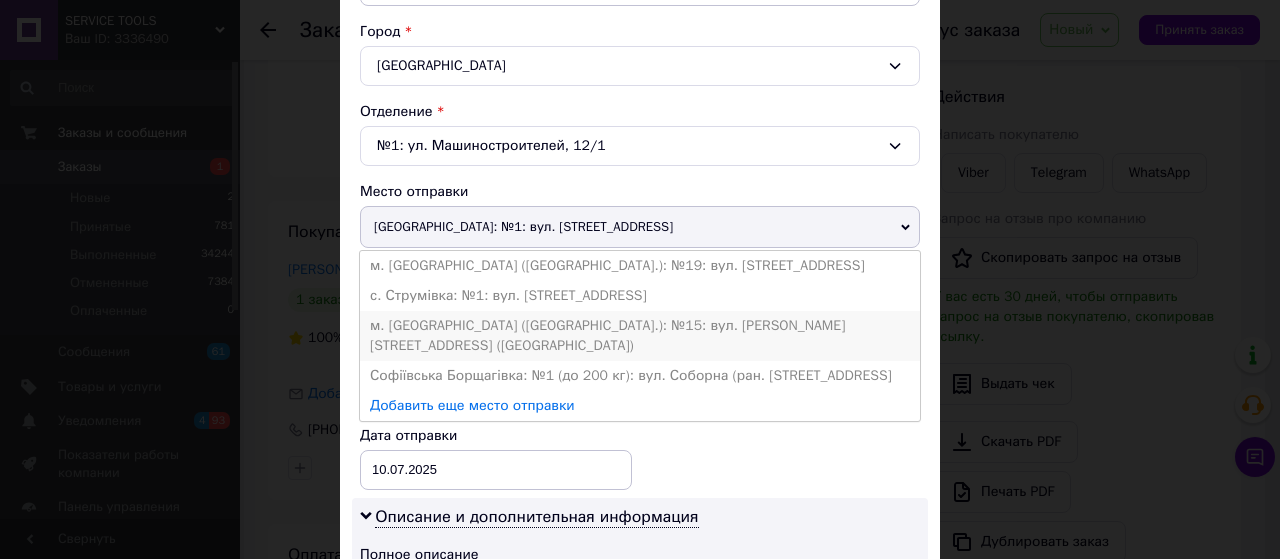 click on "м. Київ (Київська обл.): №15: вул. Берковецька, 6 (АШАН)" at bounding box center (640, 336) 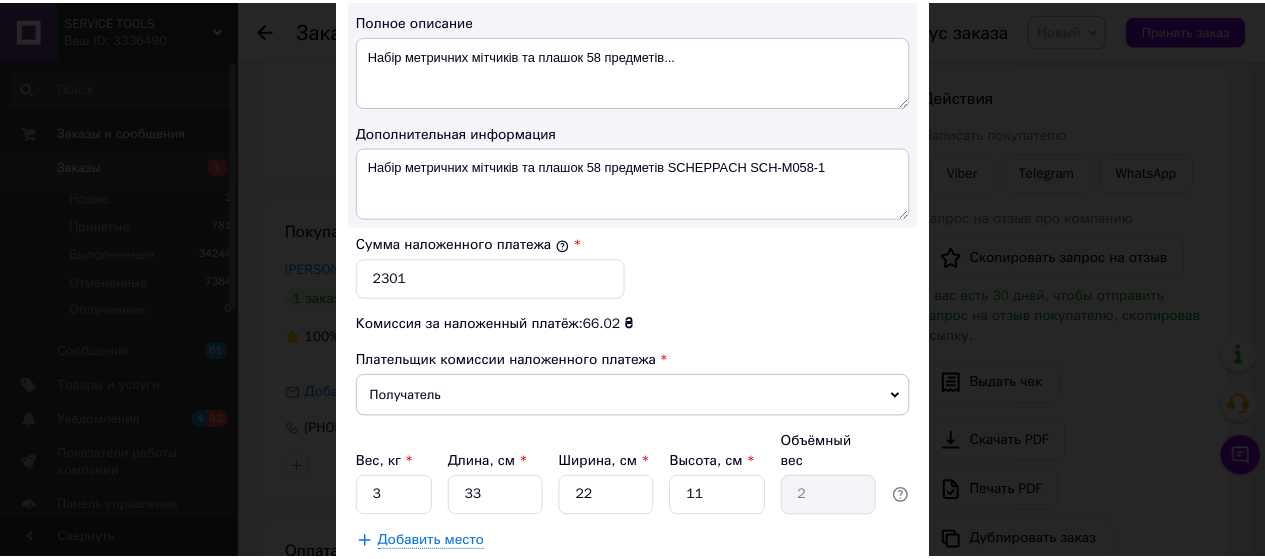 scroll, scrollTop: 1179, scrollLeft: 0, axis: vertical 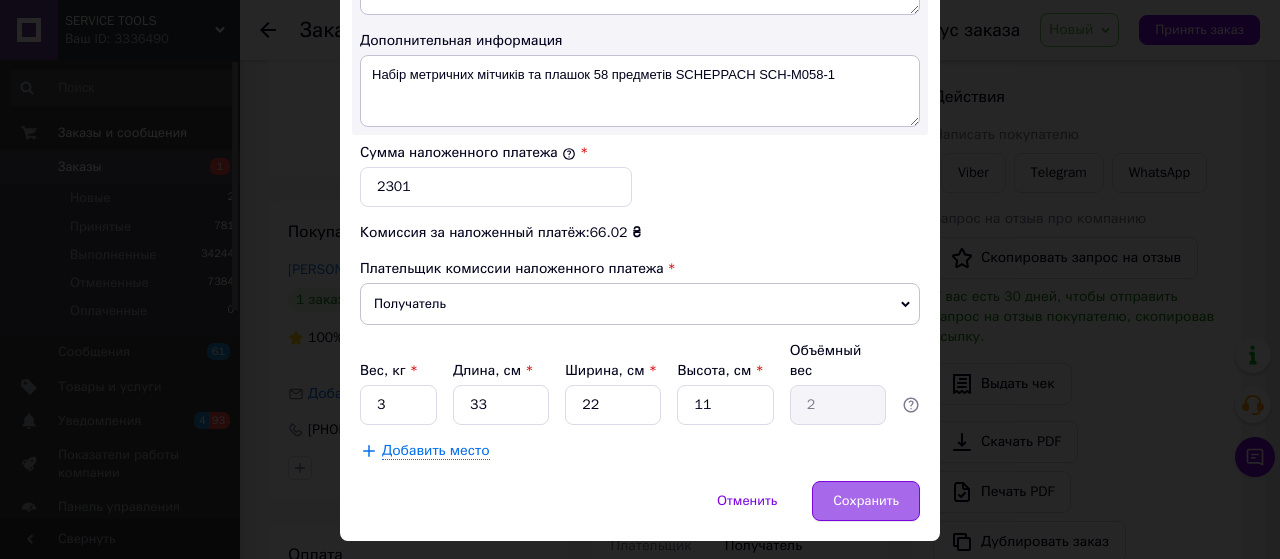 click on "Сохранить" at bounding box center [866, 501] 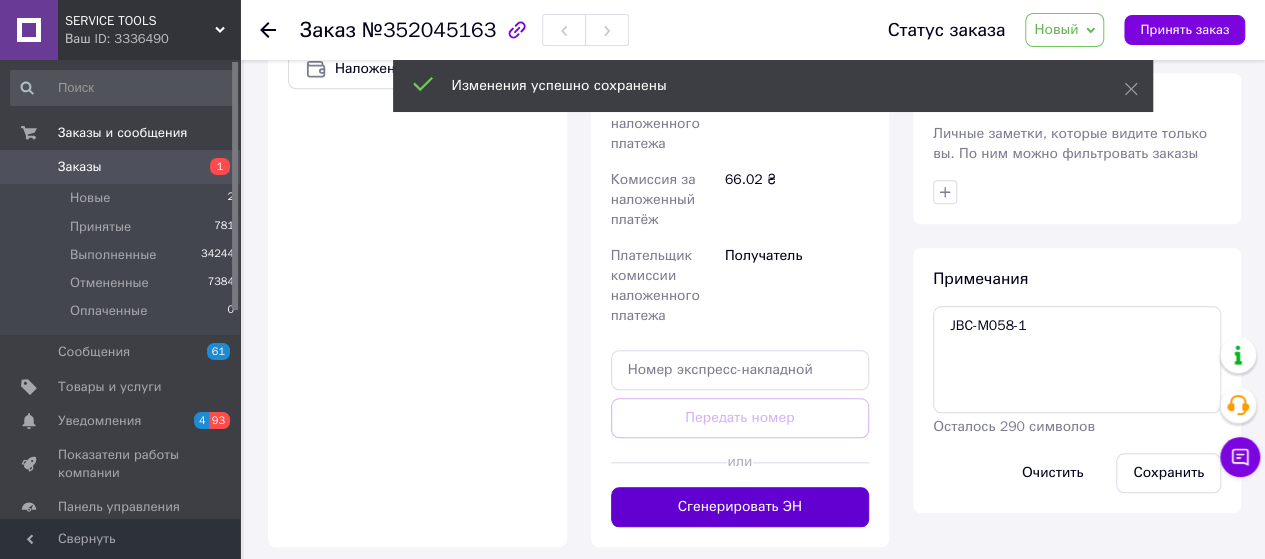 click on "Сгенерировать ЭН" at bounding box center (740, 507) 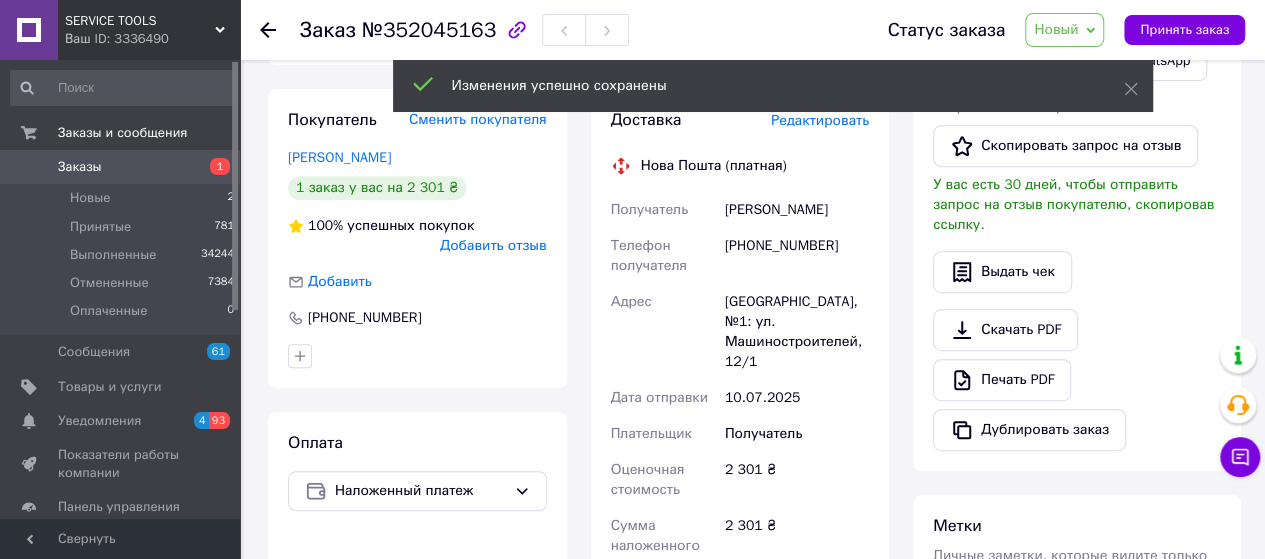 scroll, scrollTop: 200, scrollLeft: 0, axis: vertical 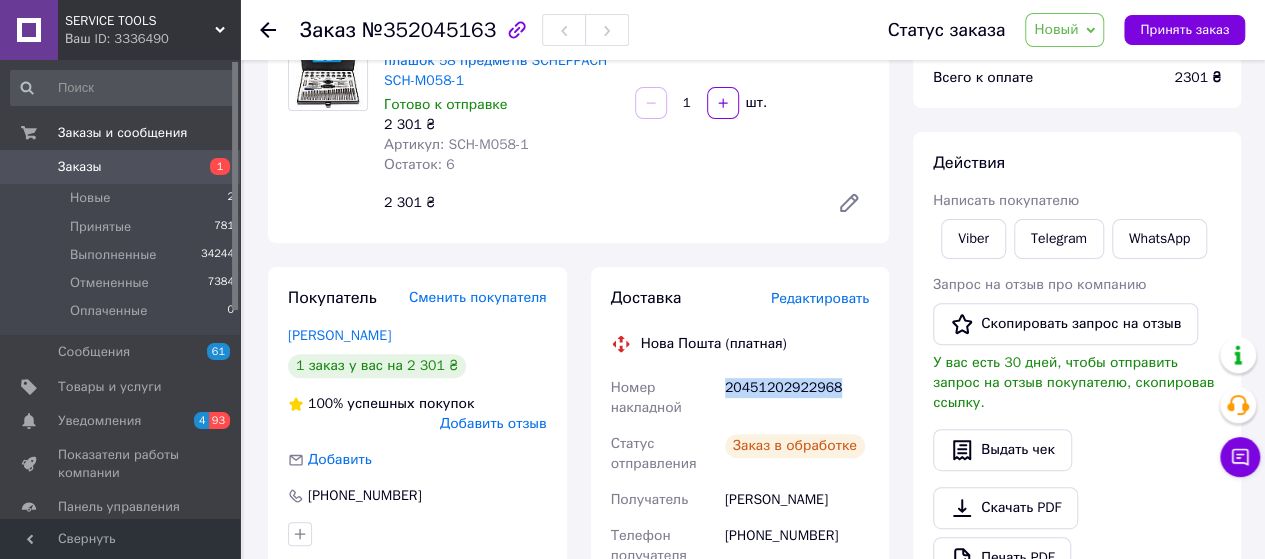 drag, startPoint x: 738, startPoint y: 385, endPoint x: 839, endPoint y: 387, distance: 101.0198 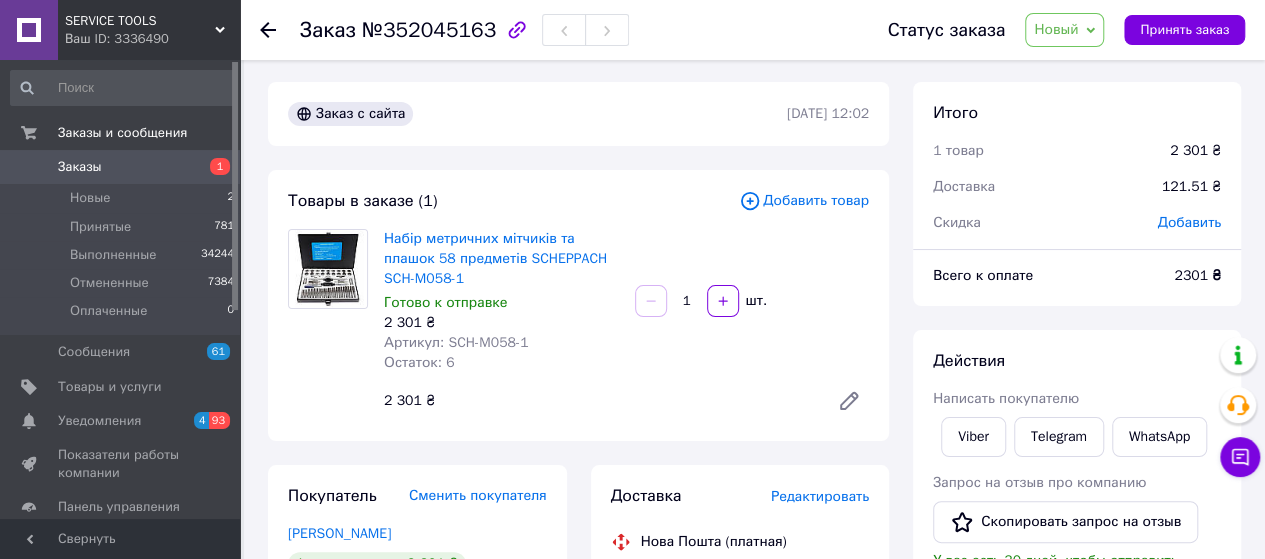 scroll, scrollTop: 0, scrollLeft: 0, axis: both 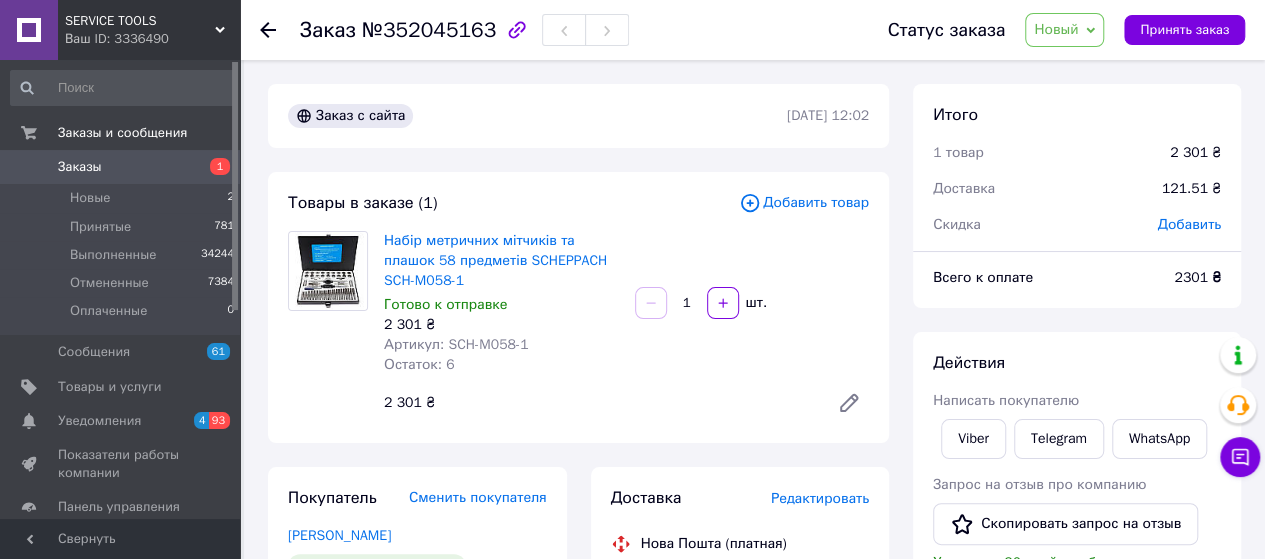 click on "Новый" at bounding box center (1056, 29) 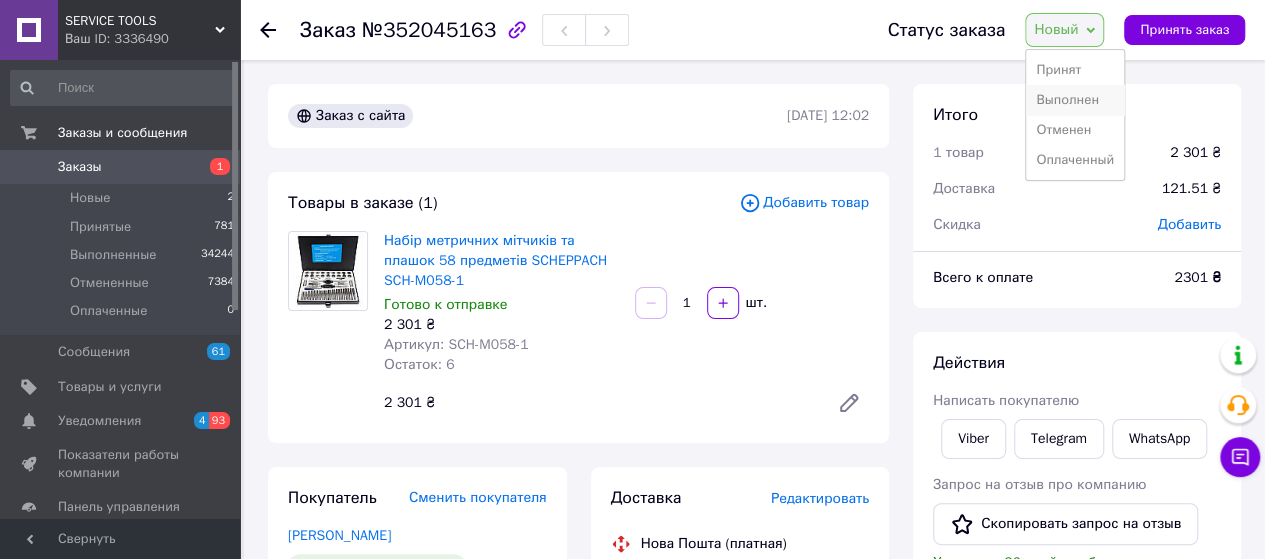 click on "Выполнен" at bounding box center (1075, 100) 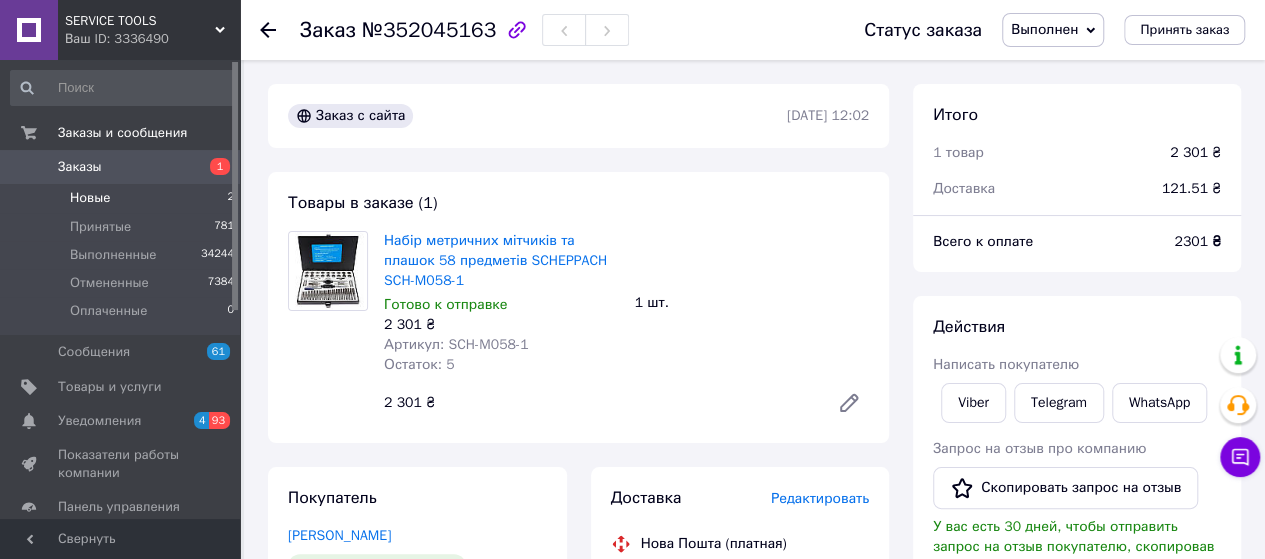 click on "Новые 2" at bounding box center (123, 198) 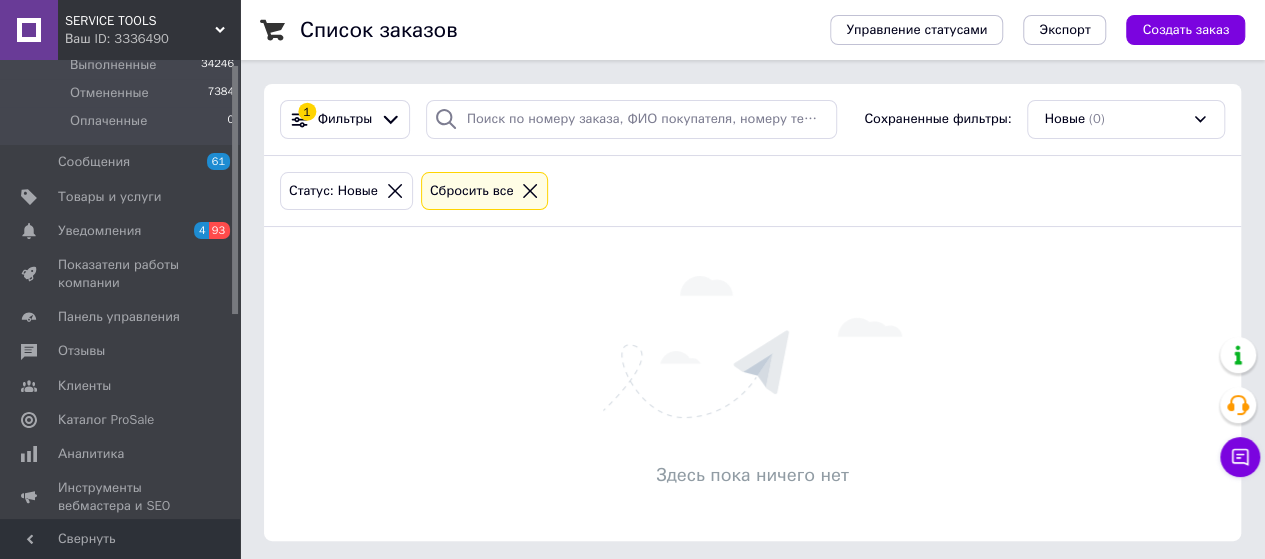 scroll, scrollTop: 0, scrollLeft: 0, axis: both 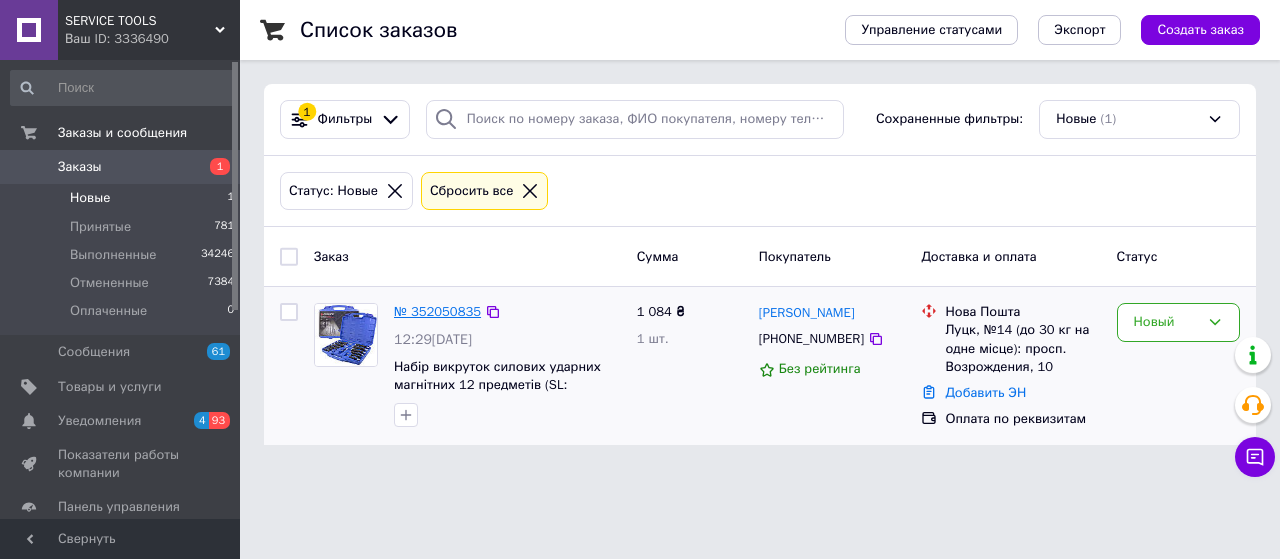 click on "№ 352050835" at bounding box center [437, 311] 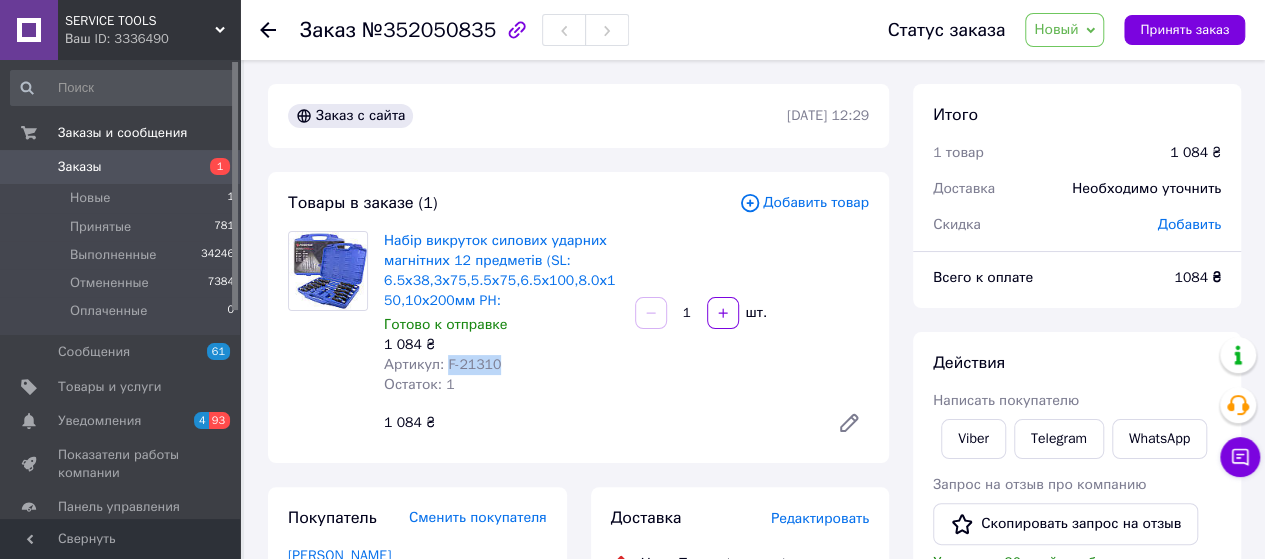 drag, startPoint x: 506, startPoint y: 367, endPoint x: 442, endPoint y: 370, distance: 64.070274 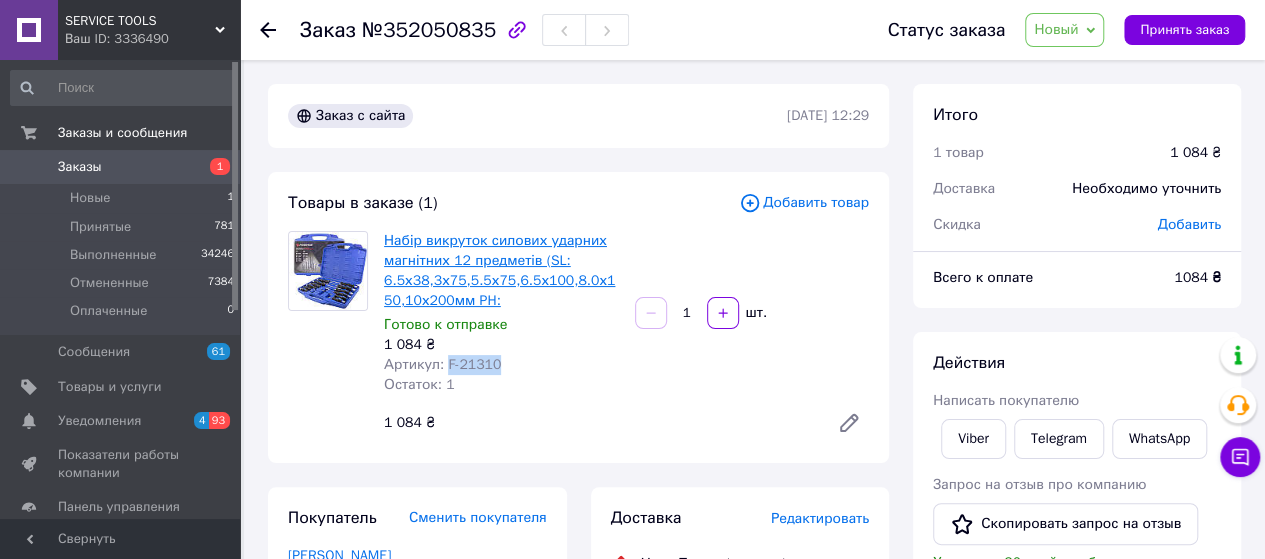 copy on "F-21310" 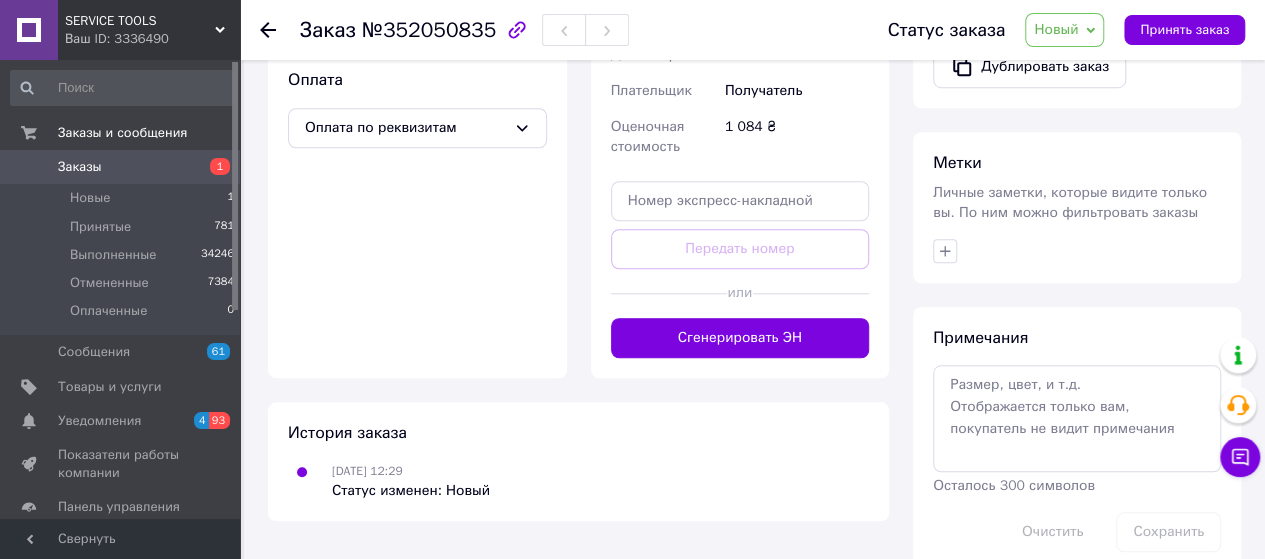 scroll, scrollTop: 753, scrollLeft: 0, axis: vertical 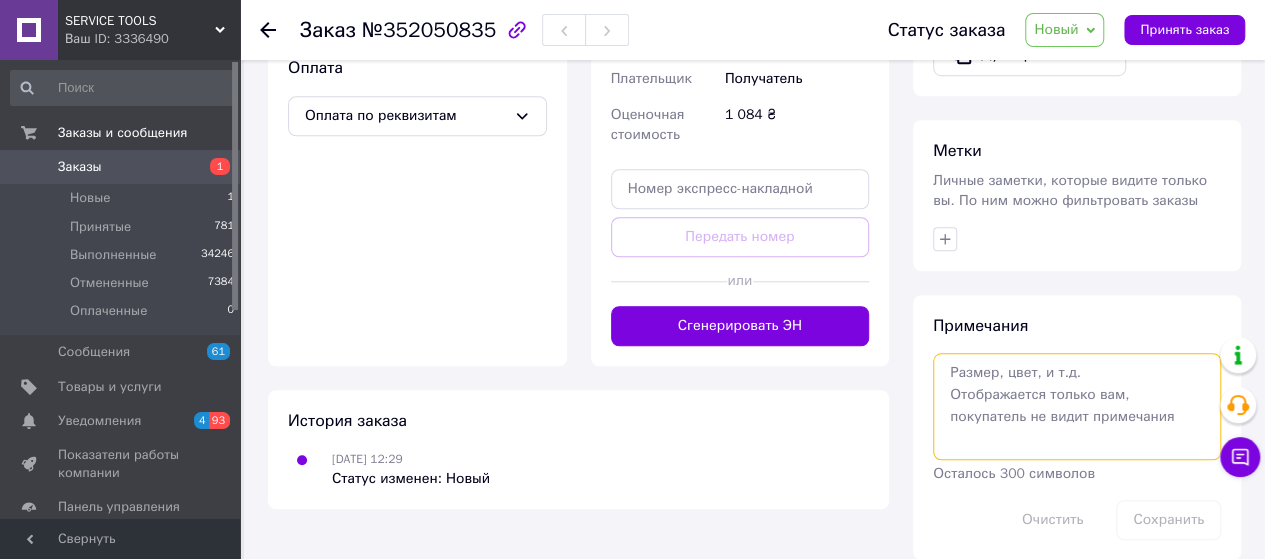 click at bounding box center (1077, 406) 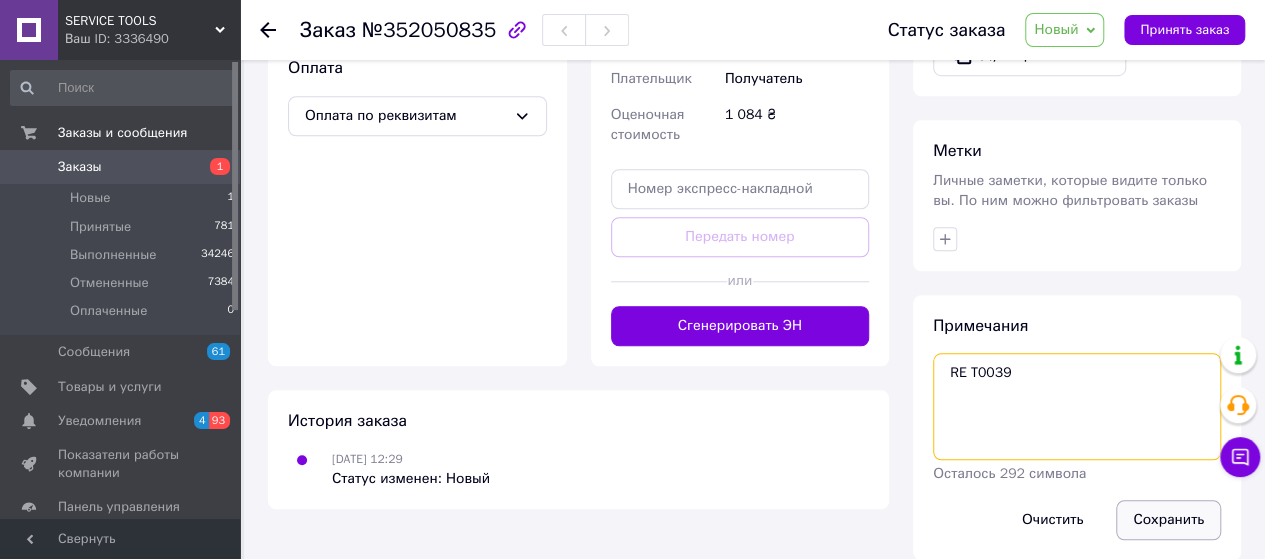 type on "RE T0039" 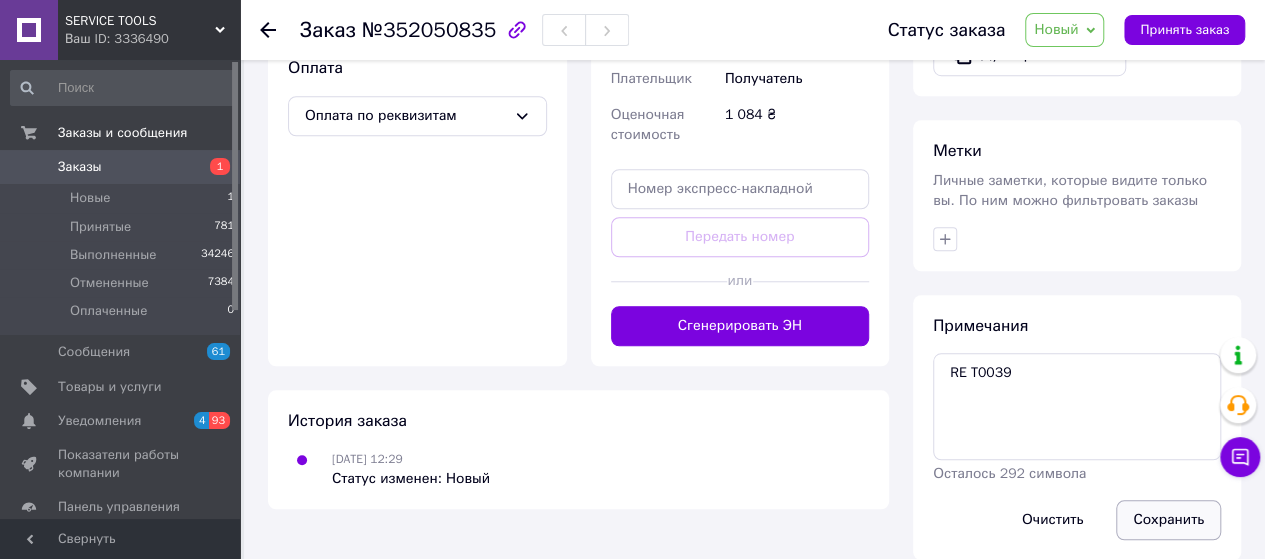 click on "Сохранить" at bounding box center (1168, 520) 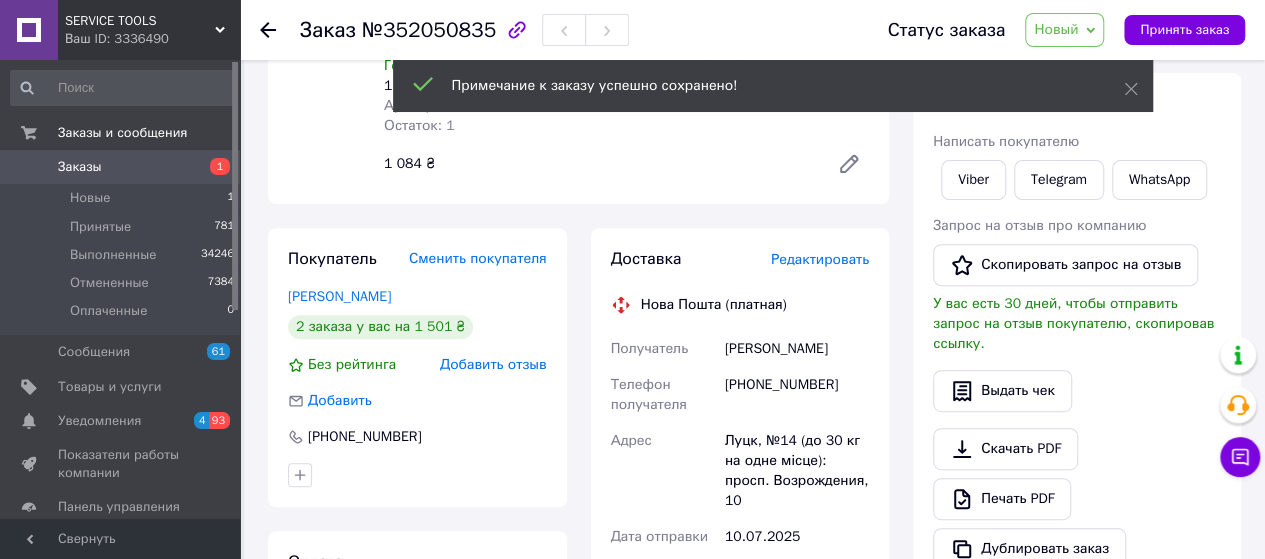 scroll, scrollTop: 220, scrollLeft: 0, axis: vertical 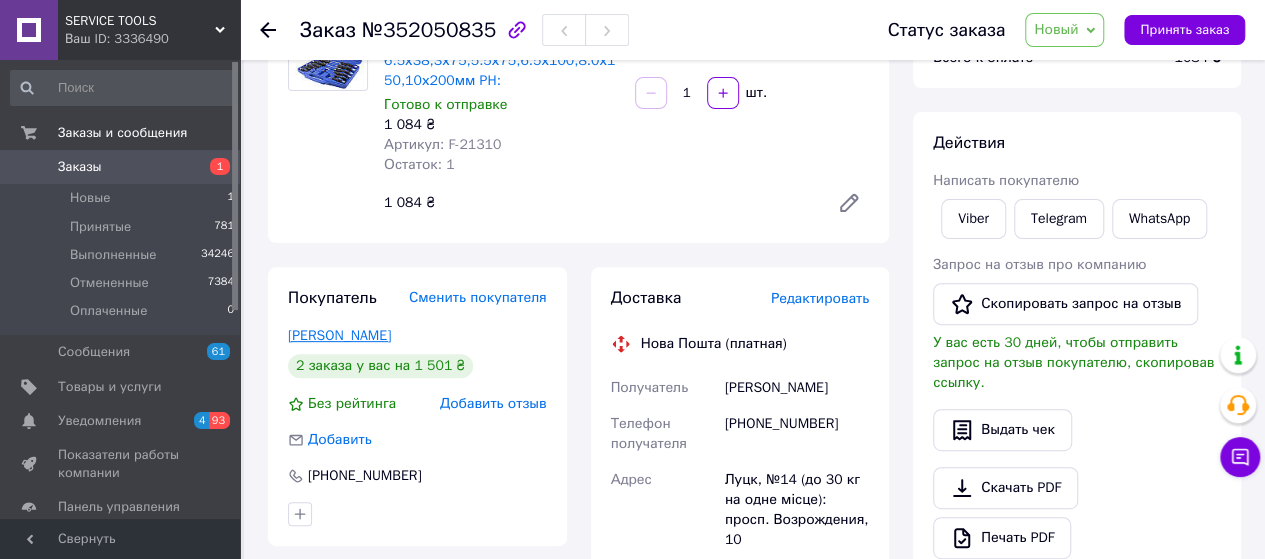 click on "[PERSON_NAME]" at bounding box center (339, 335) 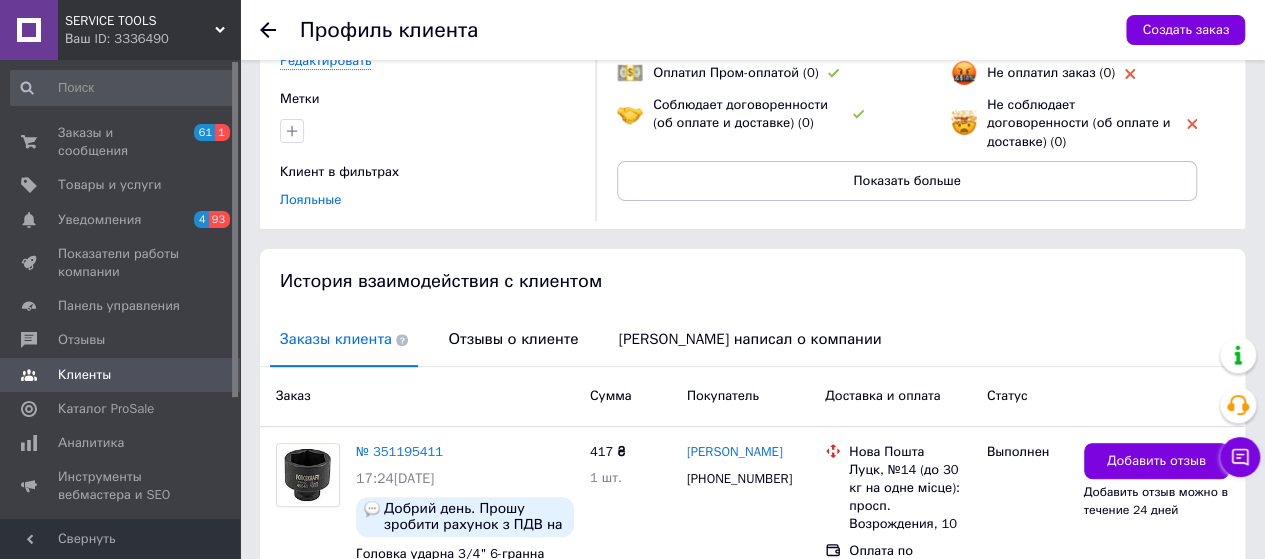 scroll, scrollTop: 466, scrollLeft: 0, axis: vertical 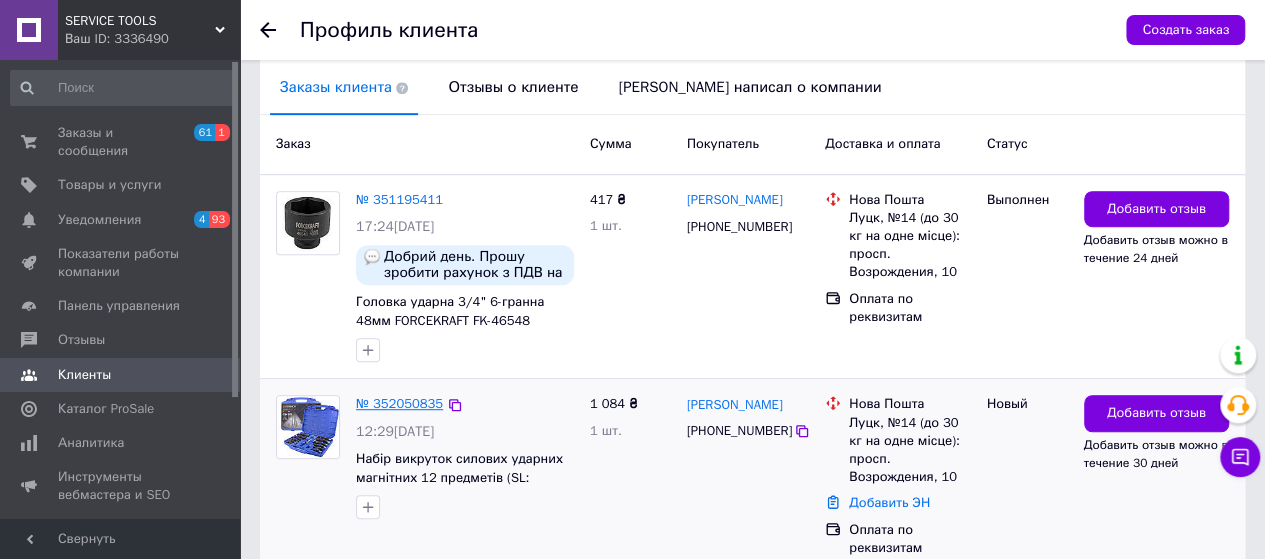 click on "№ 352050835" at bounding box center (399, 403) 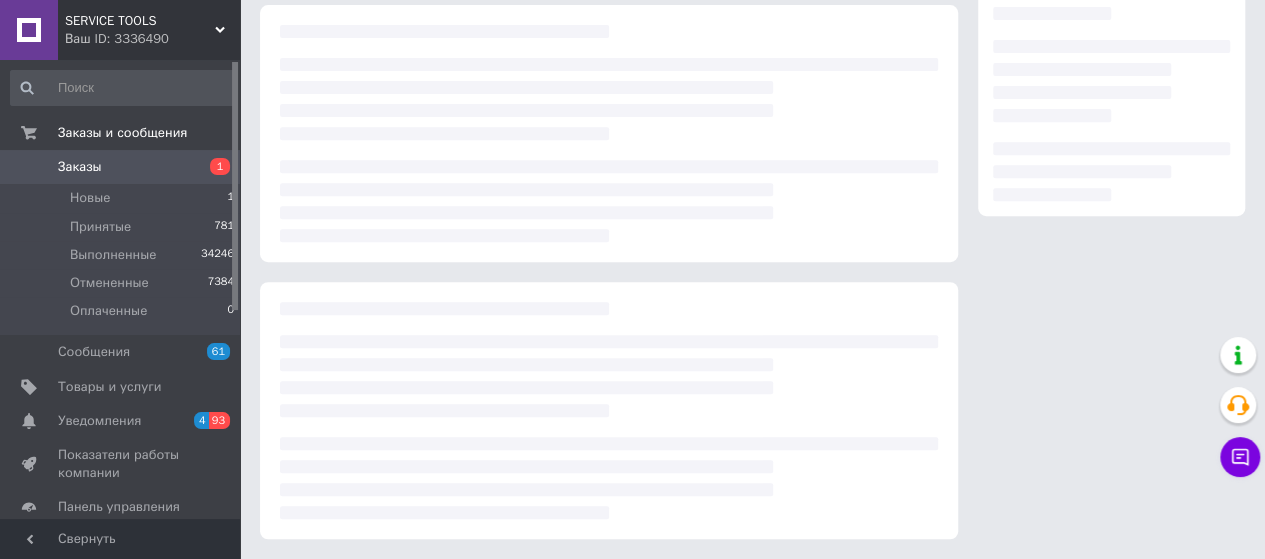 scroll, scrollTop: 0, scrollLeft: 0, axis: both 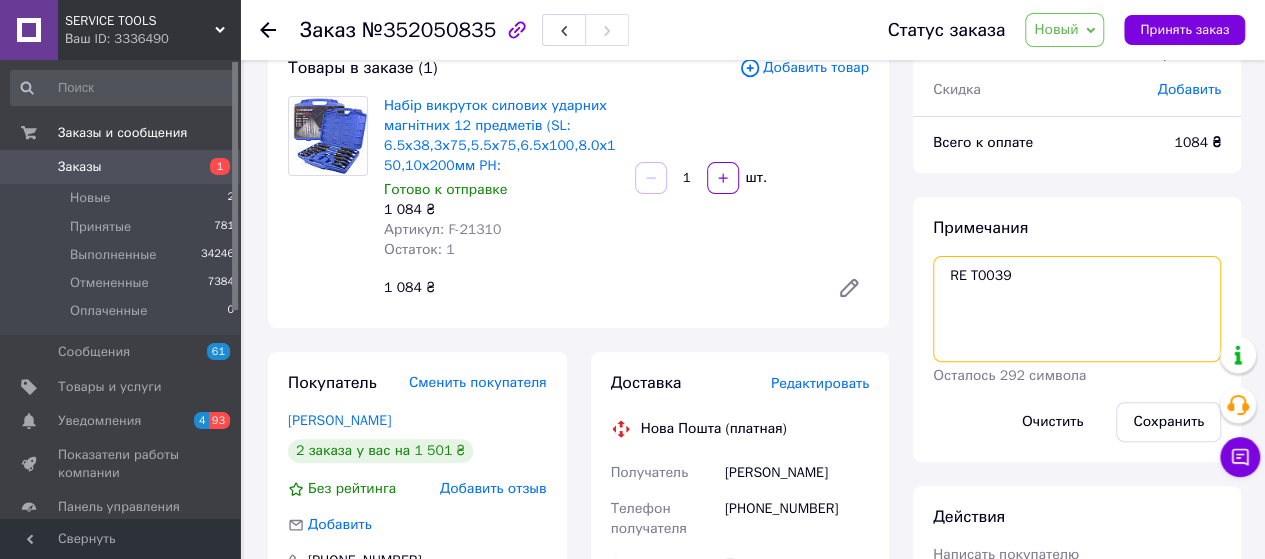 click on "RE T0039" at bounding box center [1077, 309] 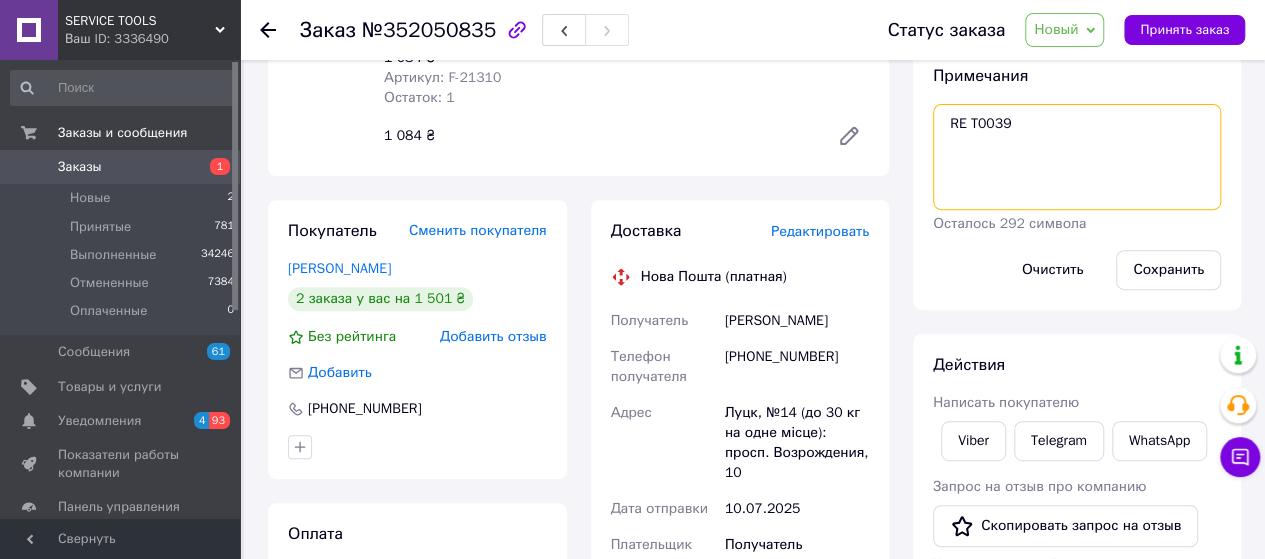 scroll, scrollTop: 224, scrollLeft: 0, axis: vertical 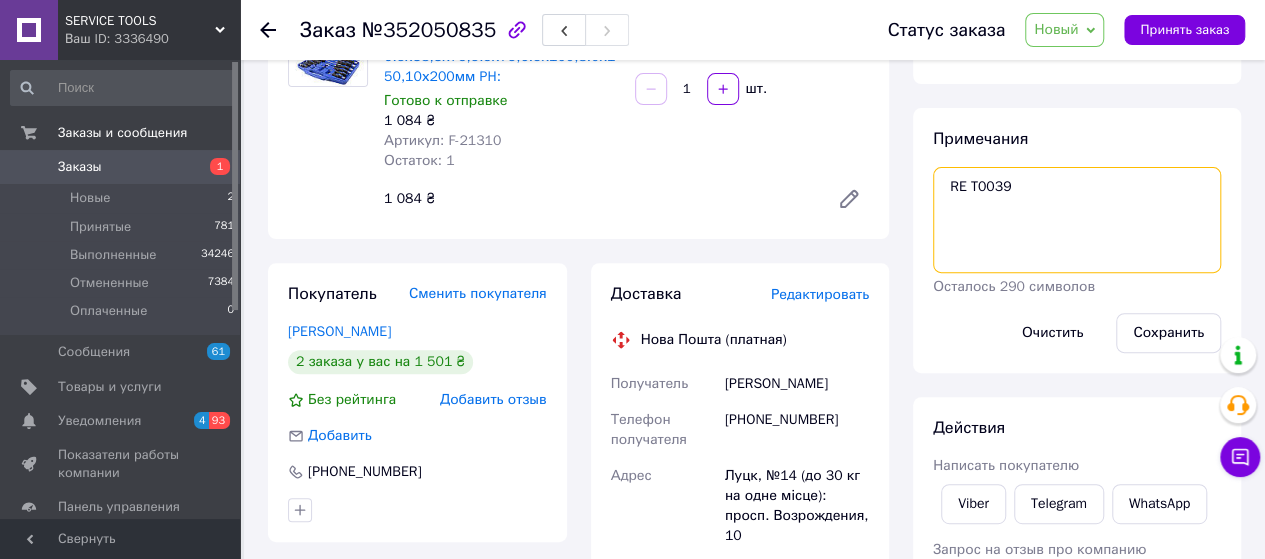 paste on "VT07045" 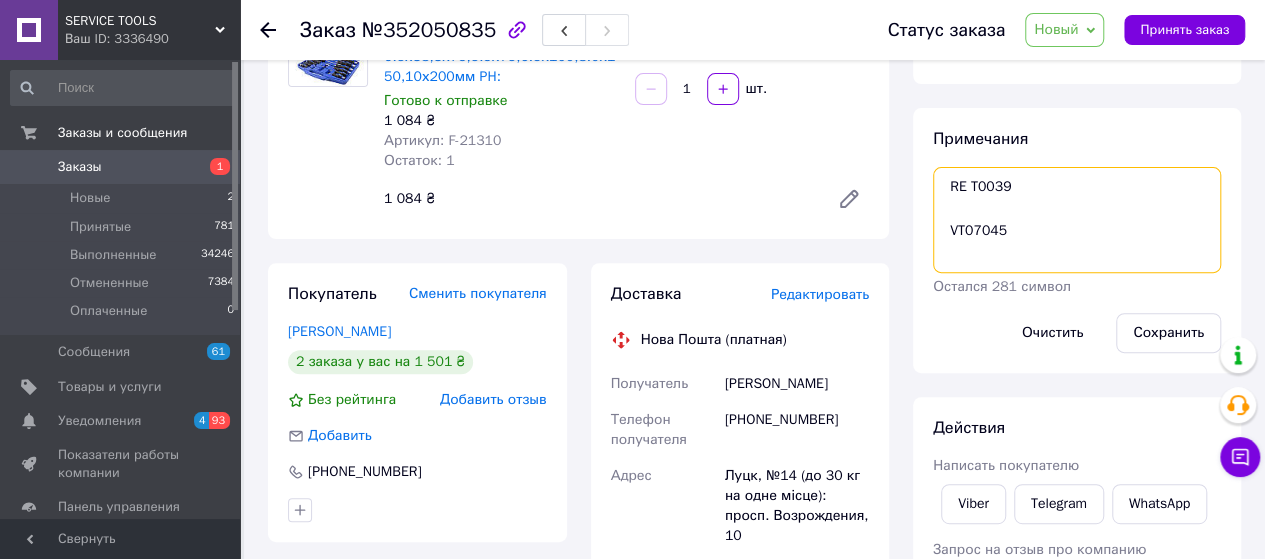 scroll, scrollTop: 10, scrollLeft: 0, axis: vertical 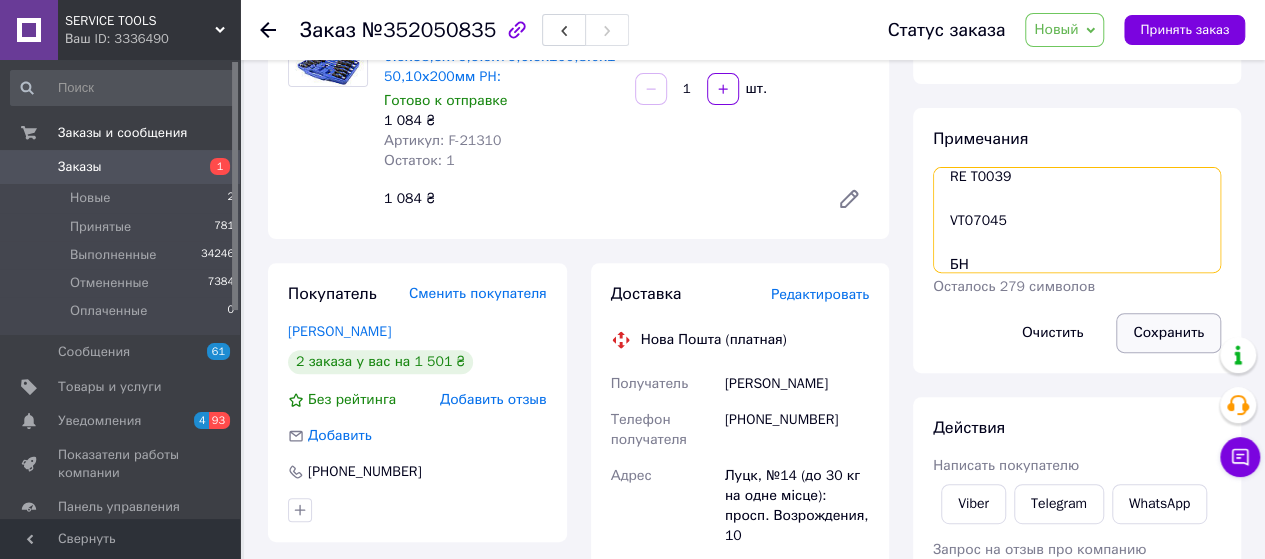 type on "RE T0039
VT07045
БН" 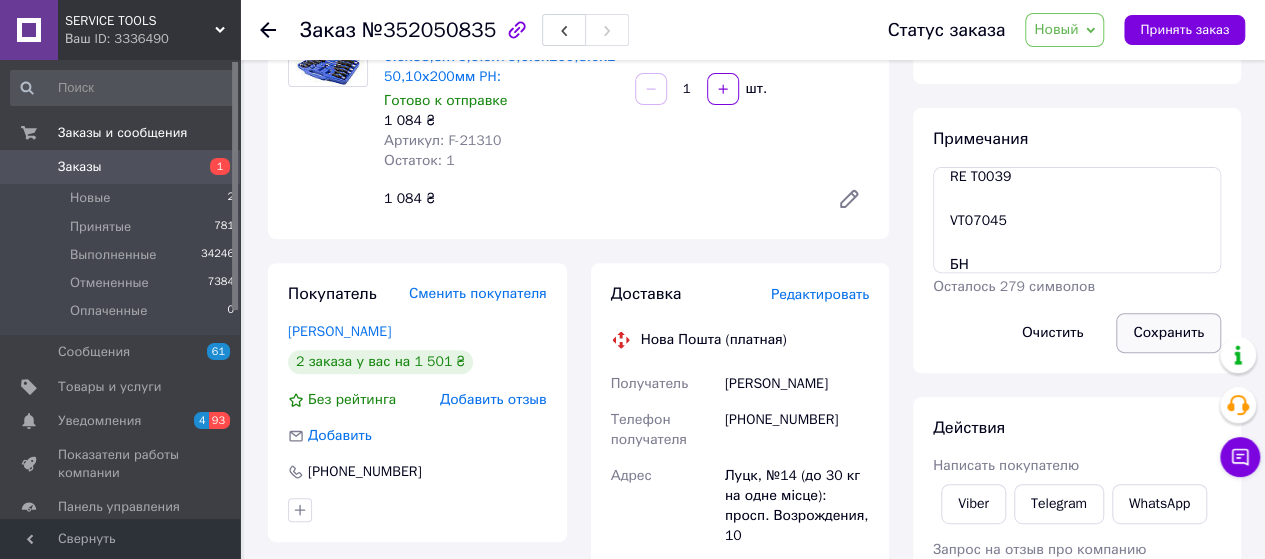 click on "Сохранить" at bounding box center [1168, 333] 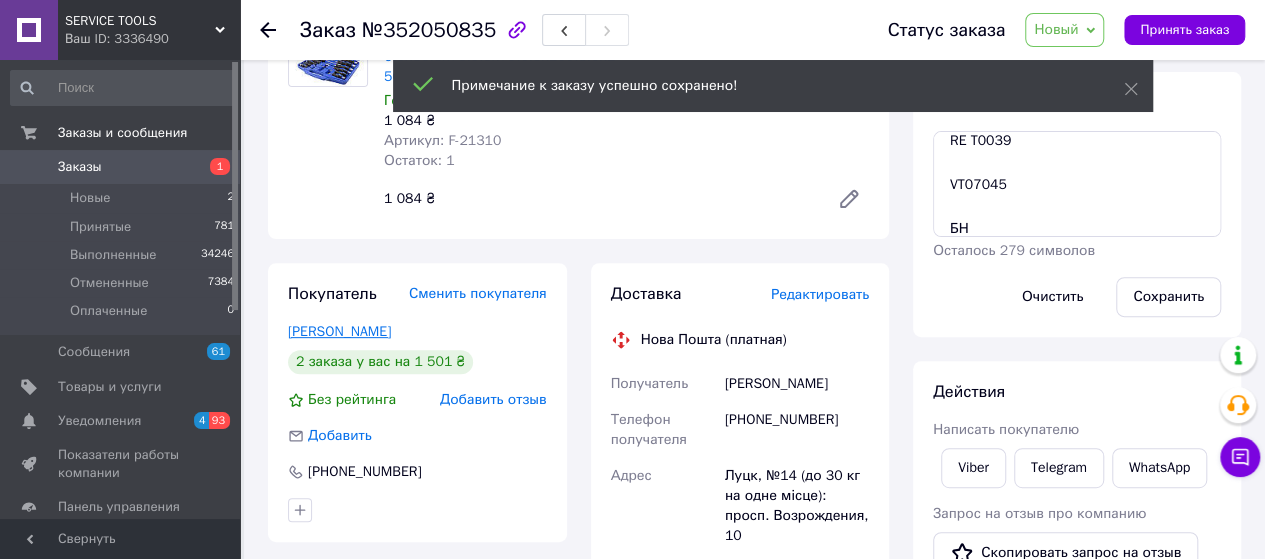 click on "[PERSON_NAME]" at bounding box center [339, 331] 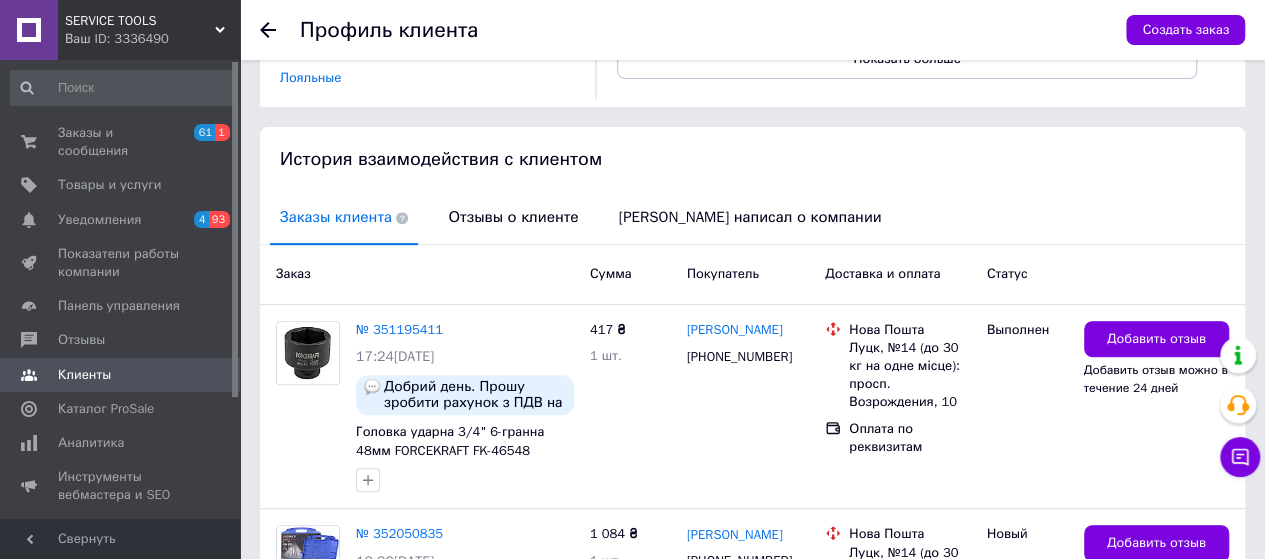 scroll, scrollTop: 400, scrollLeft: 0, axis: vertical 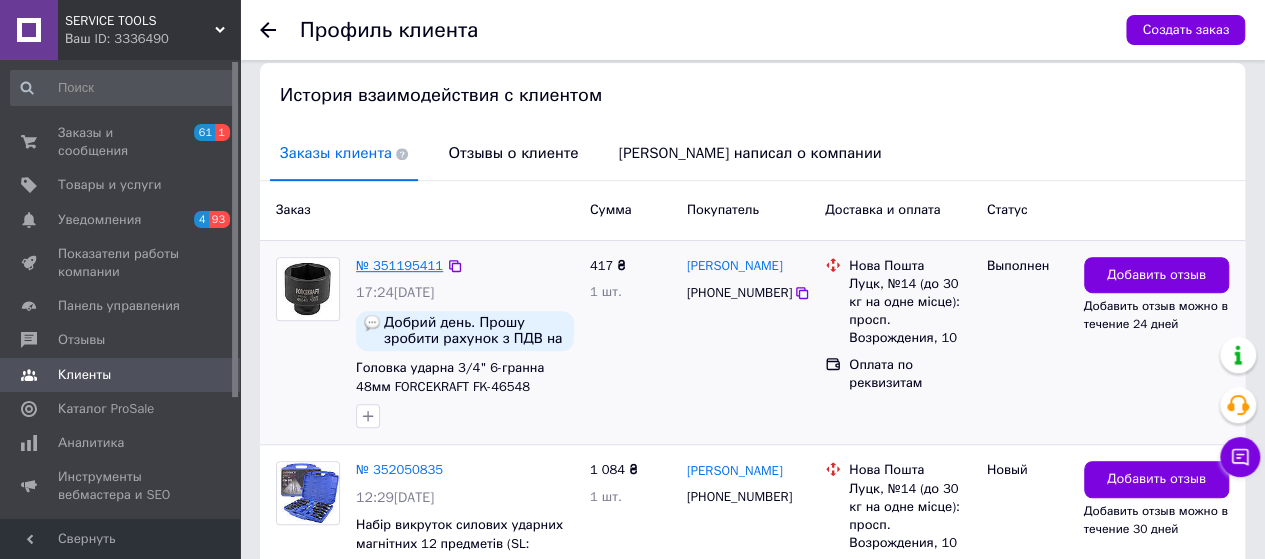 click on "№ 351195411" at bounding box center (399, 265) 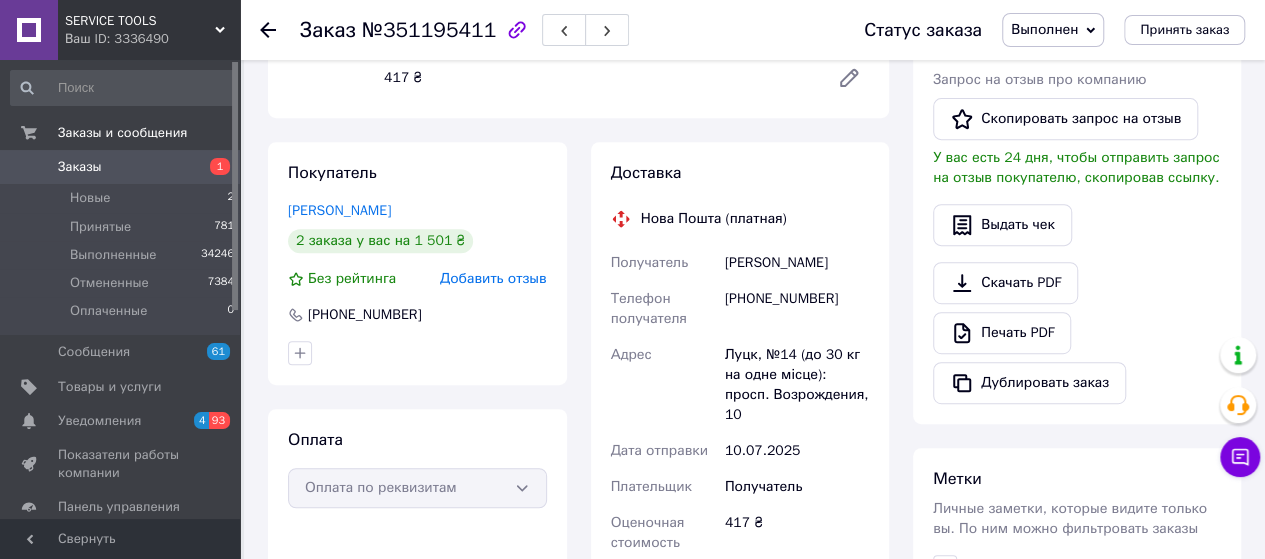 scroll, scrollTop: 400, scrollLeft: 0, axis: vertical 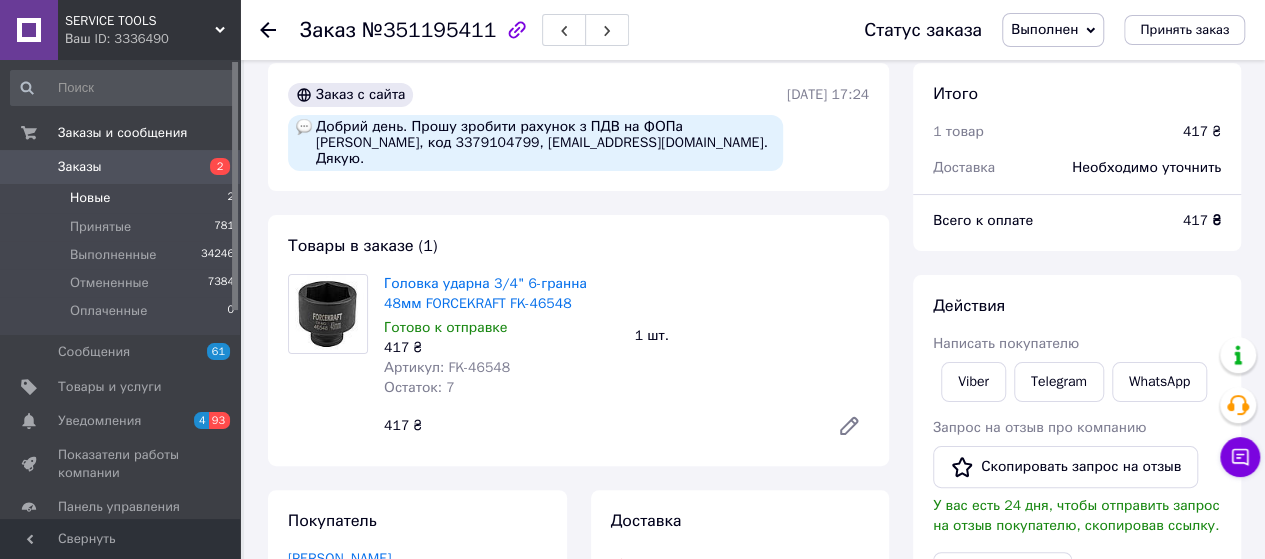 click on "Новые 2" at bounding box center [123, 198] 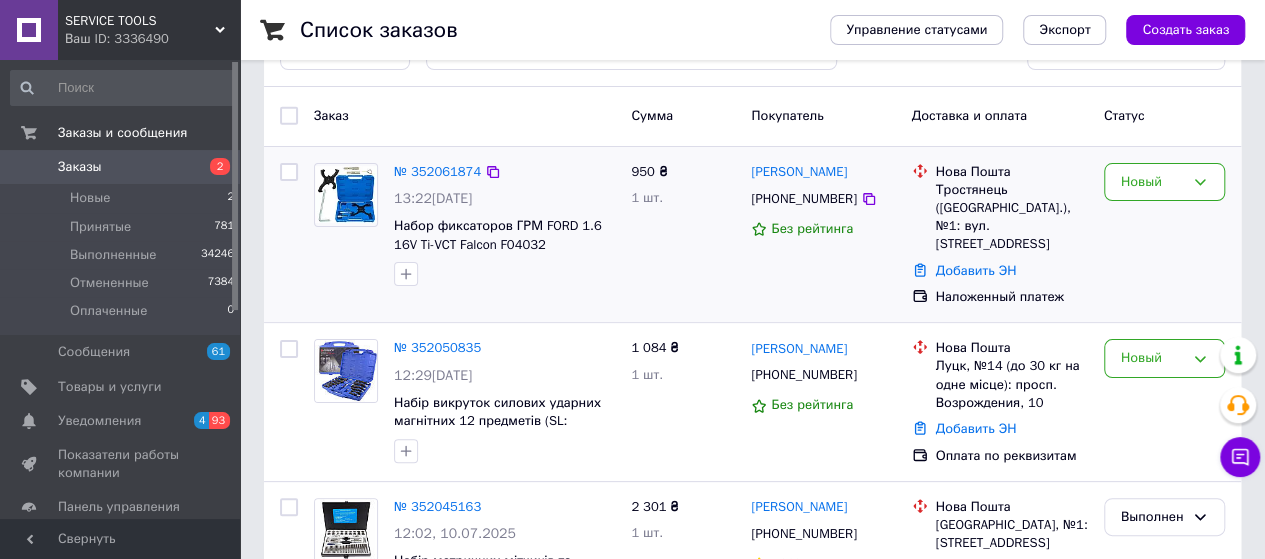 scroll, scrollTop: 66, scrollLeft: 0, axis: vertical 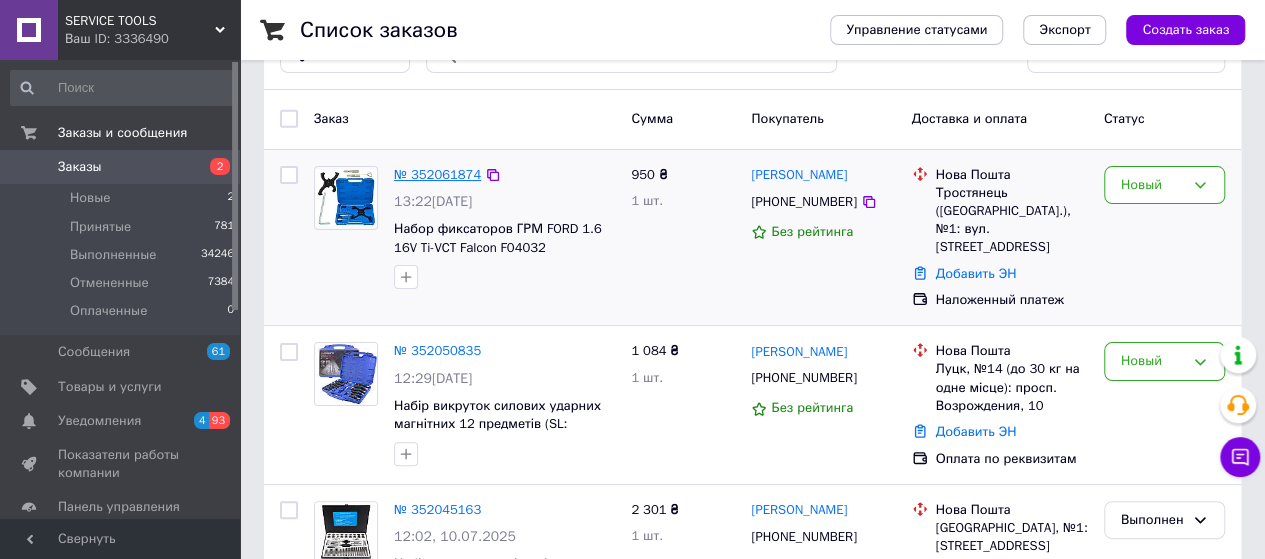 click on "№ 352061874" at bounding box center [437, 174] 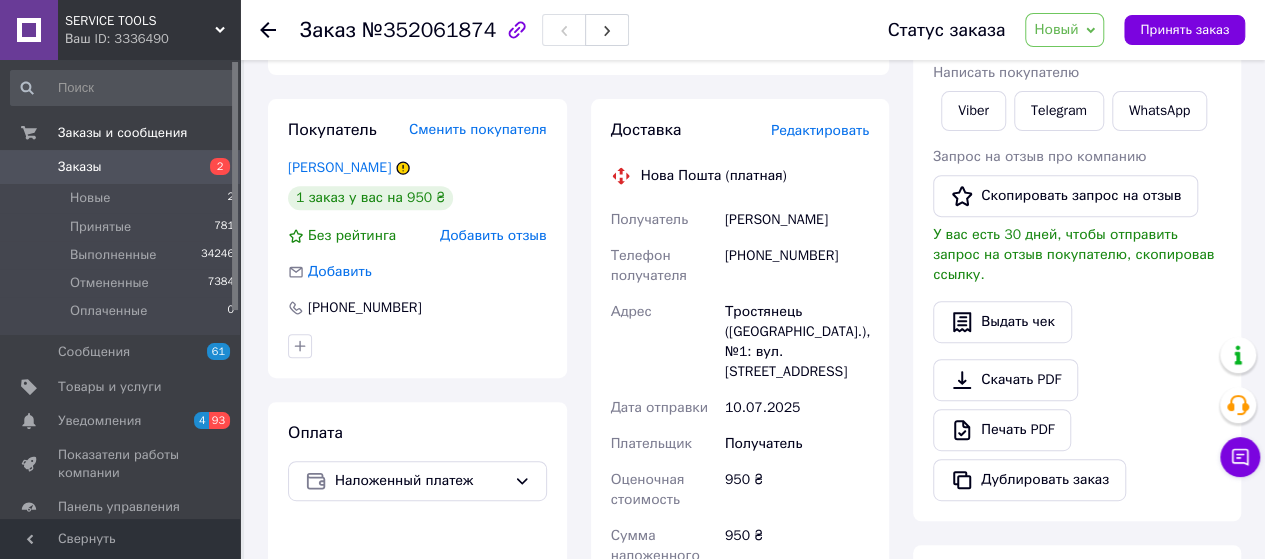 scroll, scrollTop: 333, scrollLeft: 0, axis: vertical 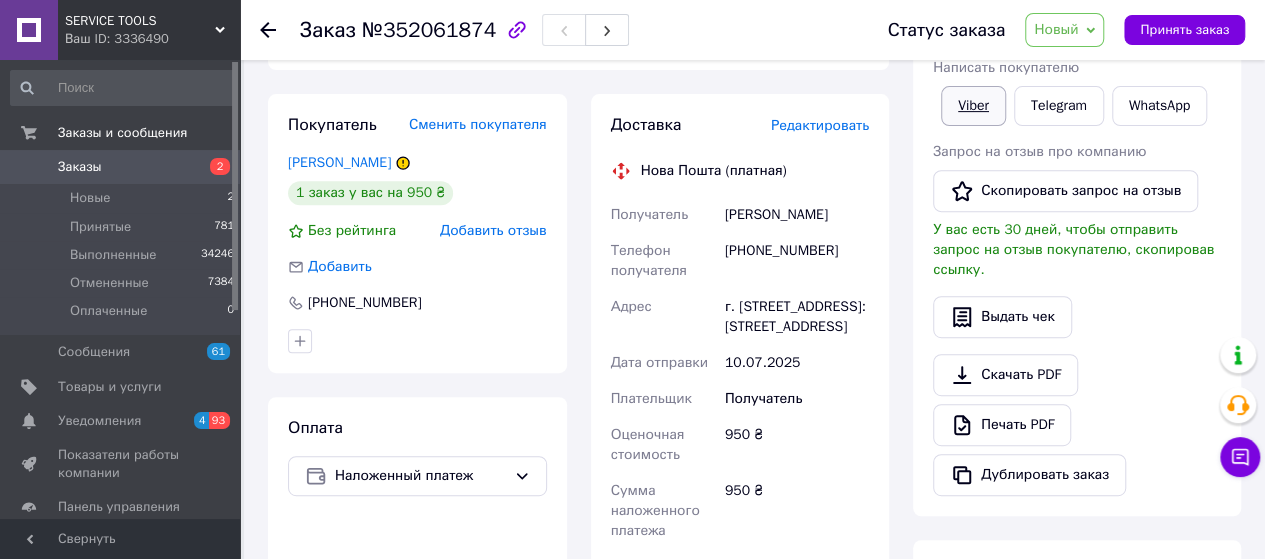 click on "Viber" at bounding box center [973, 106] 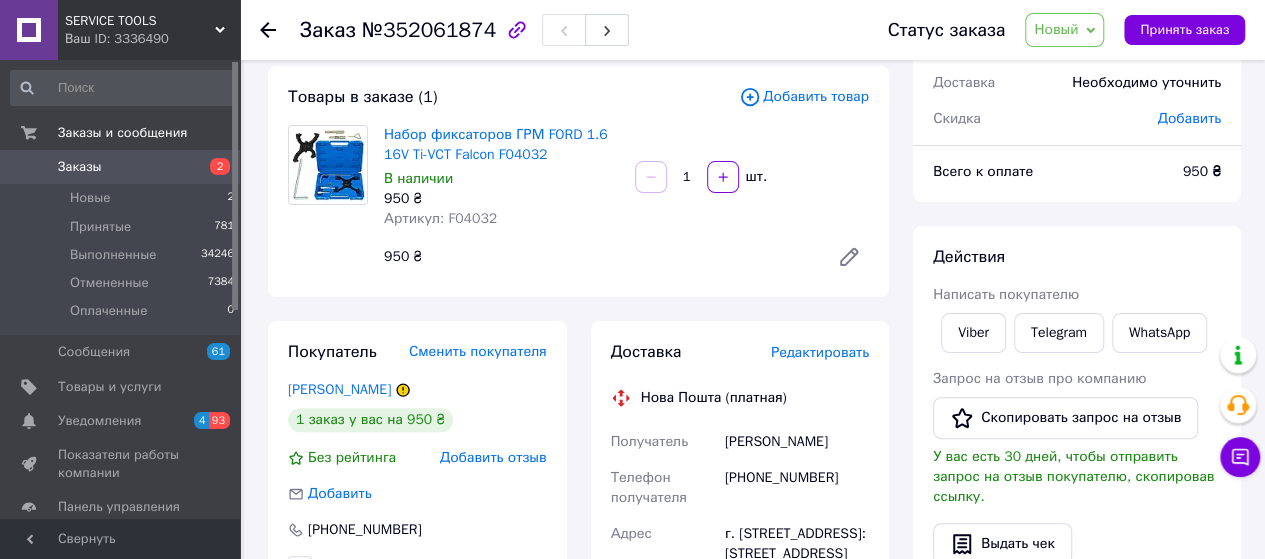 scroll, scrollTop: 266, scrollLeft: 0, axis: vertical 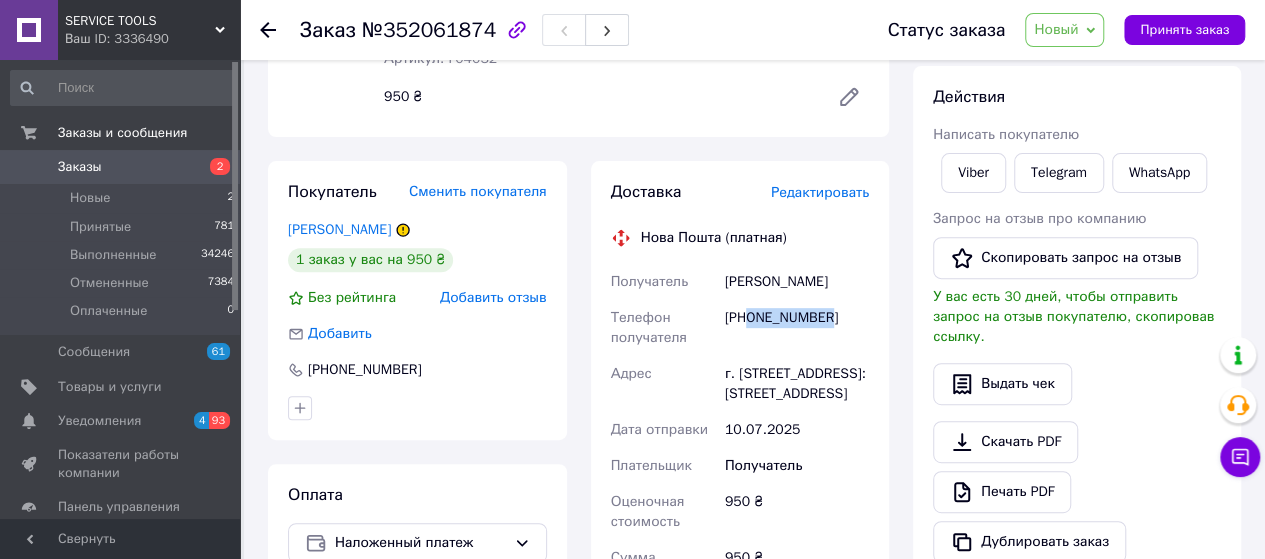 drag, startPoint x: 779, startPoint y: 309, endPoint x: 752, endPoint y: 325, distance: 31.38471 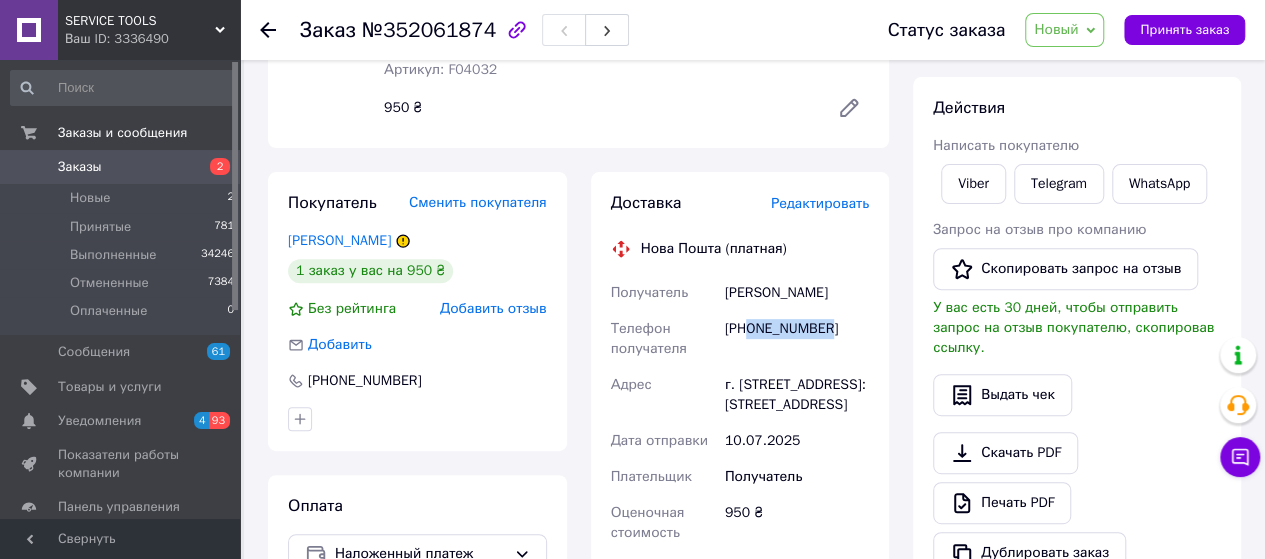 scroll, scrollTop: 66, scrollLeft: 0, axis: vertical 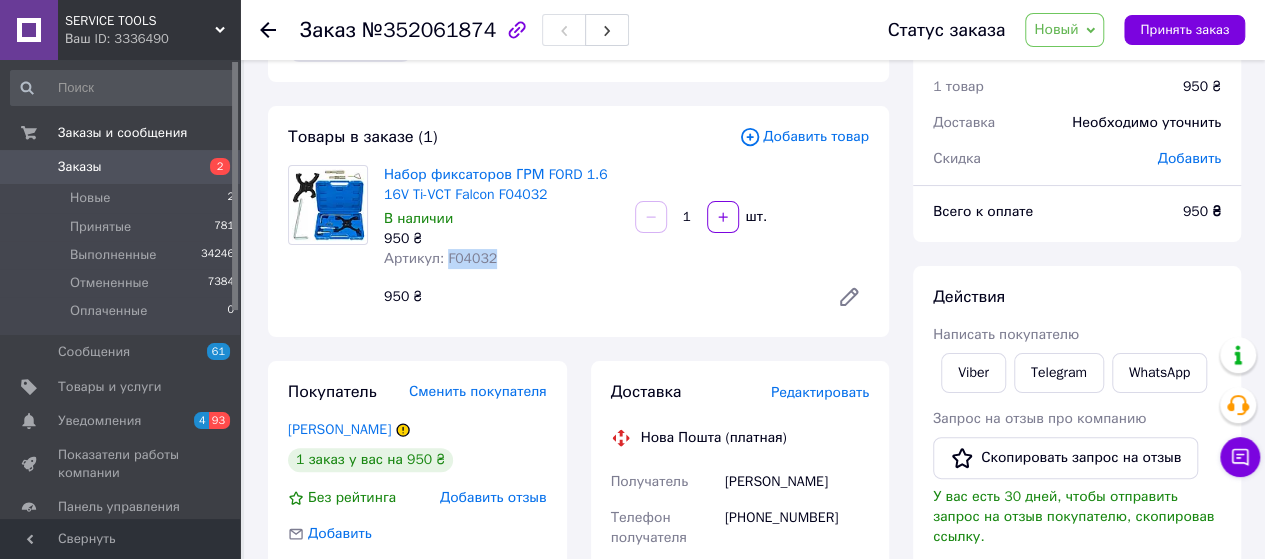 drag, startPoint x: 498, startPoint y: 261, endPoint x: 445, endPoint y: 266, distance: 53.235325 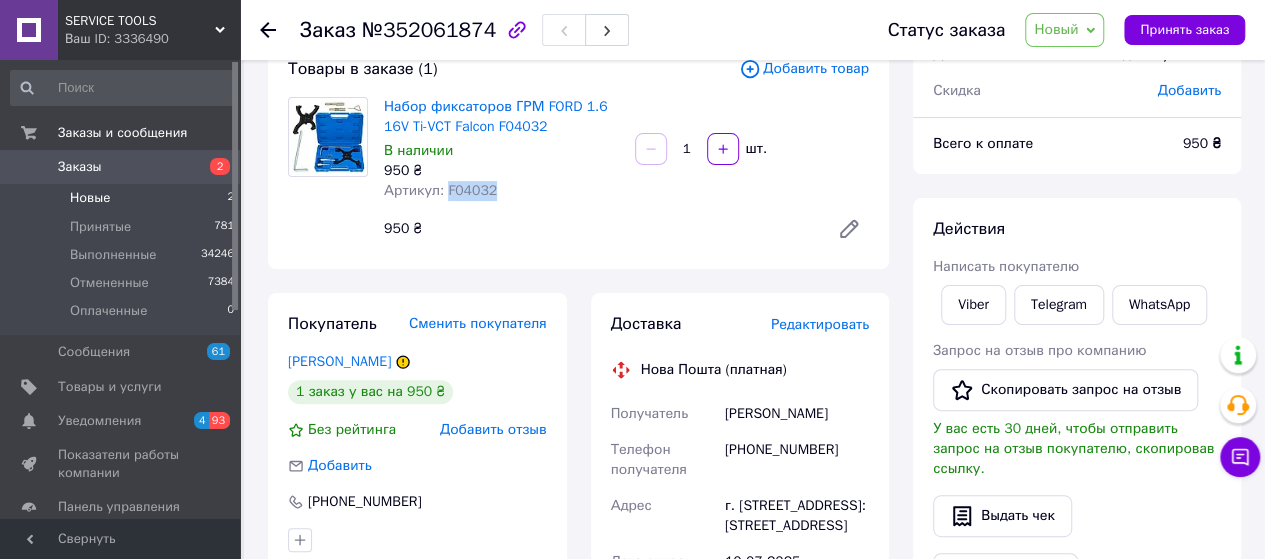 scroll, scrollTop: 133, scrollLeft: 0, axis: vertical 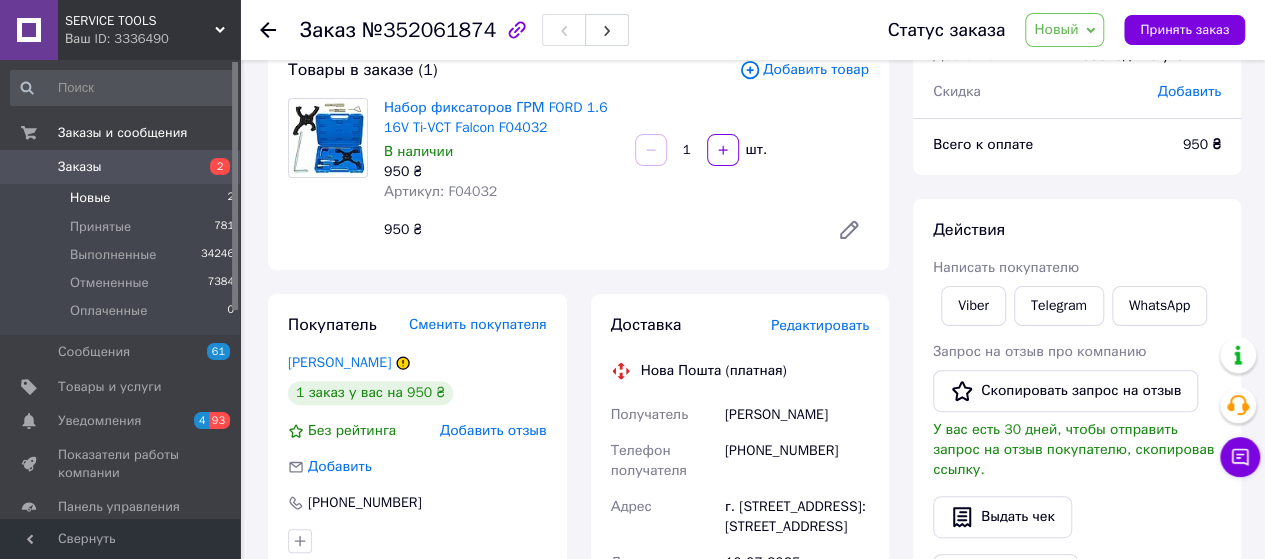 click on "Новые" at bounding box center [90, 198] 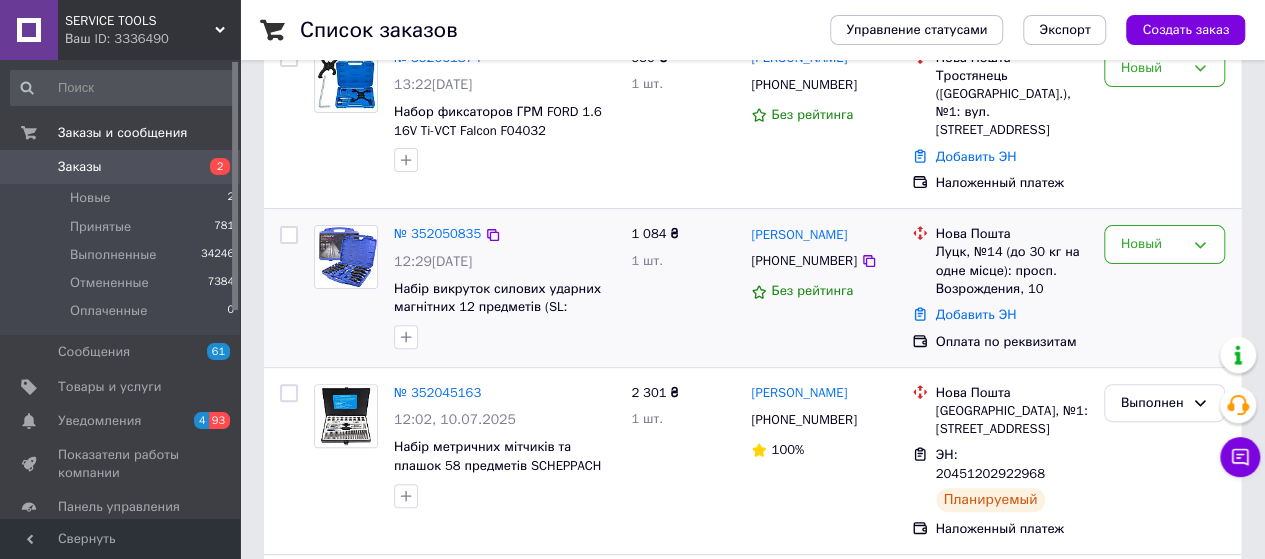 scroll, scrollTop: 200, scrollLeft: 0, axis: vertical 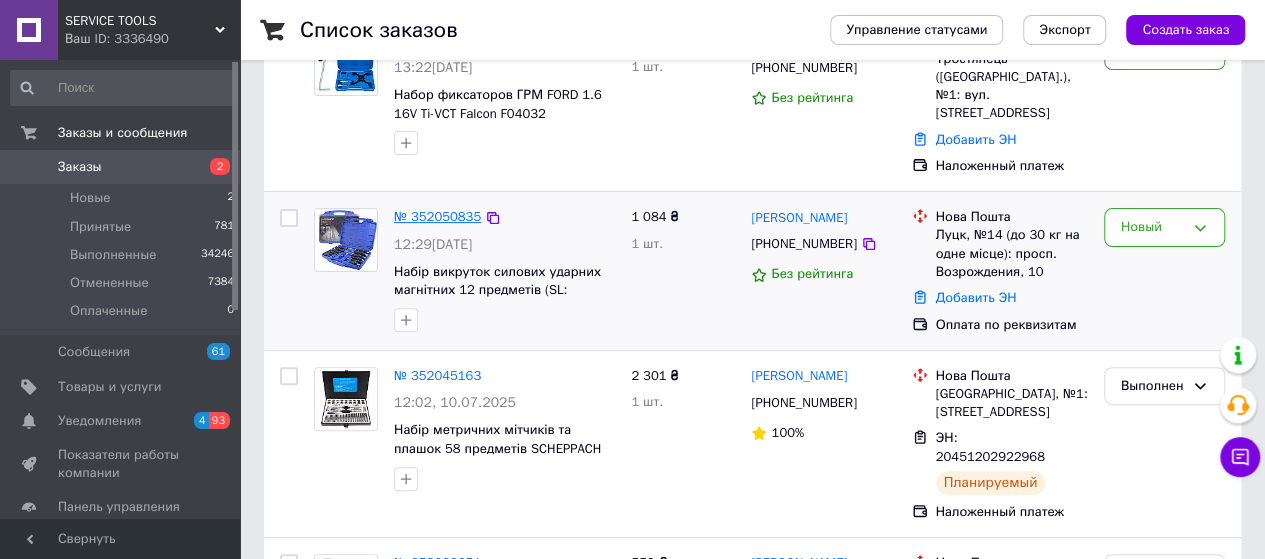 click on "№ 352050835" at bounding box center (437, 216) 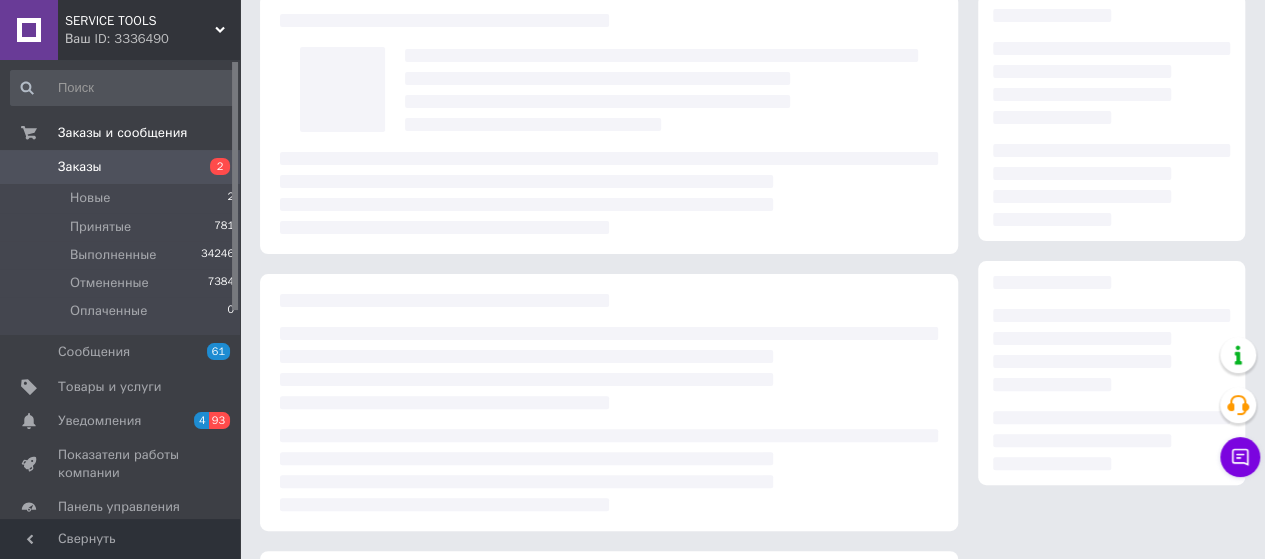 scroll, scrollTop: 0, scrollLeft: 0, axis: both 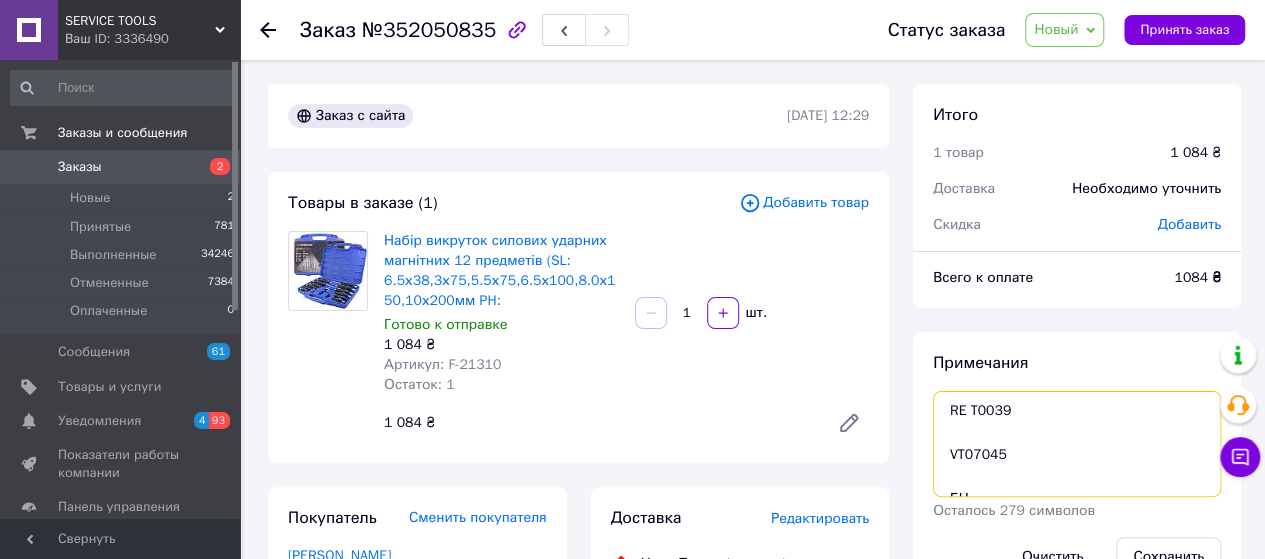 drag, startPoint x: 1008, startPoint y: 459, endPoint x: 902, endPoint y: 449, distance: 106.47065 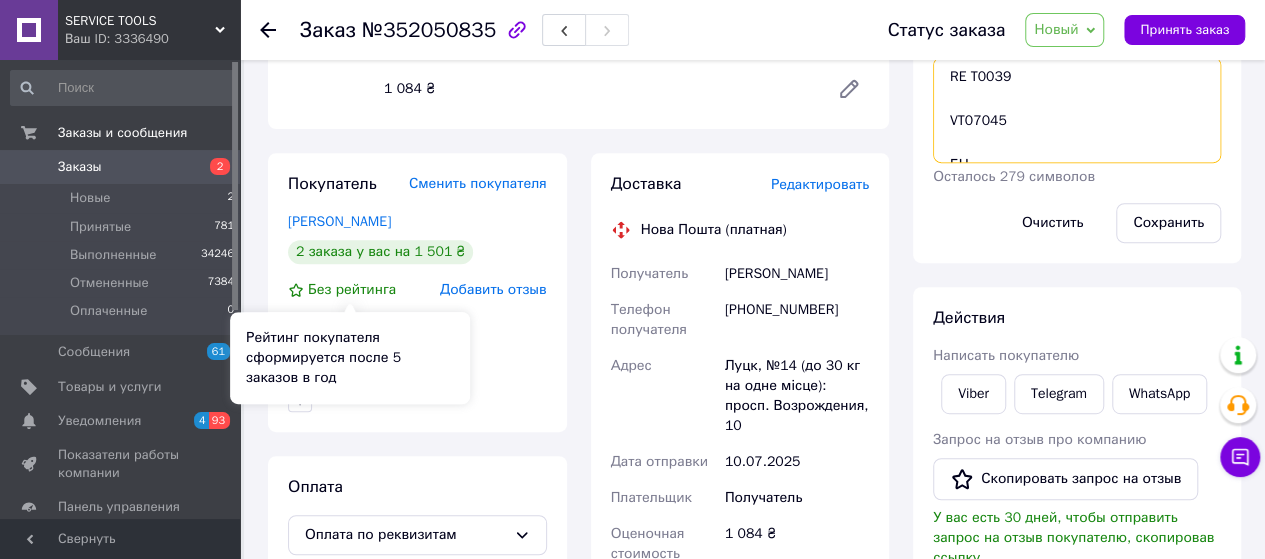 scroll, scrollTop: 333, scrollLeft: 0, axis: vertical 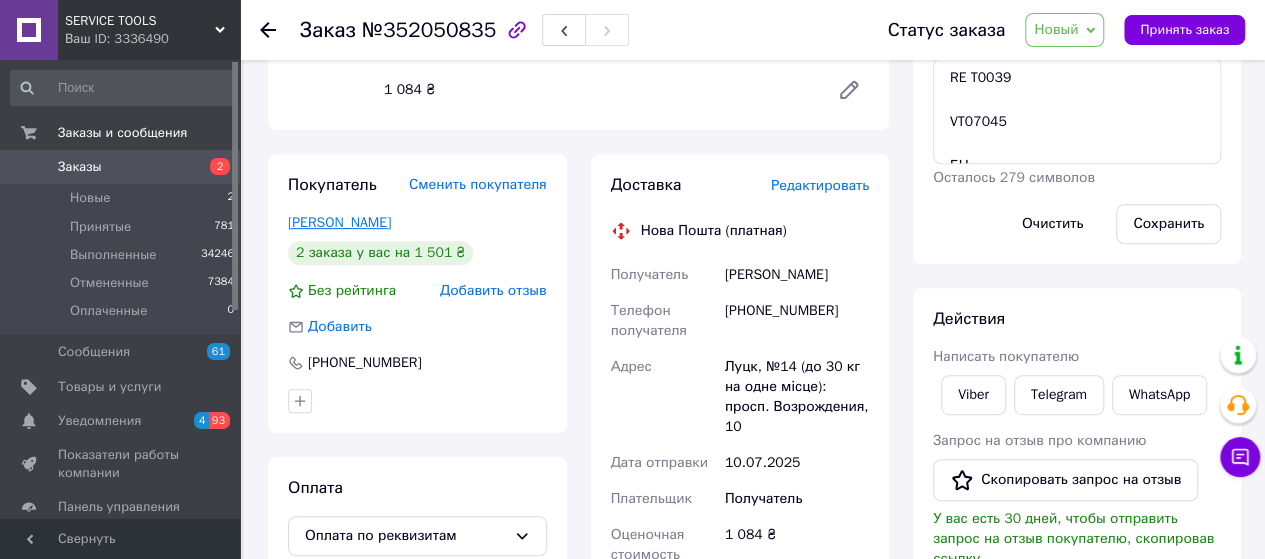 click on "Приймак Іван" at bounding box center [339, 222] 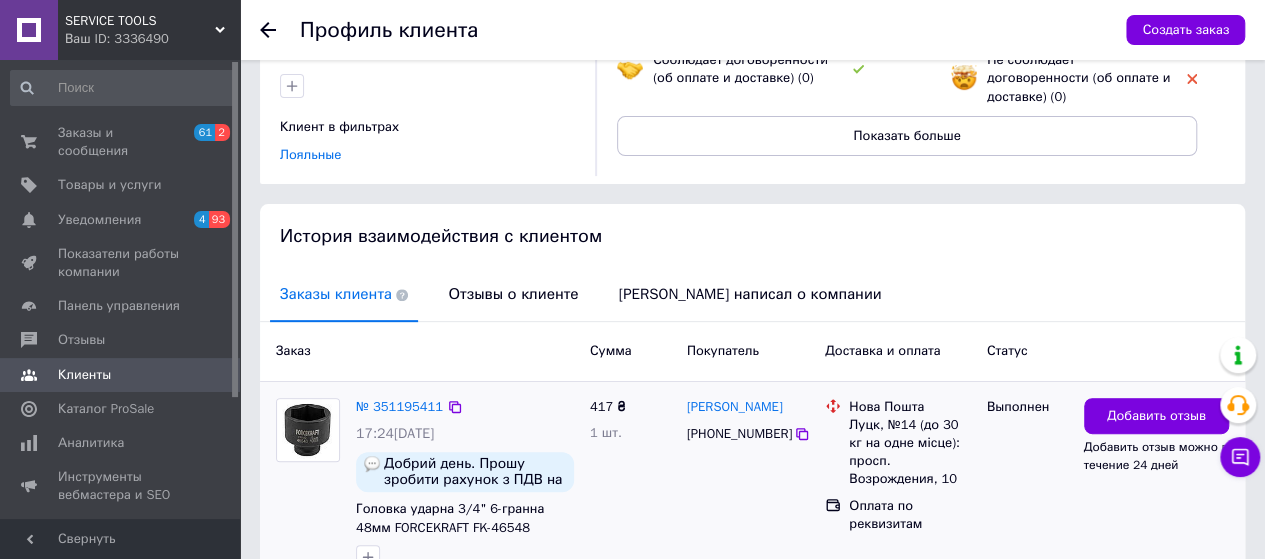 scroll, scrollTop: 533, scrollLeft: 0, axis: vertical 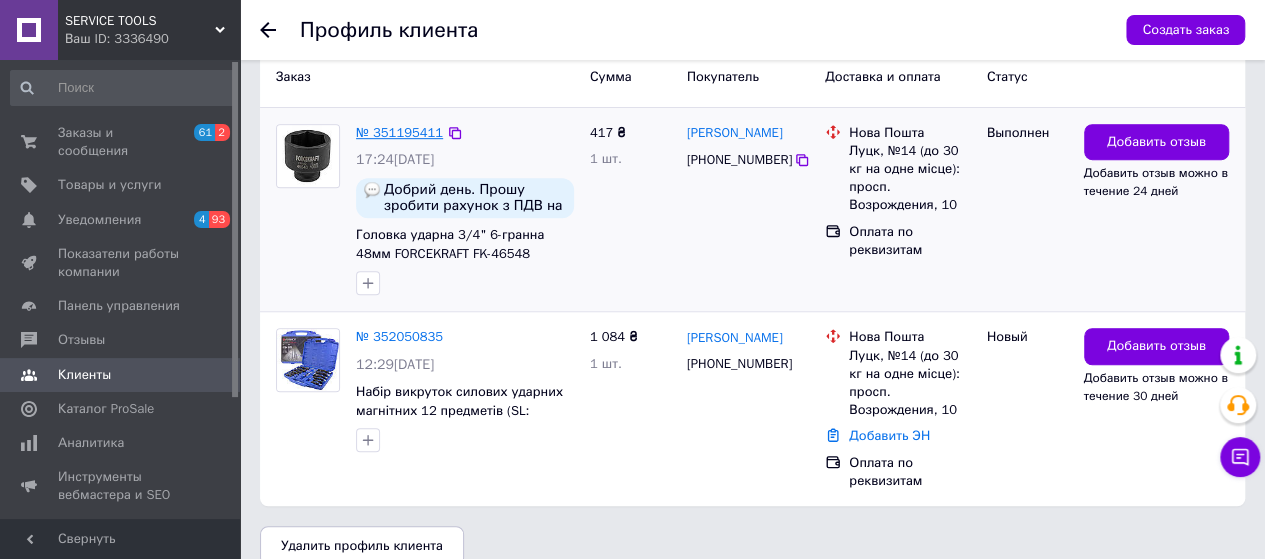 click on "№ 351195411" at bounding box center (399, 132) 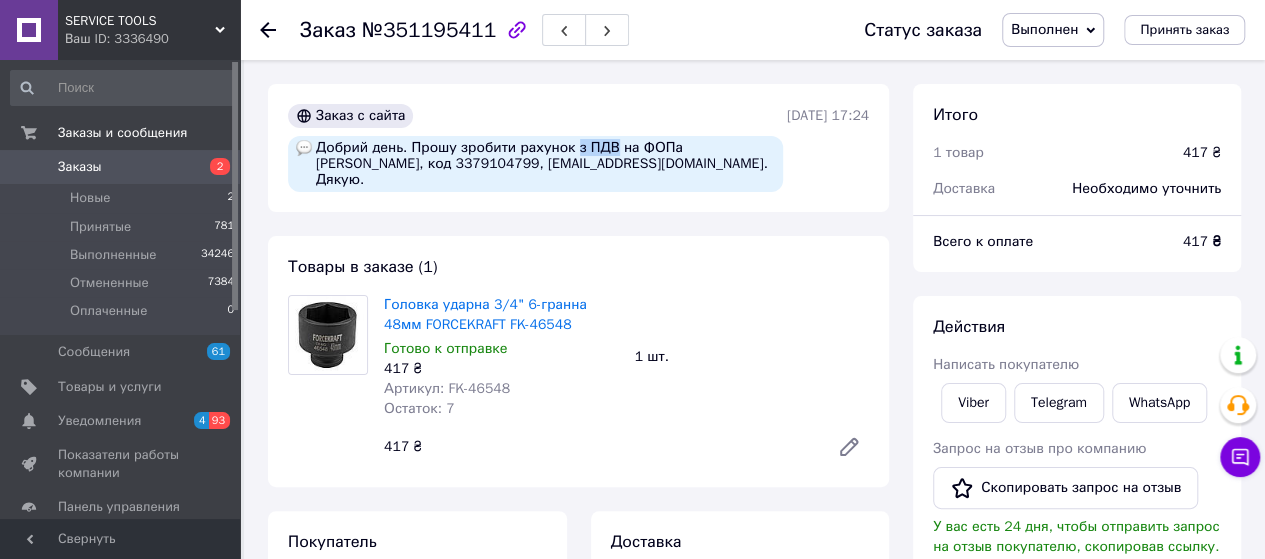 drag, startPoint x: 570, startPoint y: 149, endPoint x: 602, endPoint y: 151, distance: 32.06244 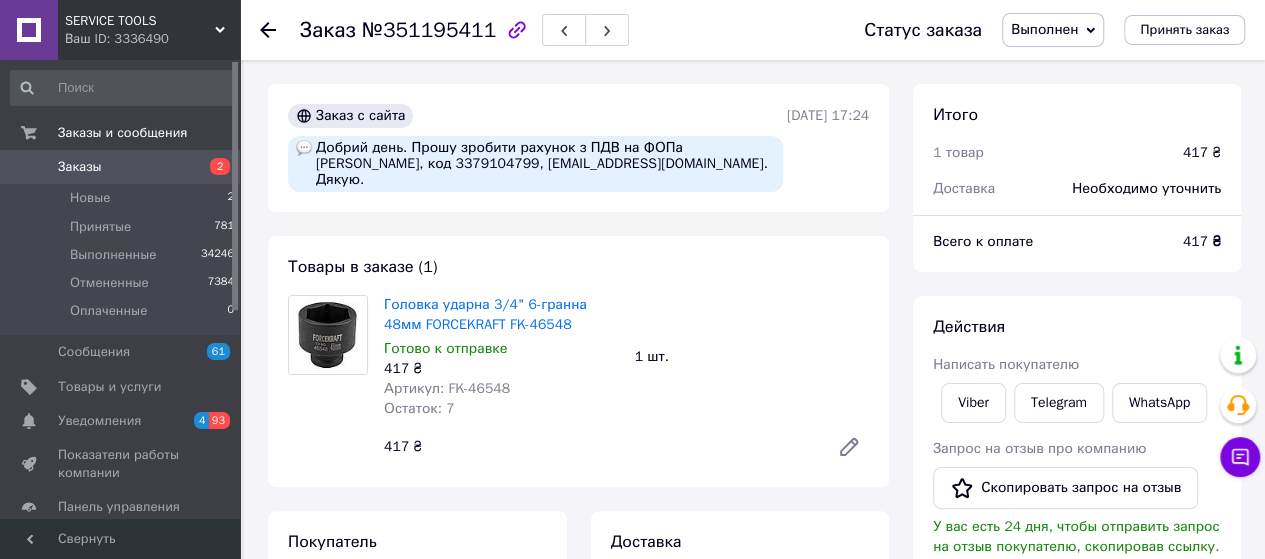 drag, startPoint x: 516, startPoint y: 154, endPoint x: 503, endPoint y: 147, distance: 14.764823 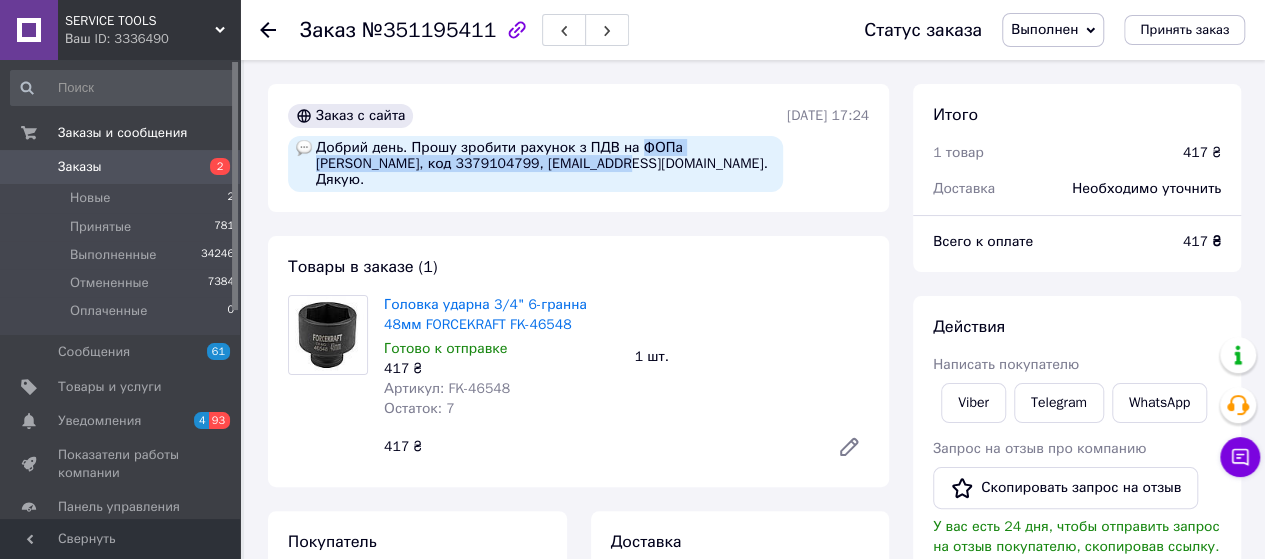 drag, startPoint x: 630, startPoint y: 150, endPoint x: 541, endPoint y: 160, distance: 89.560036 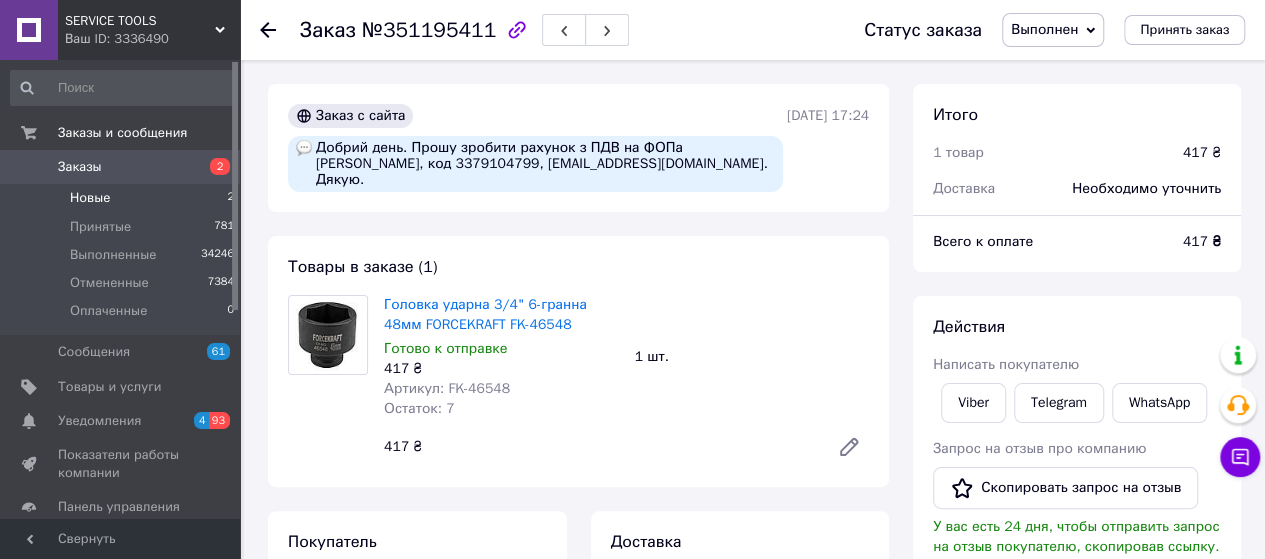 click on "Новые" at bounding box center [90, 198] 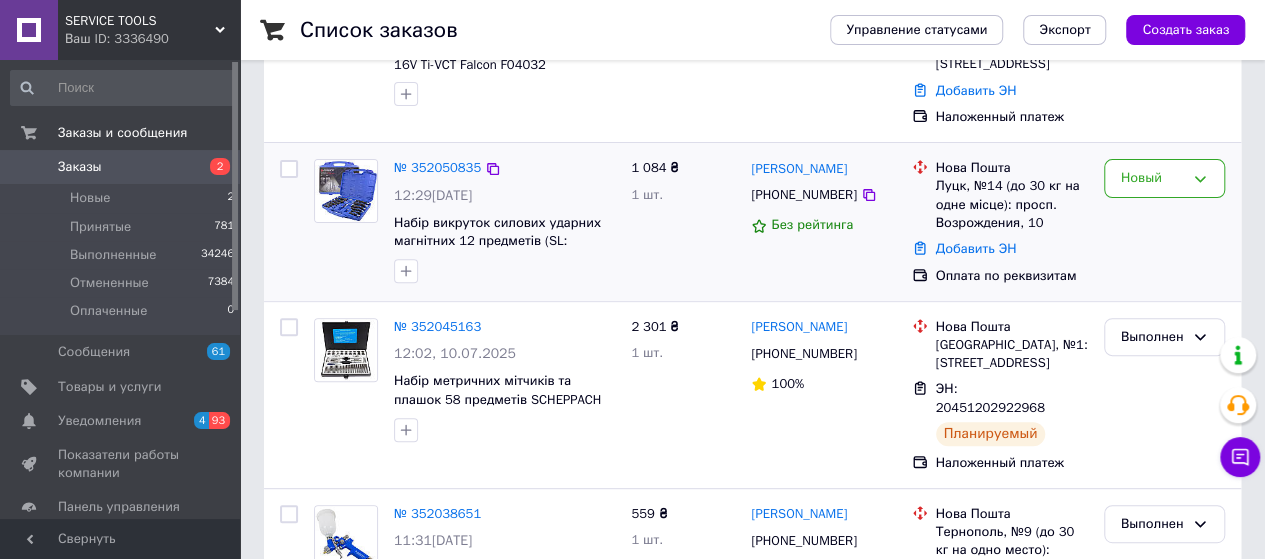 scroll, scrollTop: 266, scrollLeft: 0, axis: vertical 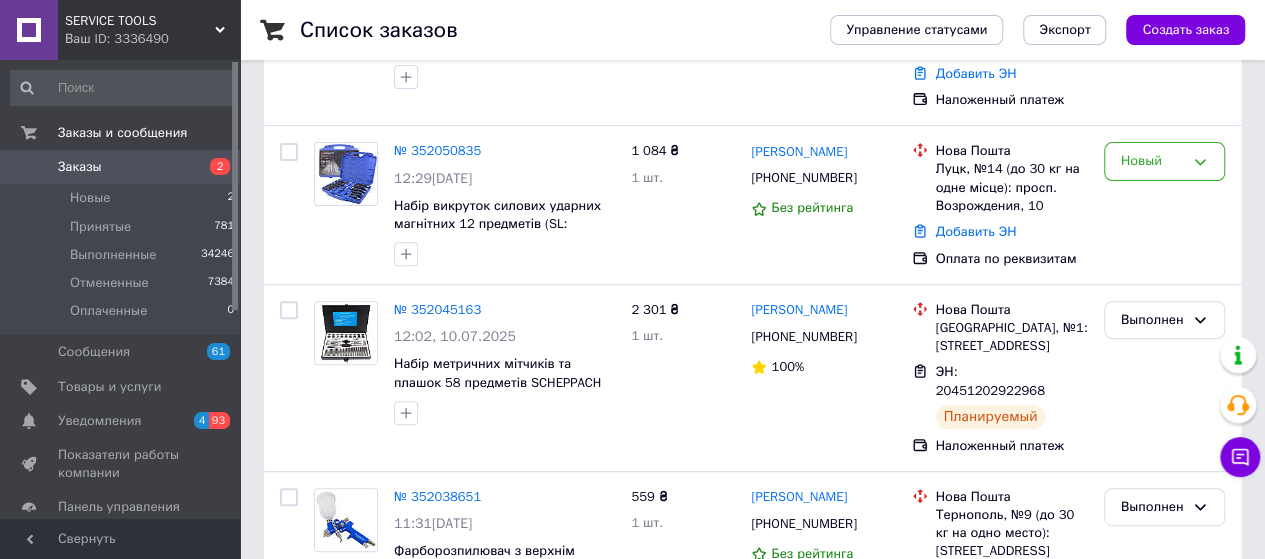 click on "Заказы 2" at bounding box center (123, 167) 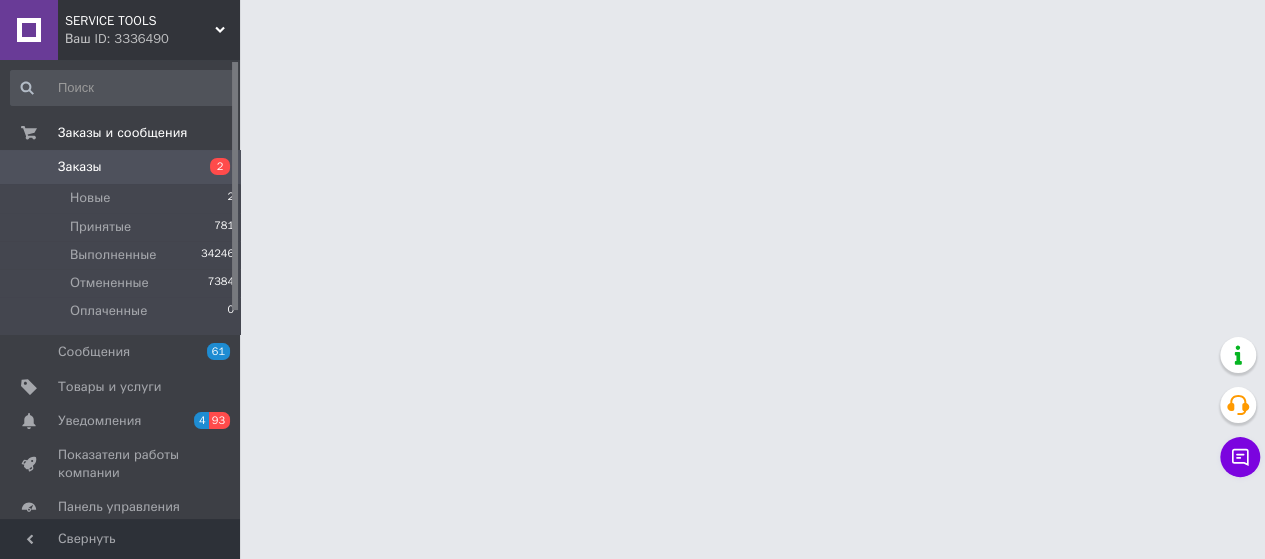 scroll, scrollTop: 0, scrollLeft: 0, axis: both 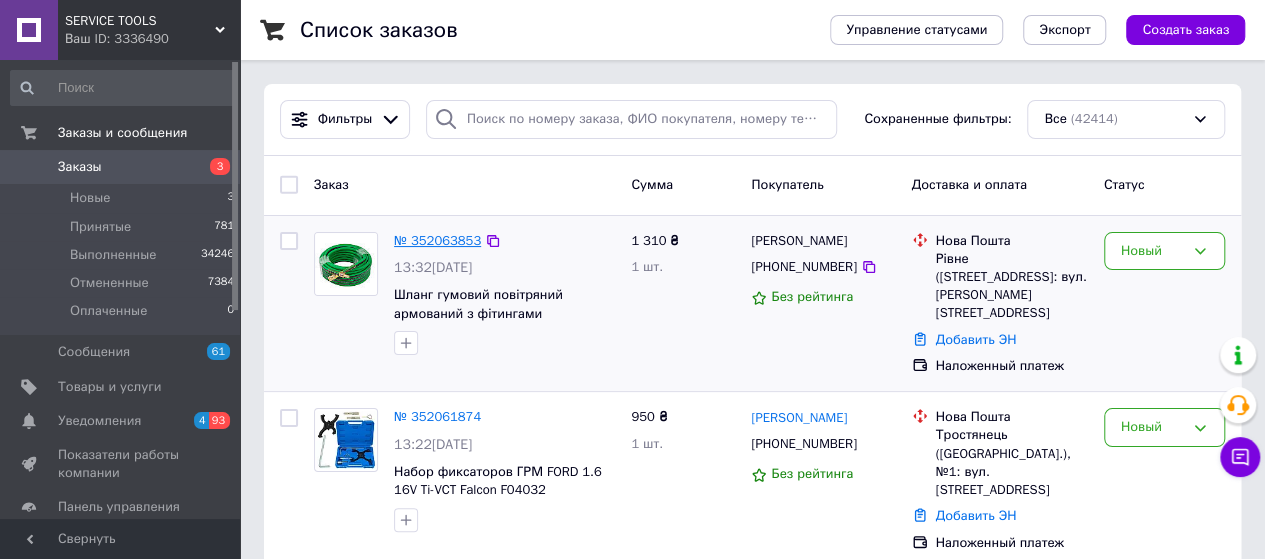 click on "№ 352063853" at bounding box center (437, 240) 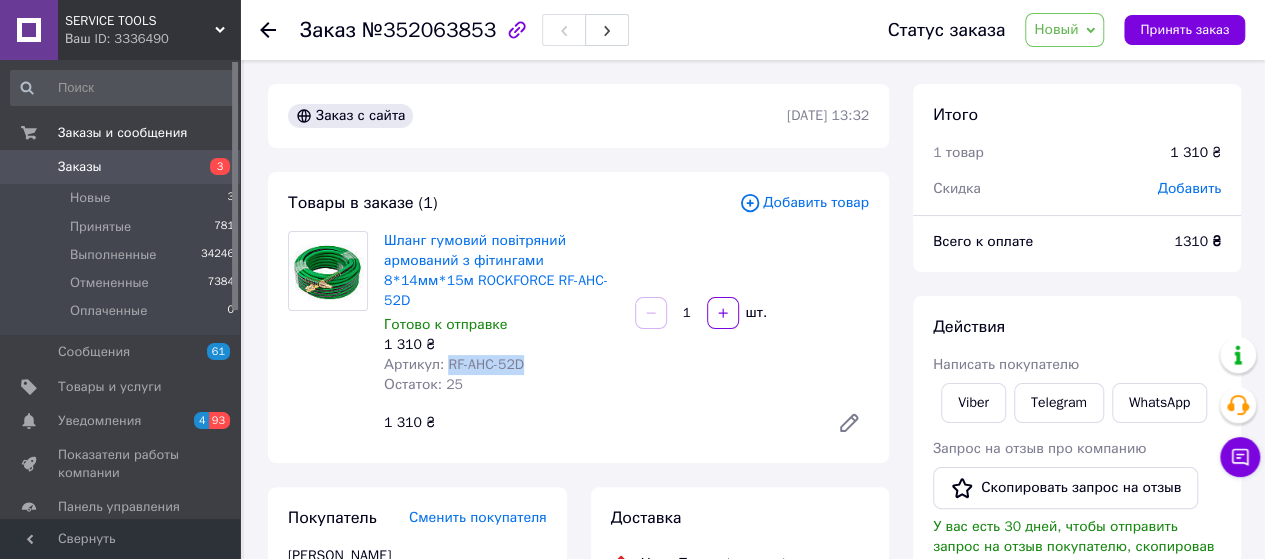 drag, startPoint x: 466, startPoint y: 353, endPoint x: 441, endPoint y: 355, distance: 25.079872 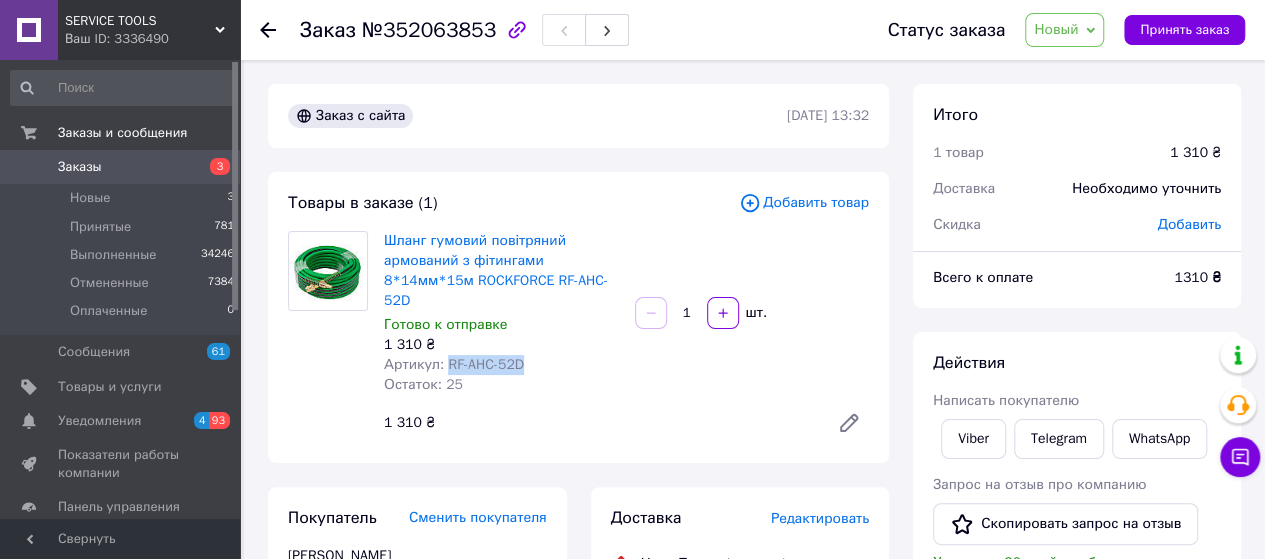 scroll, scrollTop: 333, scrollLeft: 0, axis: vertical 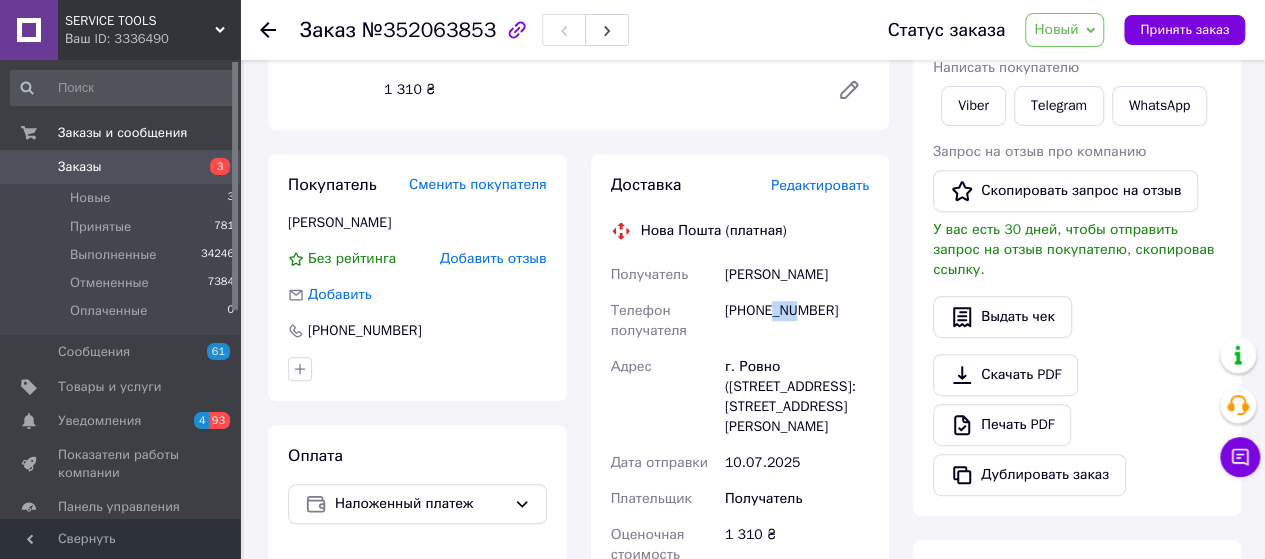 drag, startPoint x: 772, startPoint y: 289, endPoint x: 794, endPoint y: 295, distance: 22.803509 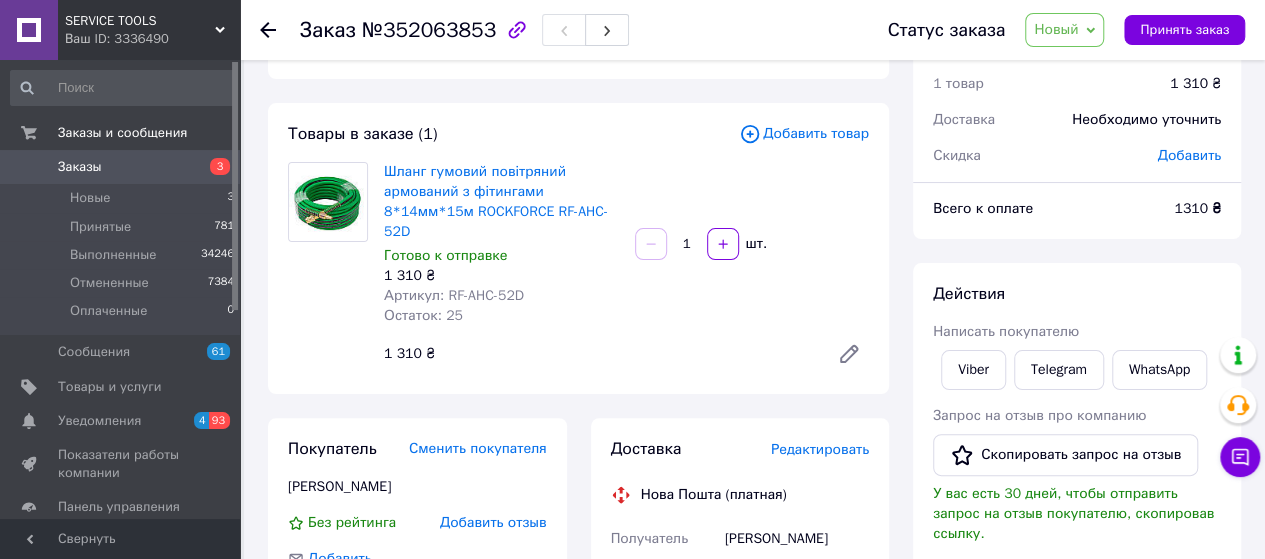 scroll, scrollTop: 0, scrollLeft: 0, axis: both 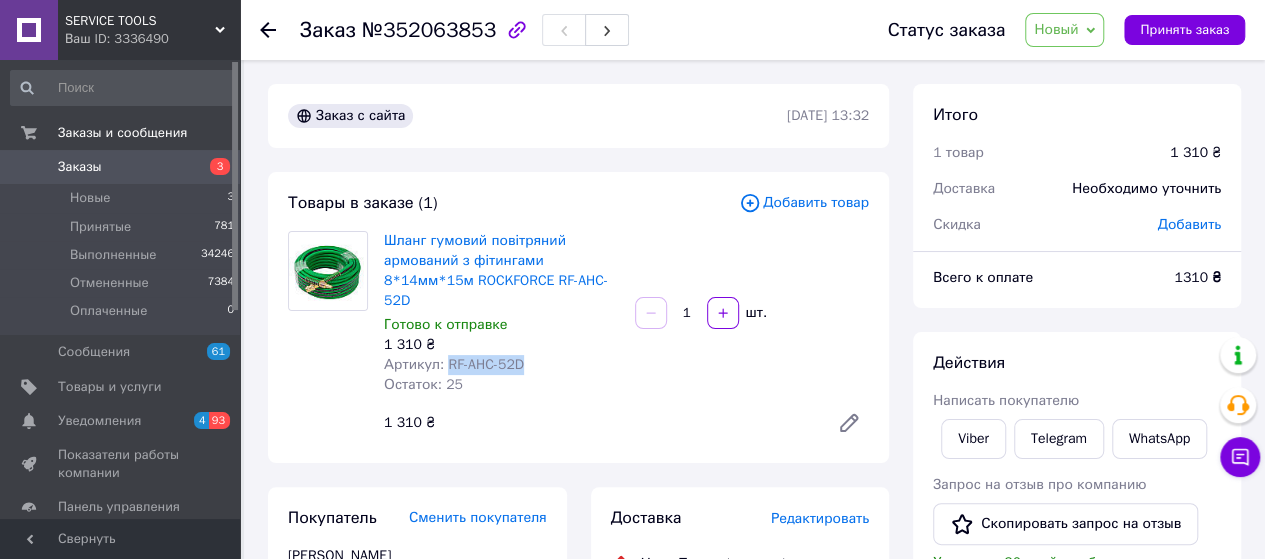 drag, startPoint x: 500, startPoint y: 347, endPoint x: 442, endPoint y: 345, distance: 58.034473 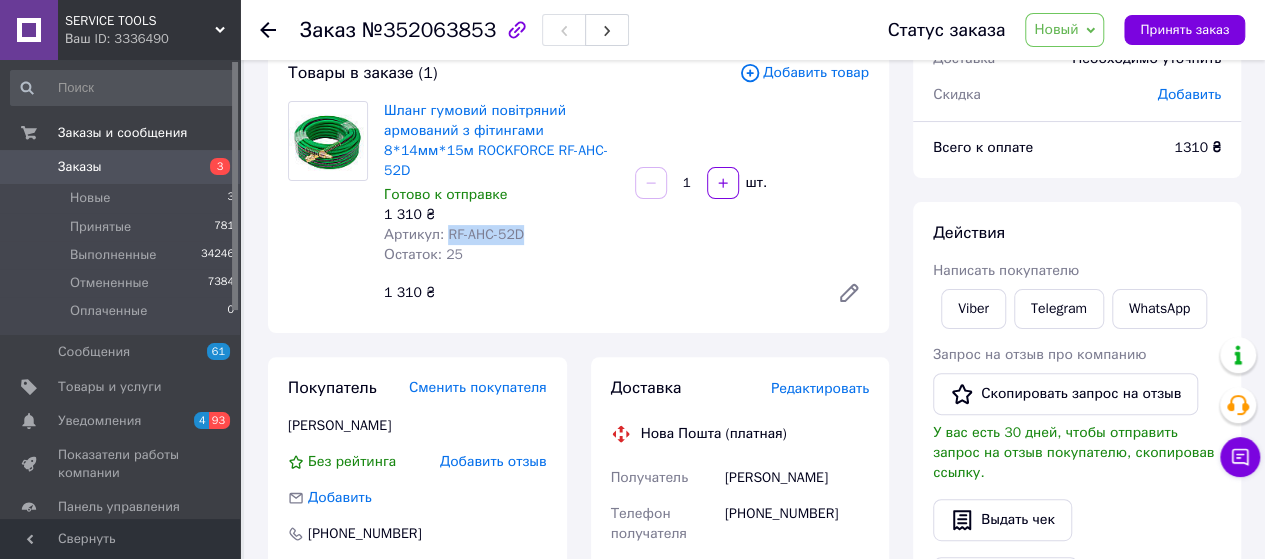 scroll, scrollTop: 266, scrollLeft: 0, axis: vertical 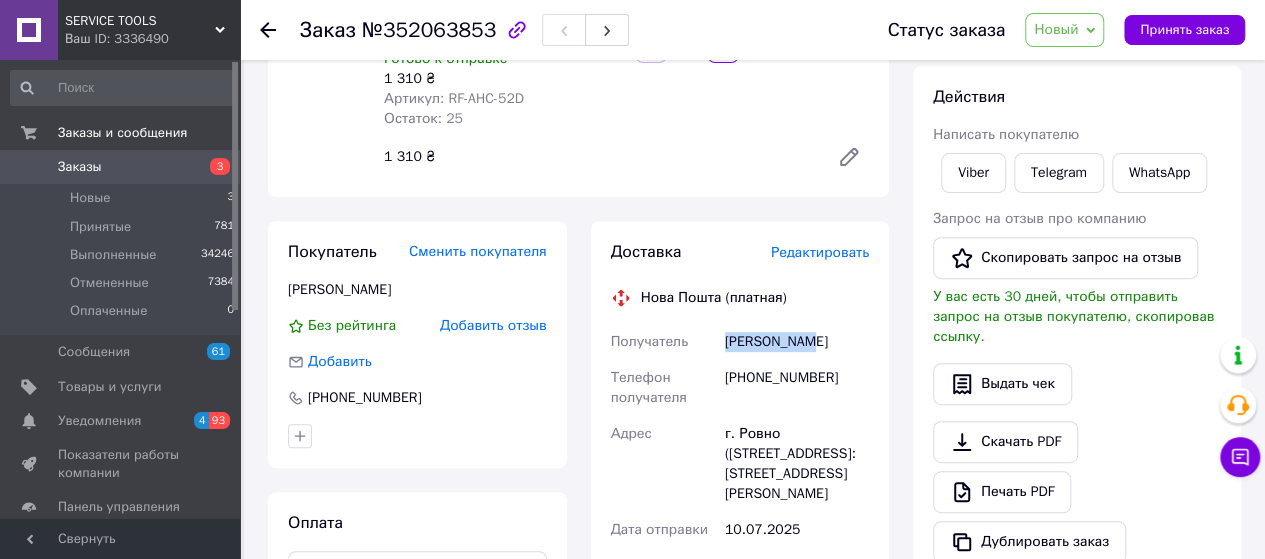 drag, startPoint x: 804, startPoint y: 321, endPoint x: 830, endPoint y: 321, distance: 26 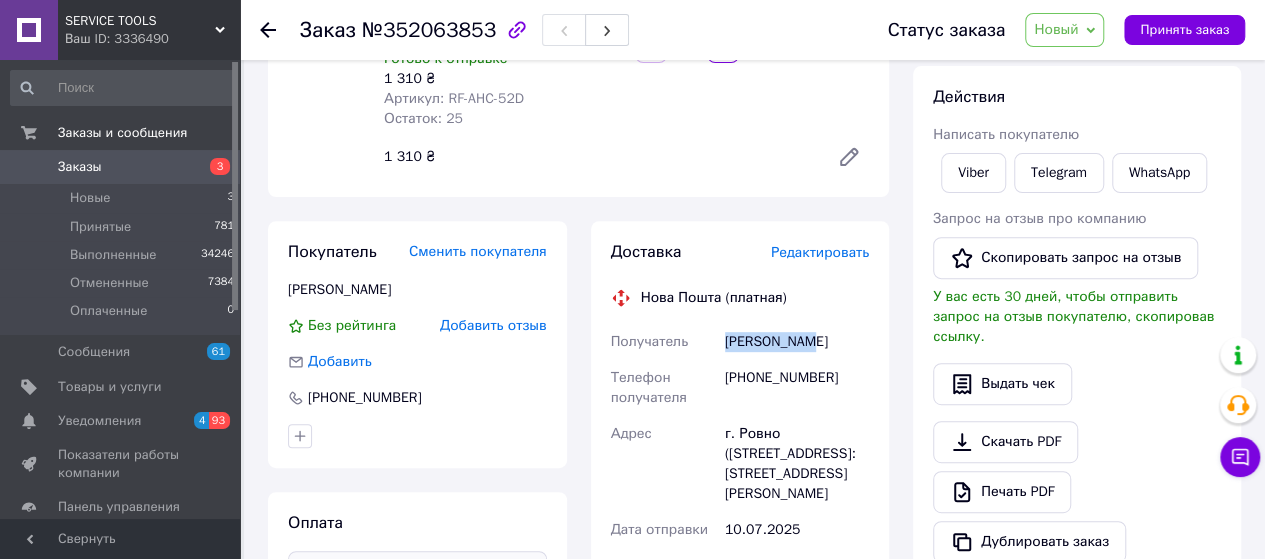 copy on "г. Ровно (Ровенская обл.), №23: ул. Михаила Старицкого, 21А" 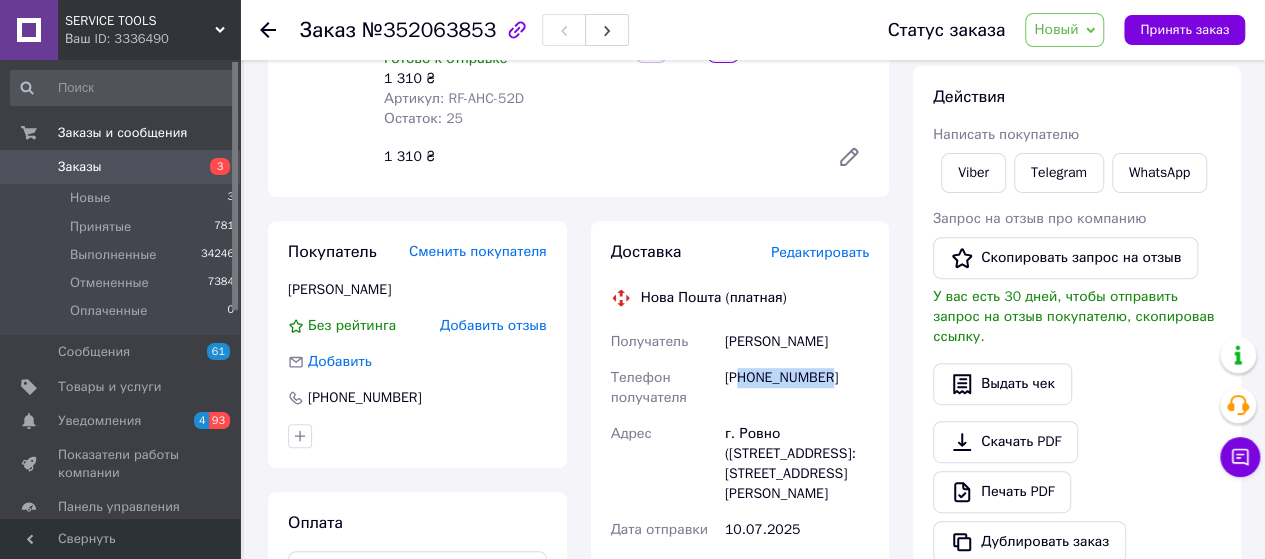 drag, startPoint x: 760, startPoint y: 362, endPoint x: 659, endPoint y: 397, distance: 106.89247 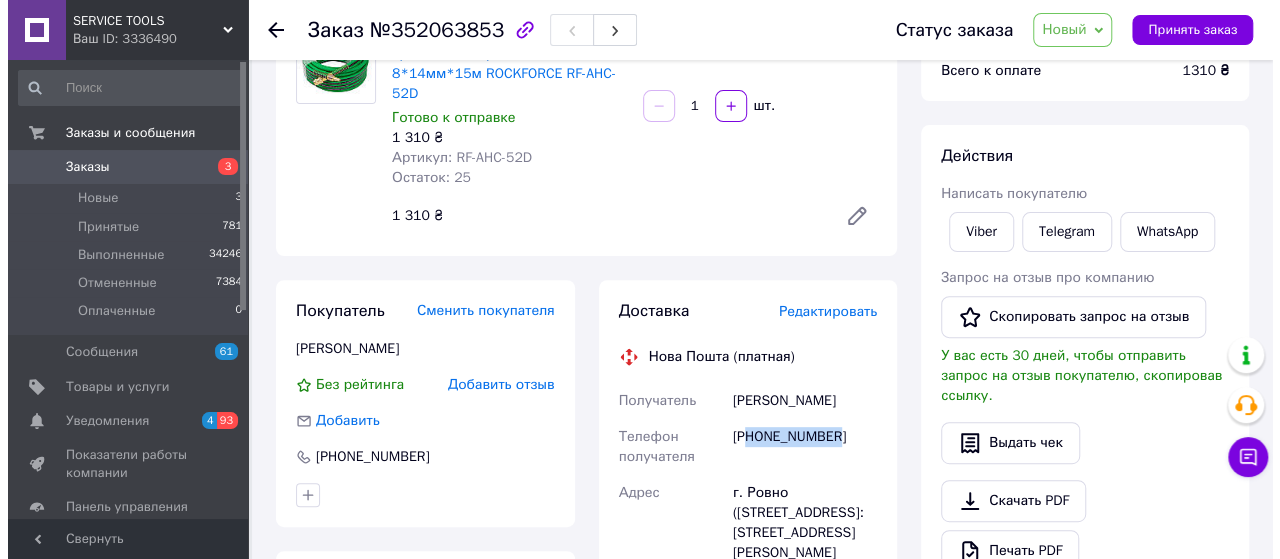 scroll, scrollTop: 133, scrollLeft: 0, axis: vertical 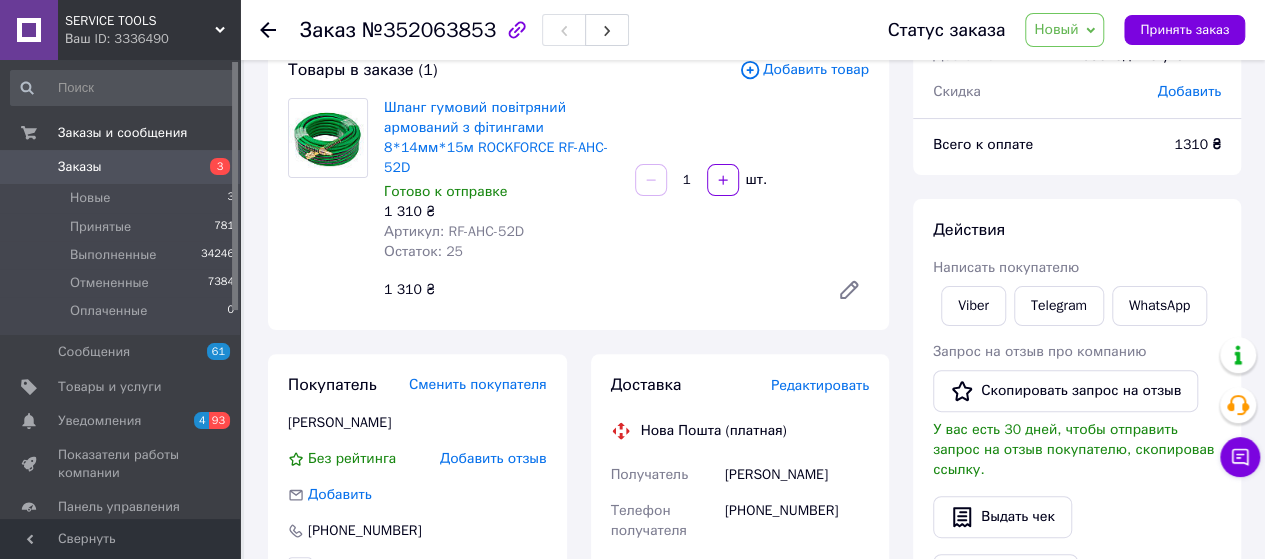 click on "Редактировать" at bounding box center [820, 385] 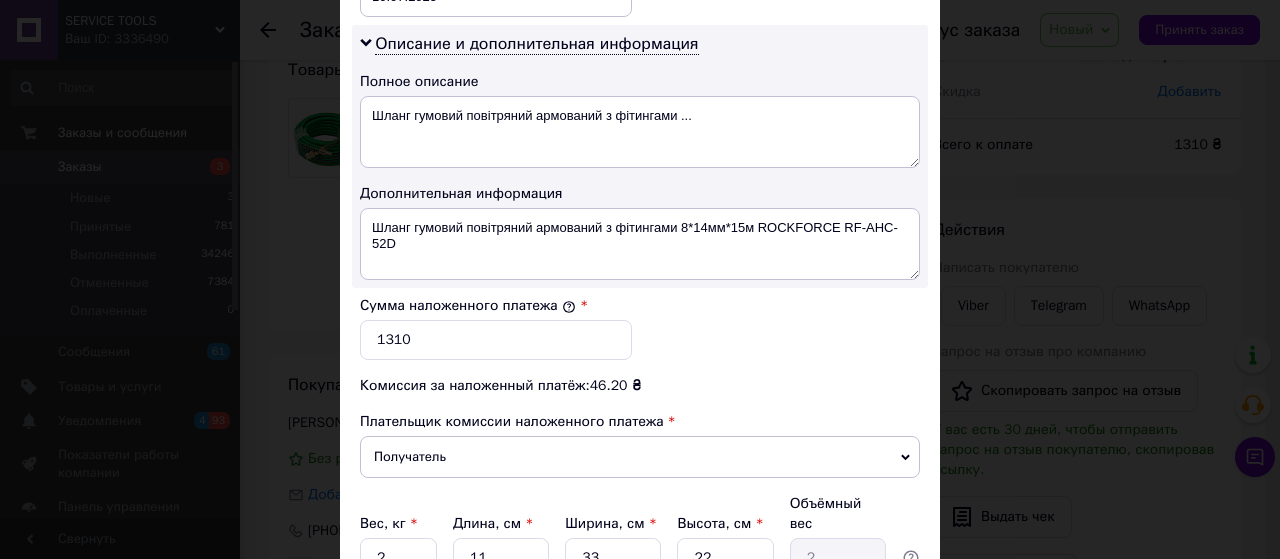 scroll, scrollTop: 1179, scrollLeft: 0, axis: vertical 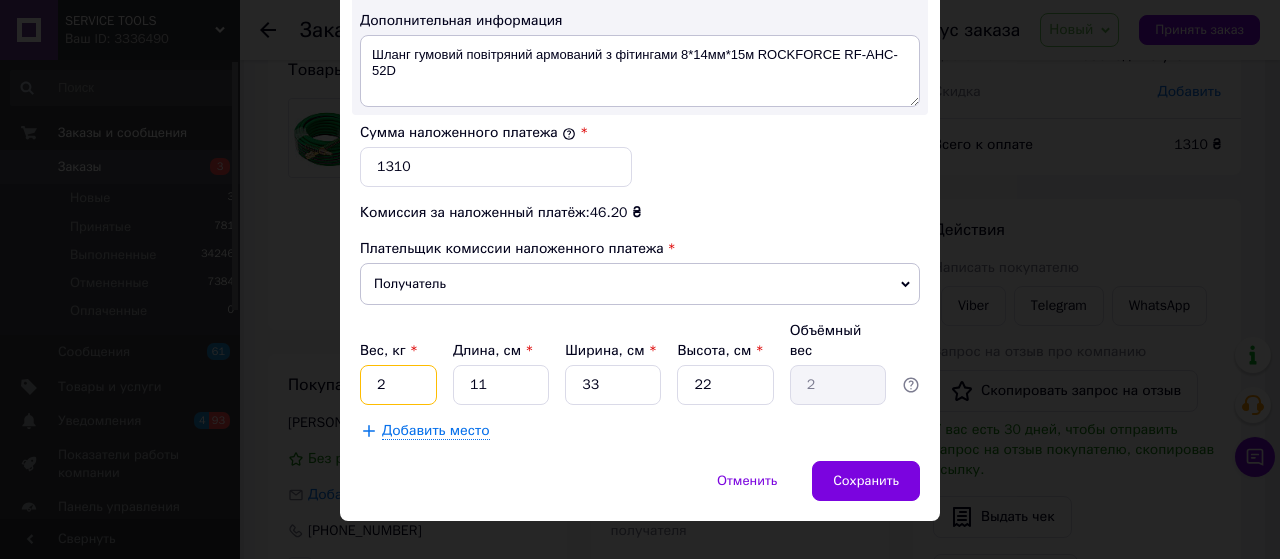 drag, startPoint x: 374, startPoint y: 351, endPoint x: 393, endPoint y: 351, distance: 19 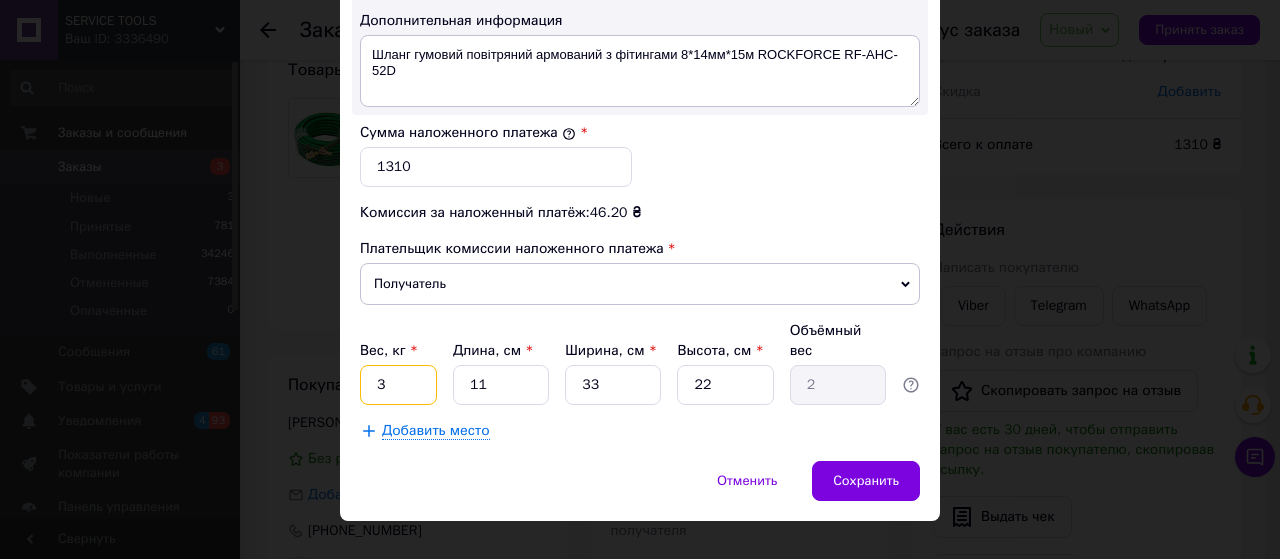 type on "3" 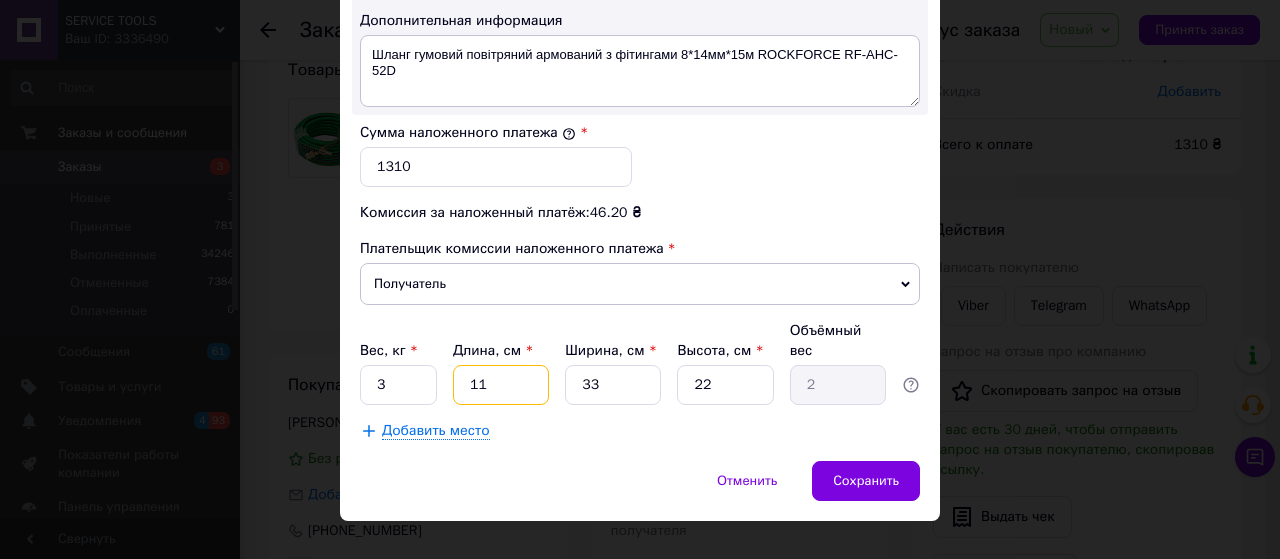 drag, startPoint x: 519, startPoint y: 353, endPoint x: 438, endPoint y: 352, distance: 81.00617 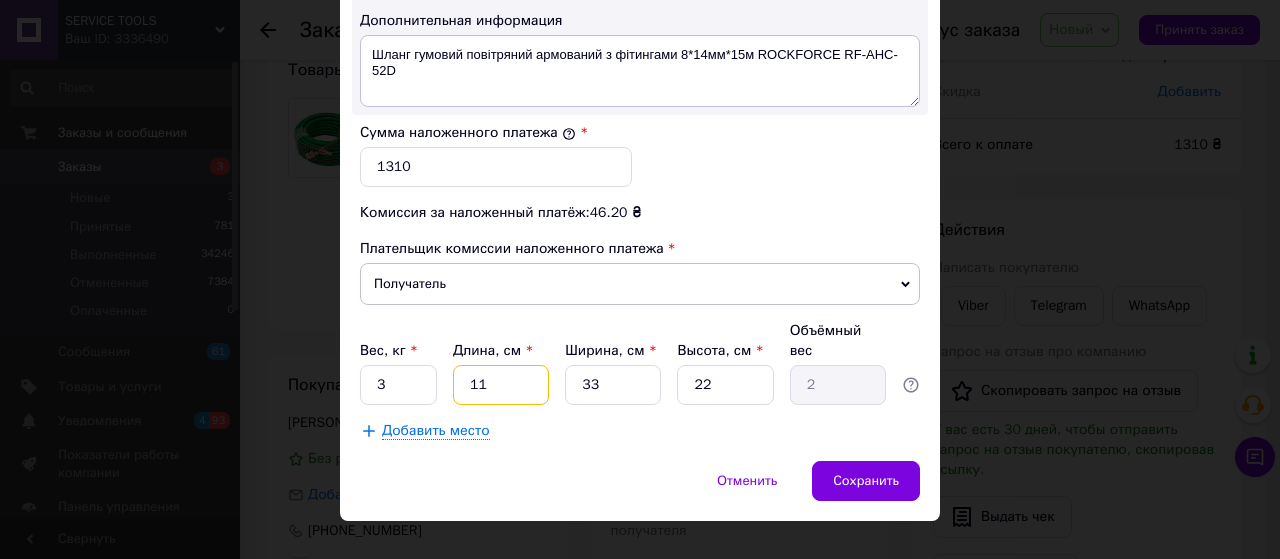 type on "3" 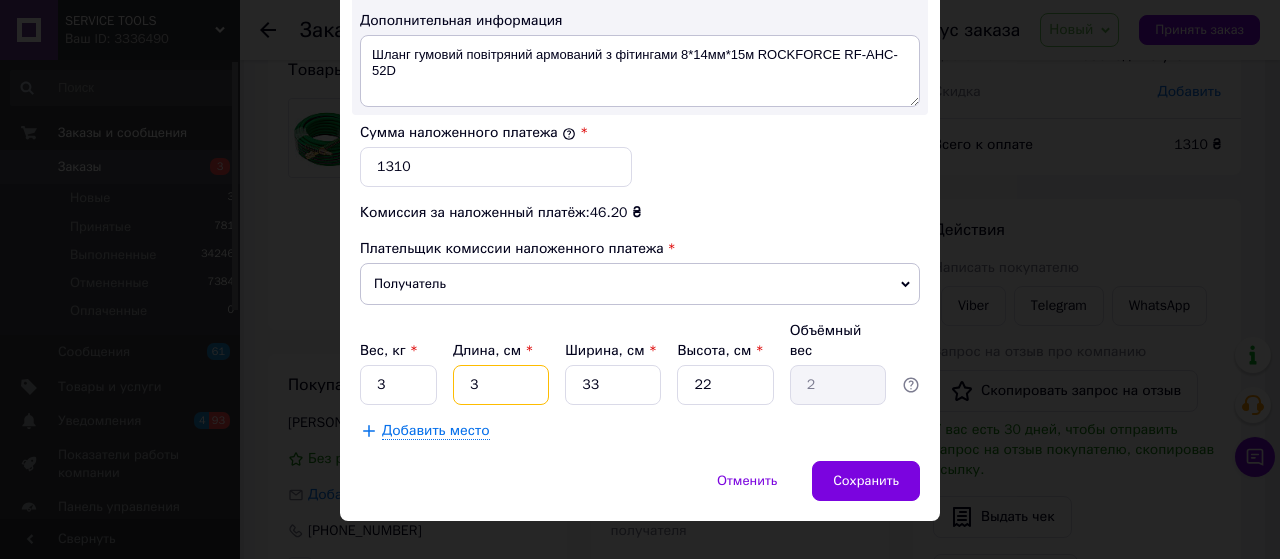 type on "0.54" 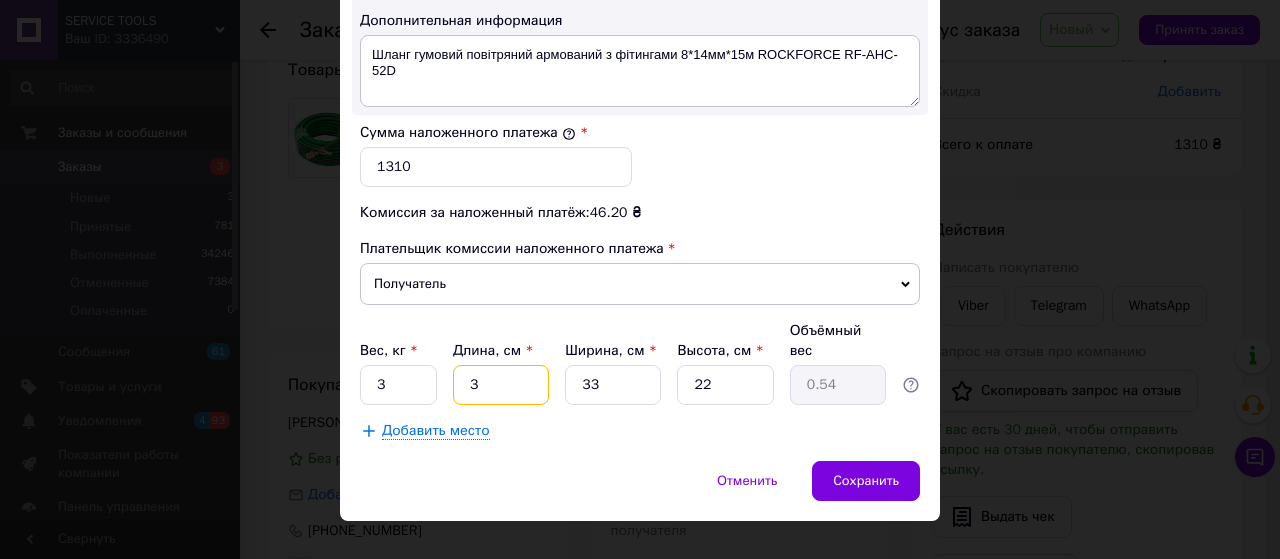 type on "36" 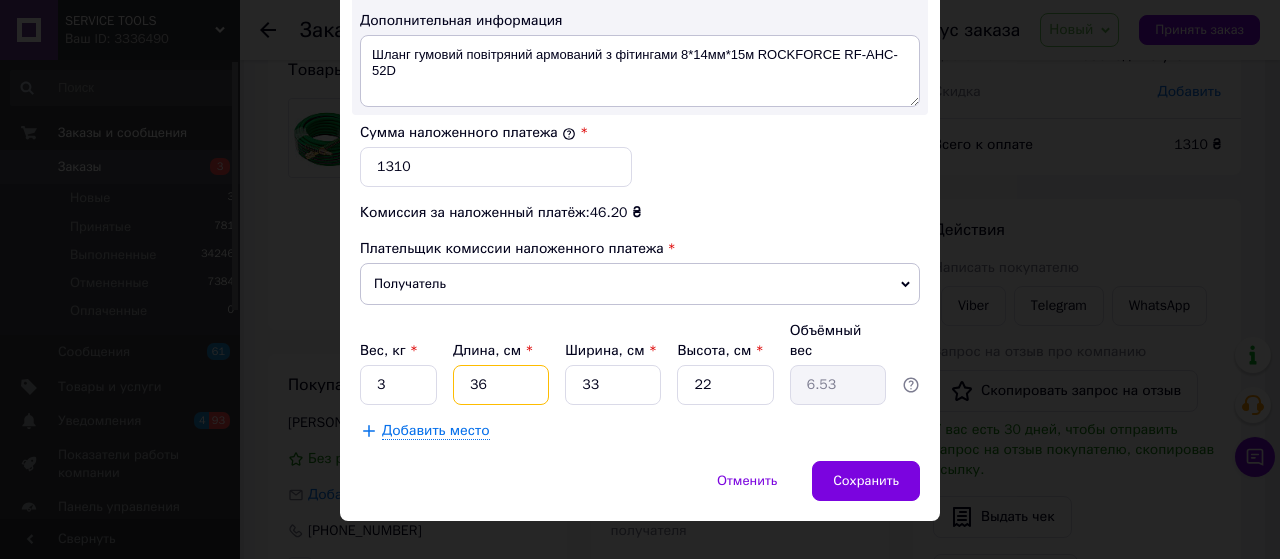type on "36" 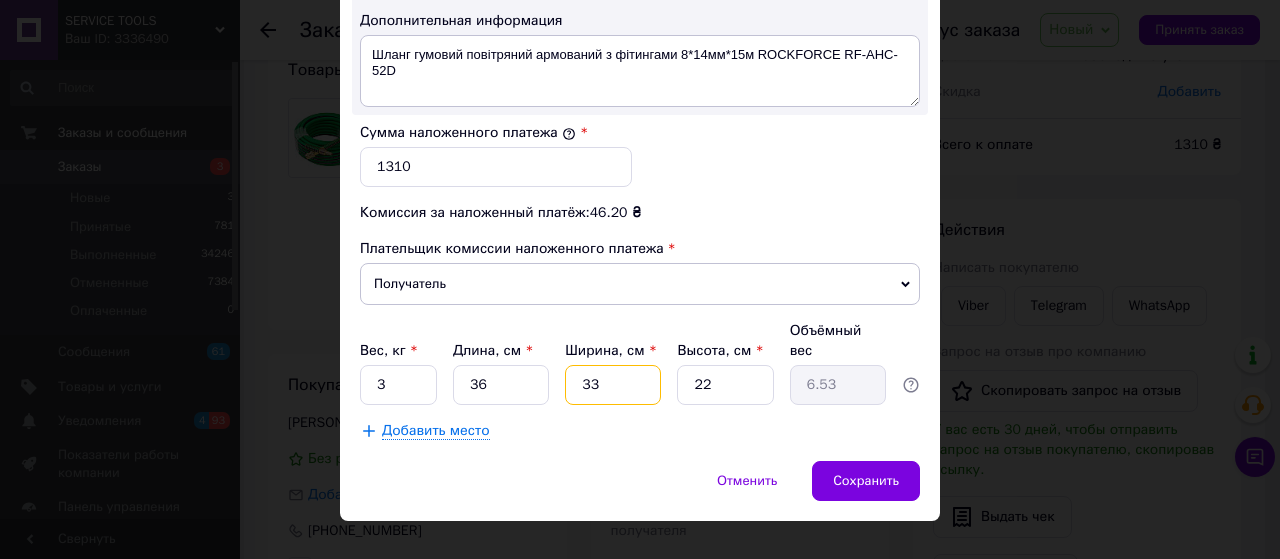 drag, startPoint x: 540, startPoint y: 345, endPoint x: 508, endPoint y: 346, distance: 32.01562 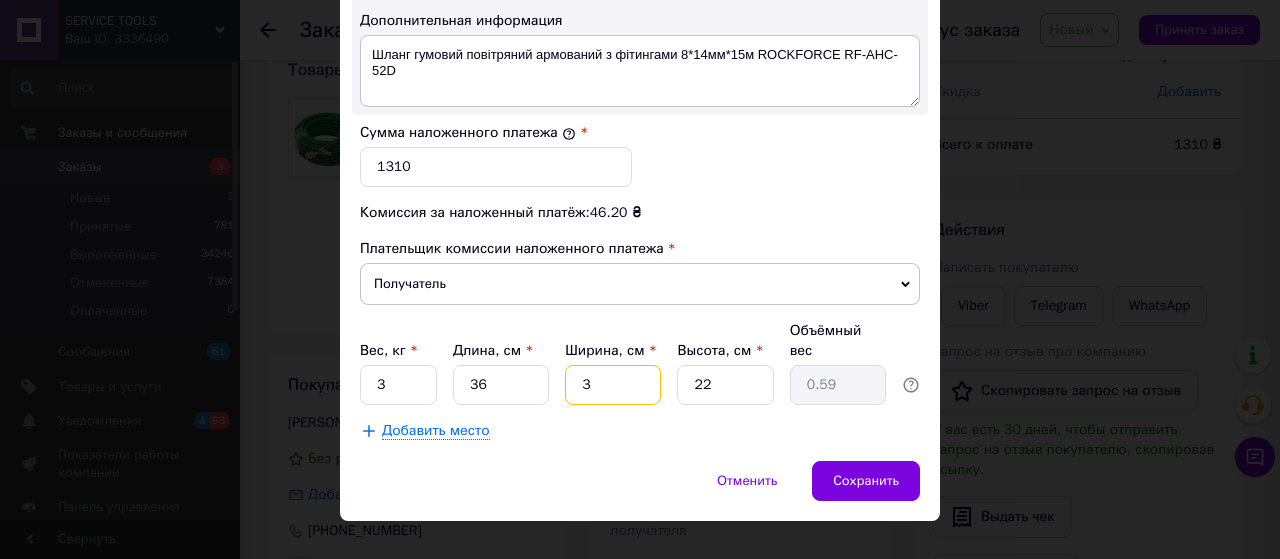 type on "36" 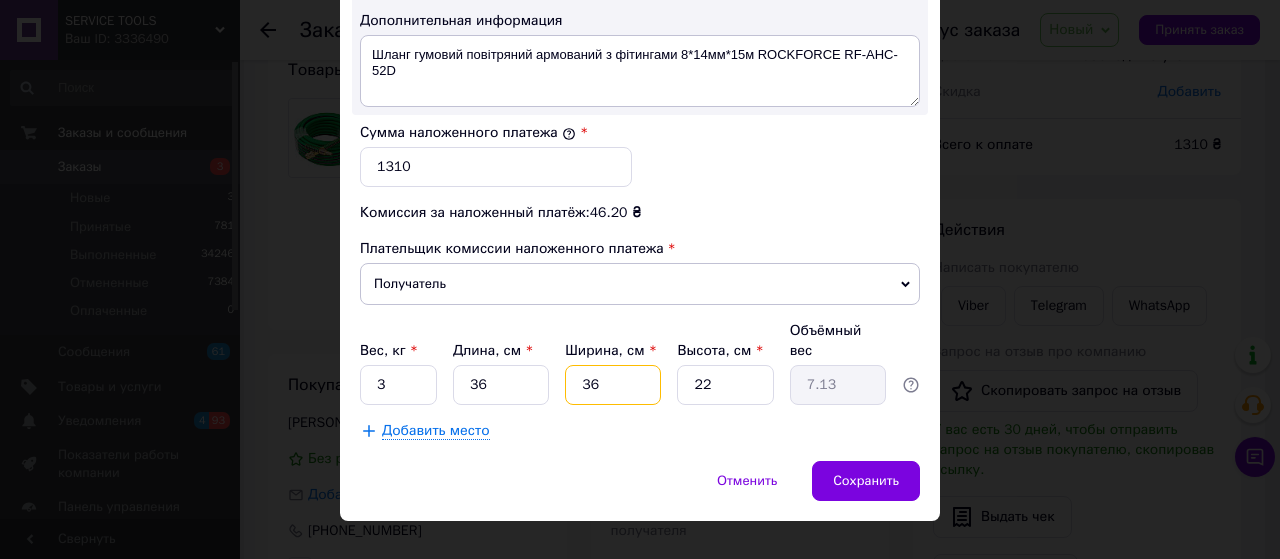 type on "36" 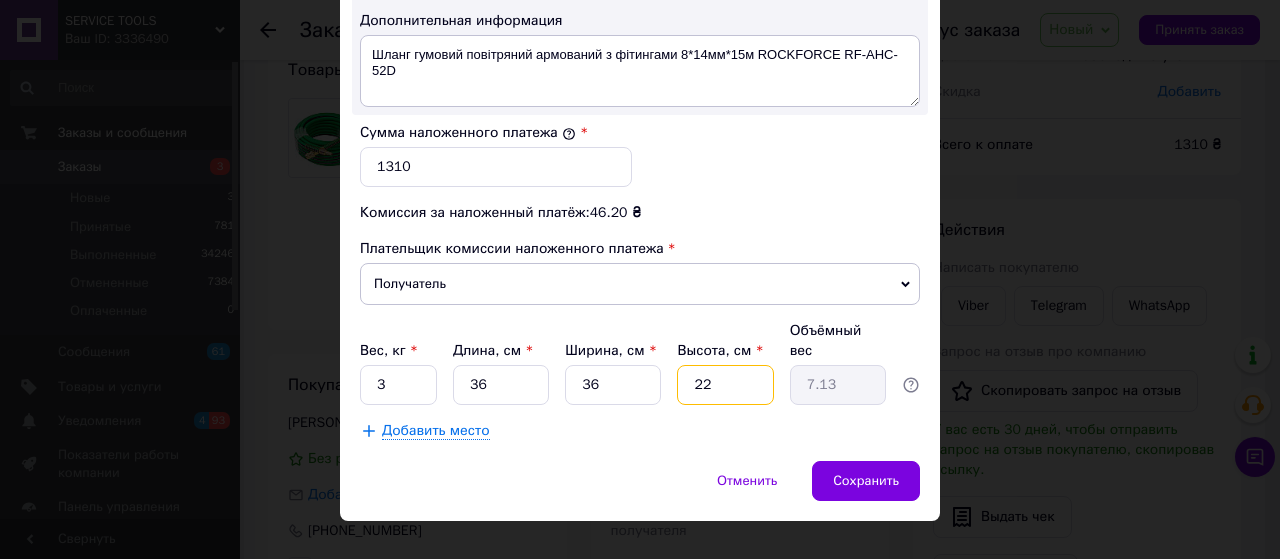 click on "Вес, кг   * 3 Длина, см   * 36 Ширина, см   * 36 Высота, см   * 22 Объёмный вес 7.13" at bounding box center [640, 363] 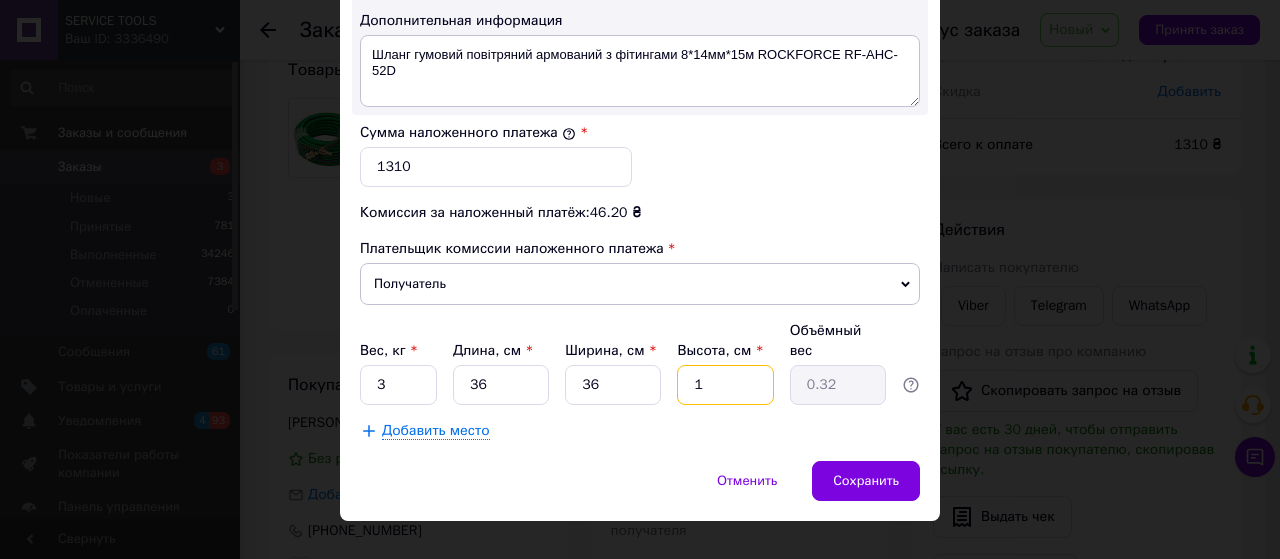type on "14" 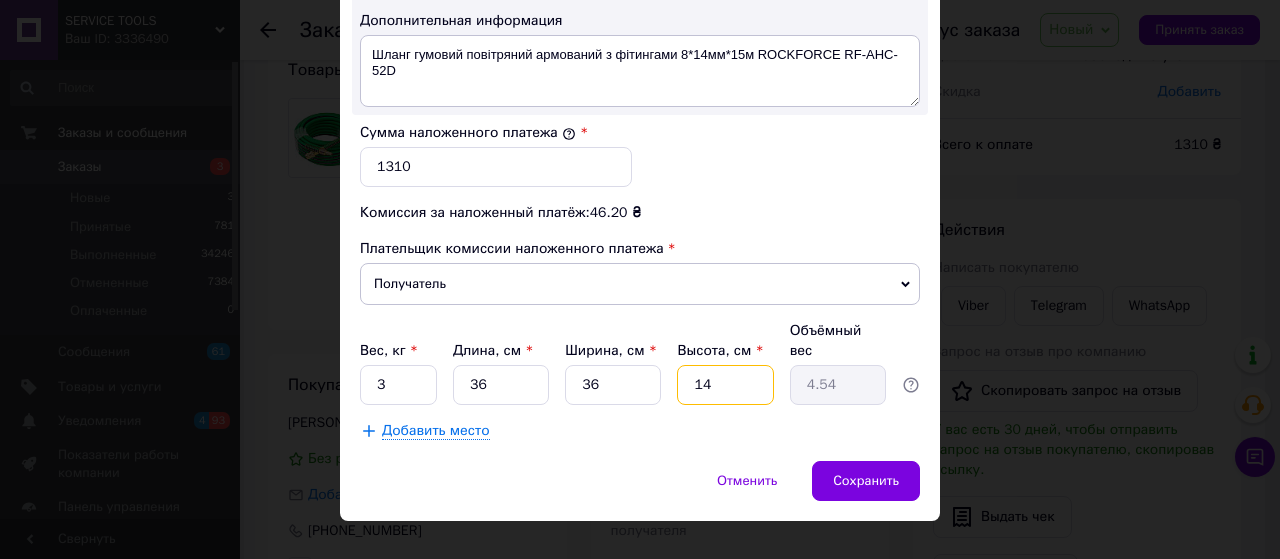 click on "14" at bounding box center (725, 385) 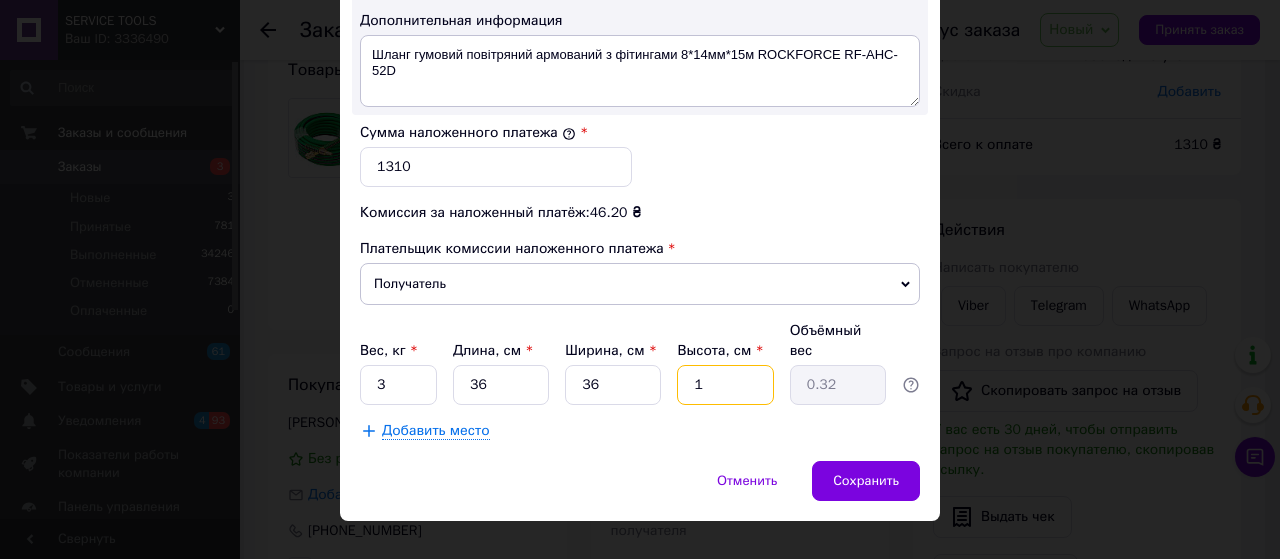 type on "12" 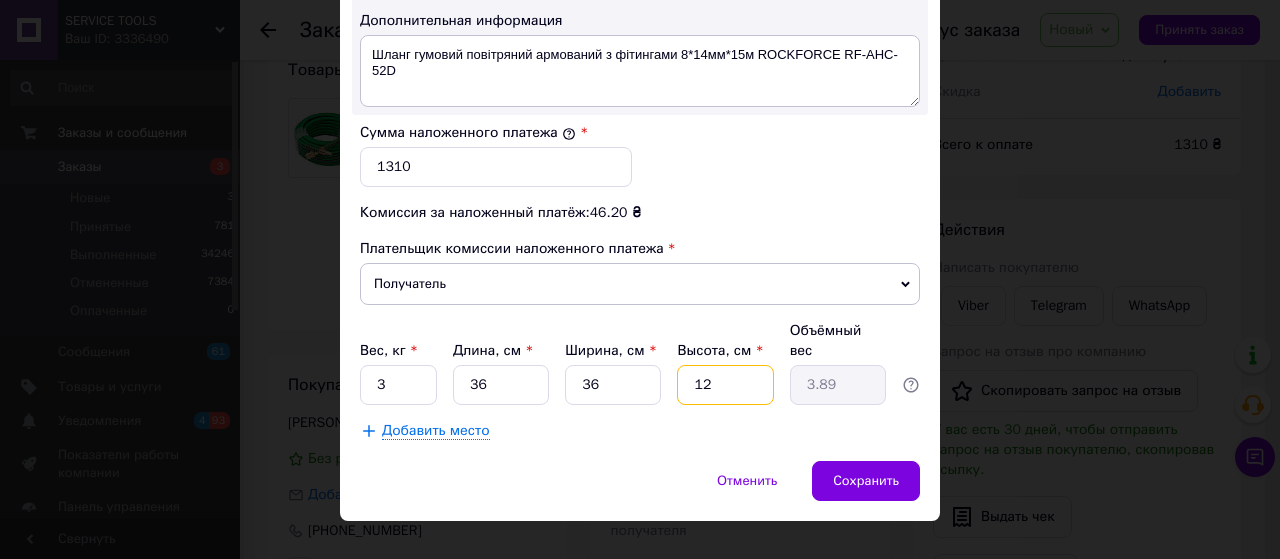type on "12" 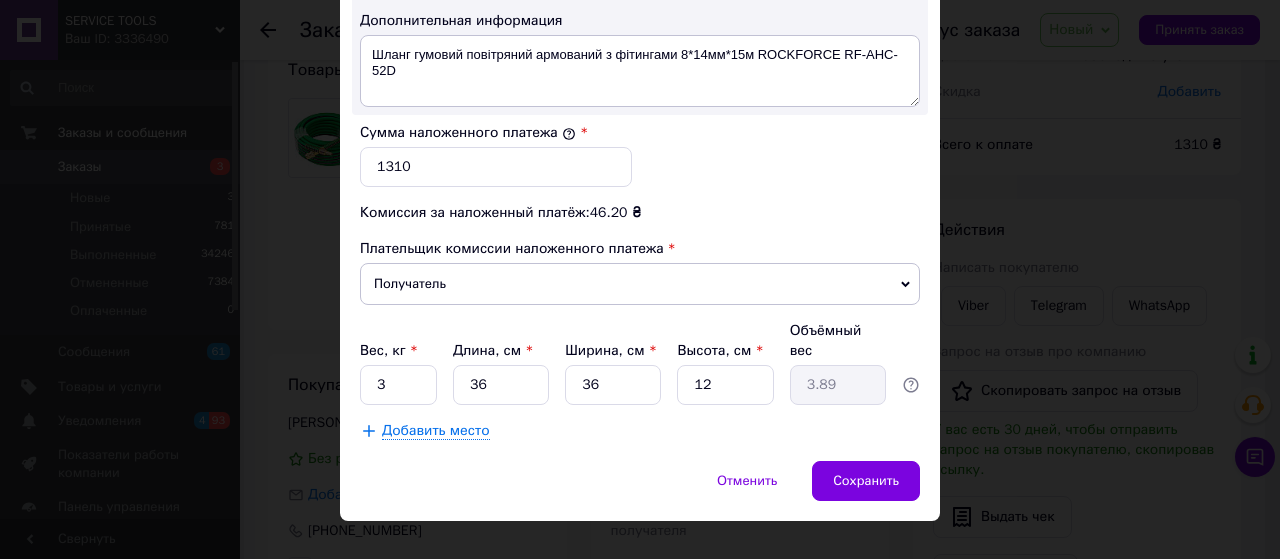 click on "Способ доставки Нова Пошта (платная) Плательщик Получатель Отправитель Фамилия получателя Демчук Имя получателя Юрій Отчество получателя Телефон получателя +380978033037 Тип доставки В отделении Курьером В почтомате Город г. Ровно (Ровенская обл.) Отделение №23: ул. Михаила Старицкого, 21А Место отправки Петропавлівська Борщагівка: №1: вул. Велика Кільцева, 4-а м. Київ (Київська обл.): №19: вул. Райдужна, 25Б с. Струмівка: №1: вул. Рівненська, 116-А м. Київ (Київська обл.): №15: вул. Берковецька, 6 (АШАН) Софіївська Борщагівка: №1 (до 200 кг): вул. Соборна (ран. Леніна), 21а Груз 1310 < >" at bounding box center (640, -294) 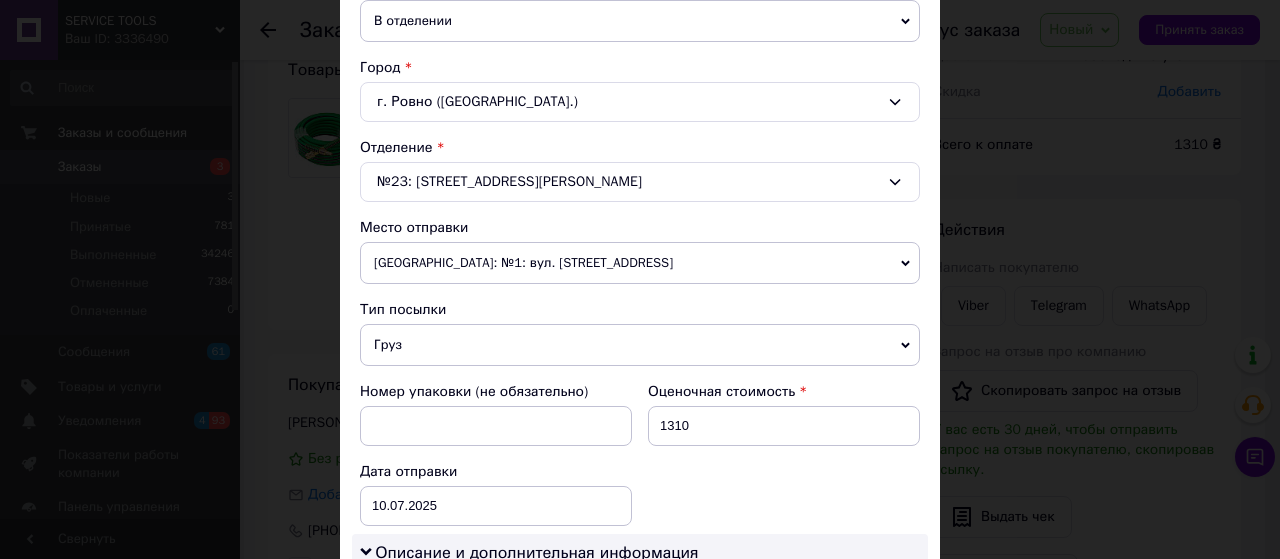 scroll, scrollTop: 379, scrollLeft: 0, axis: vertical 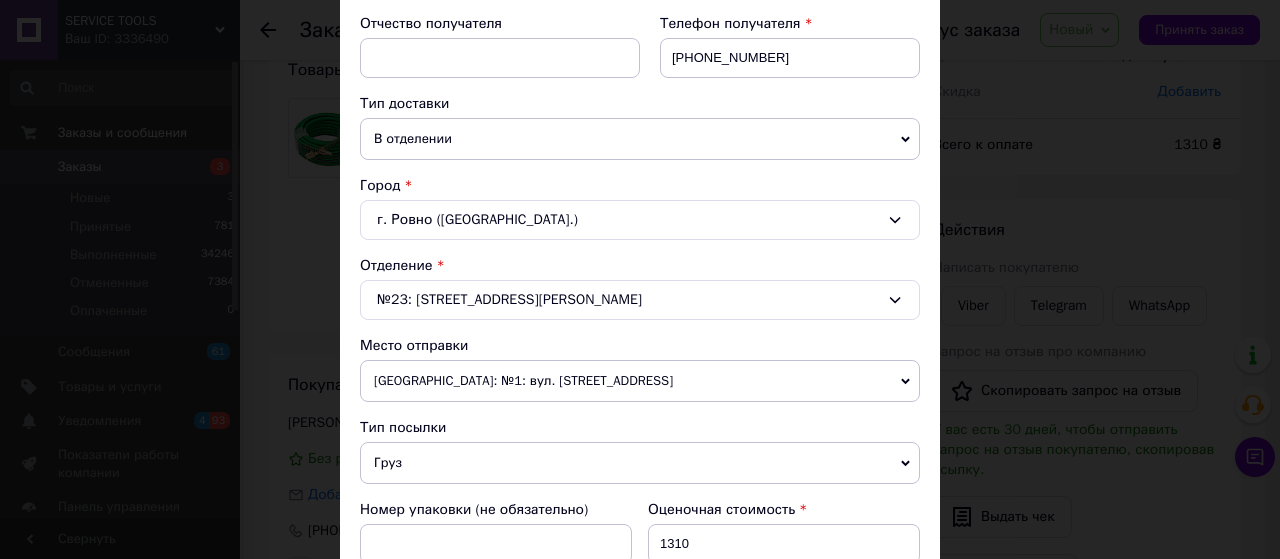 click on "Петропавлівська Борщагівка: №1: вул. Велика Кільцева, 4-а" at bounding box center (640, 381) 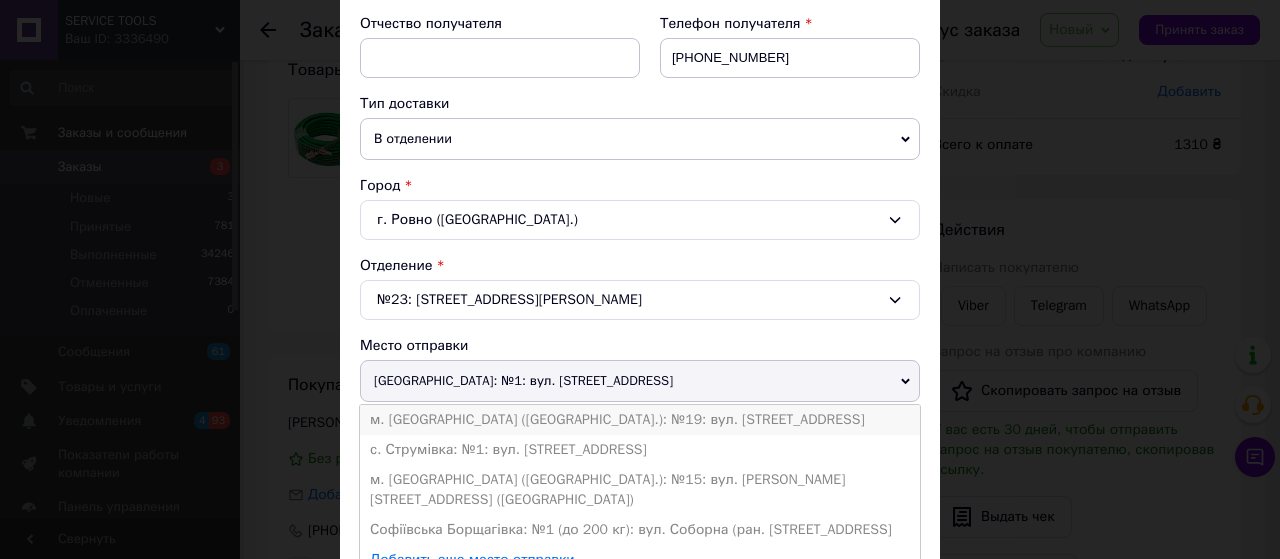 click on "м. Київ (Київська обл.): №19: вул. Райдужна, 25Б" at bounding box center [640, 420] 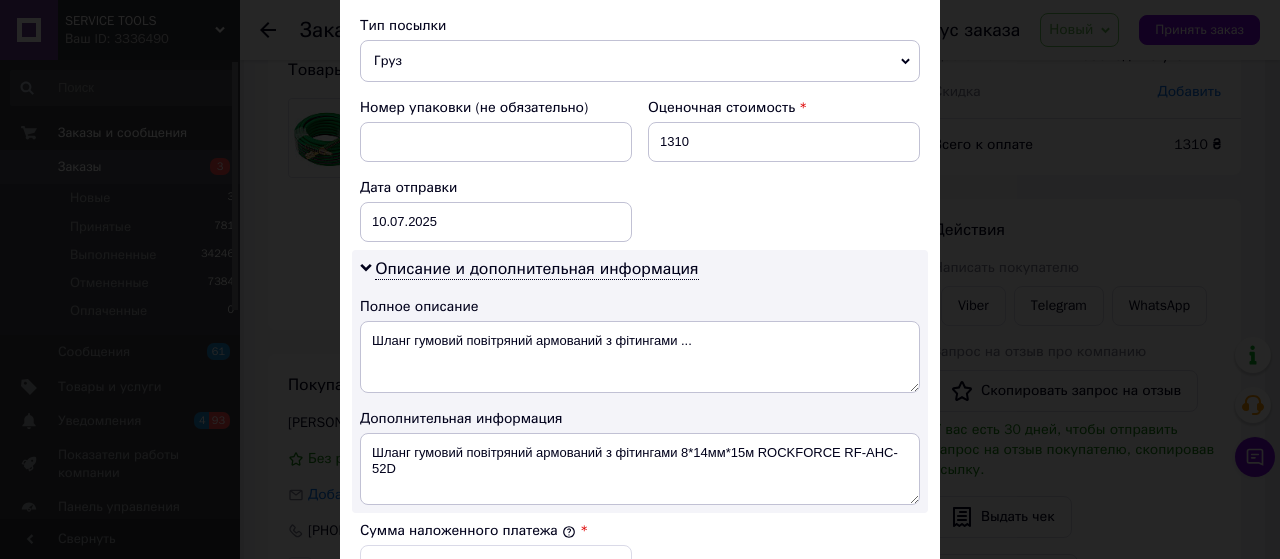 scroll, scrollTop: 579, scrollLeft: 0, axis: vertical 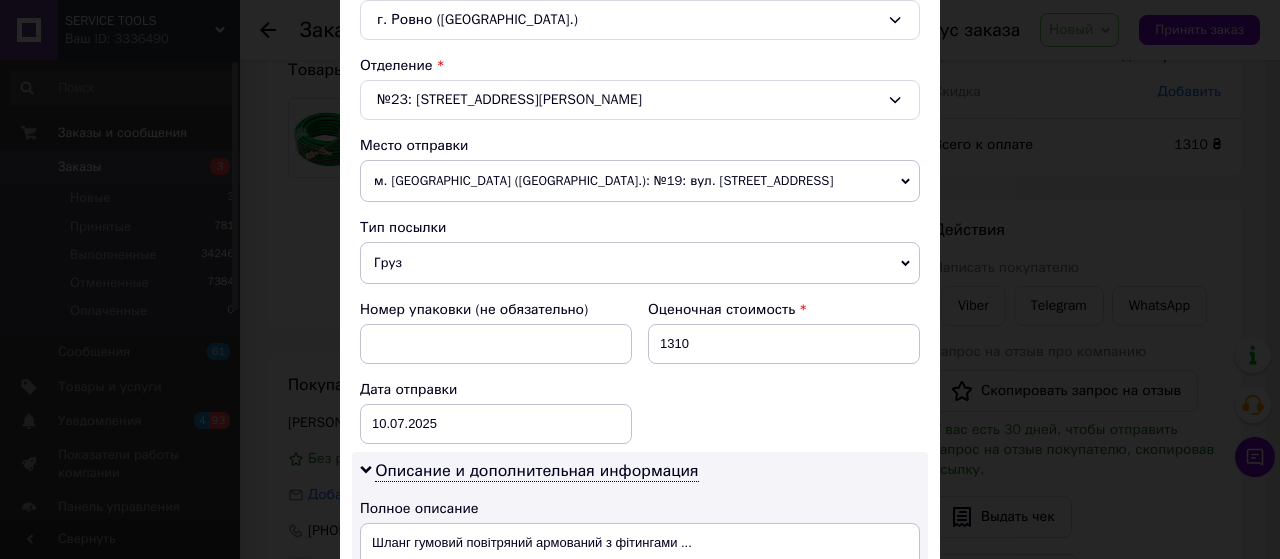 click on "м. Київ (Київська обл.): №19: вул. Райдужна, 25Б" at bounding box center [640, 181] 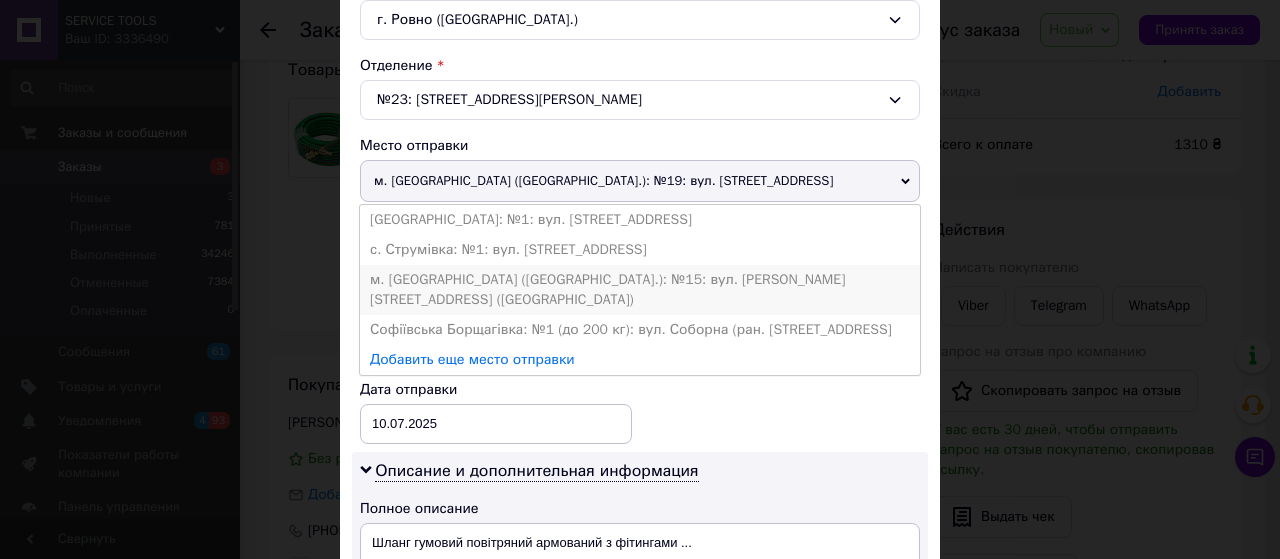 click on "м. Київ (Київська обл.): №15: вул. Берковецька, 6 (АШАН)" at bounding box center [640, 290] 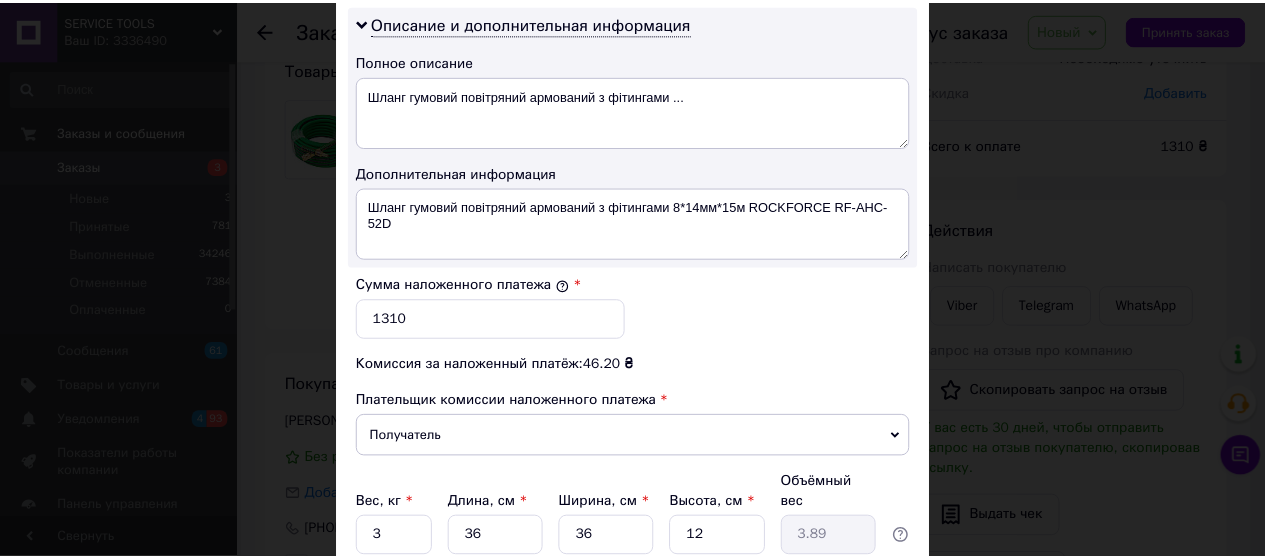 scroll, scrollTop: 1179, scrollLeft: 0, axis: vertical 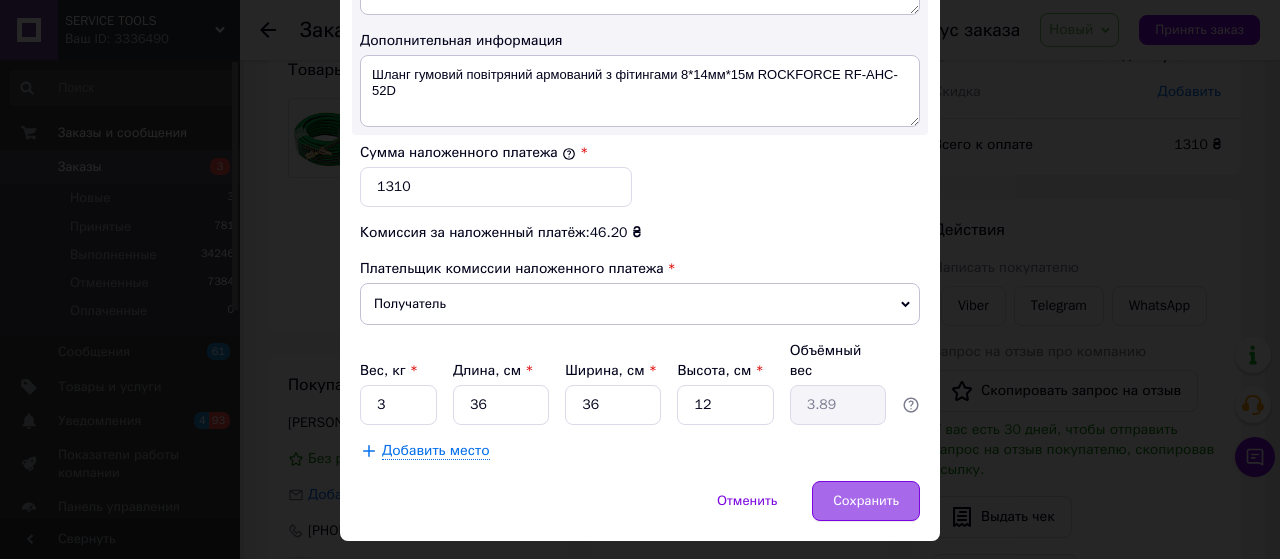 click on "Сохранить" at bounding box center (866, 501) 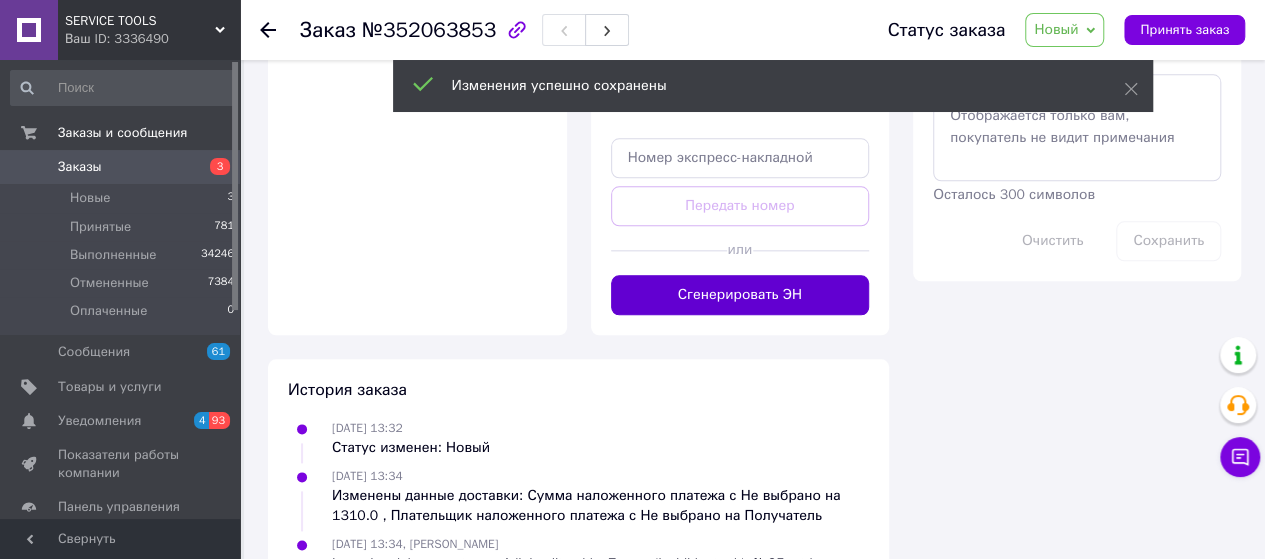click on "Сгенерировать ЭН" at bounding box center [740, 295] 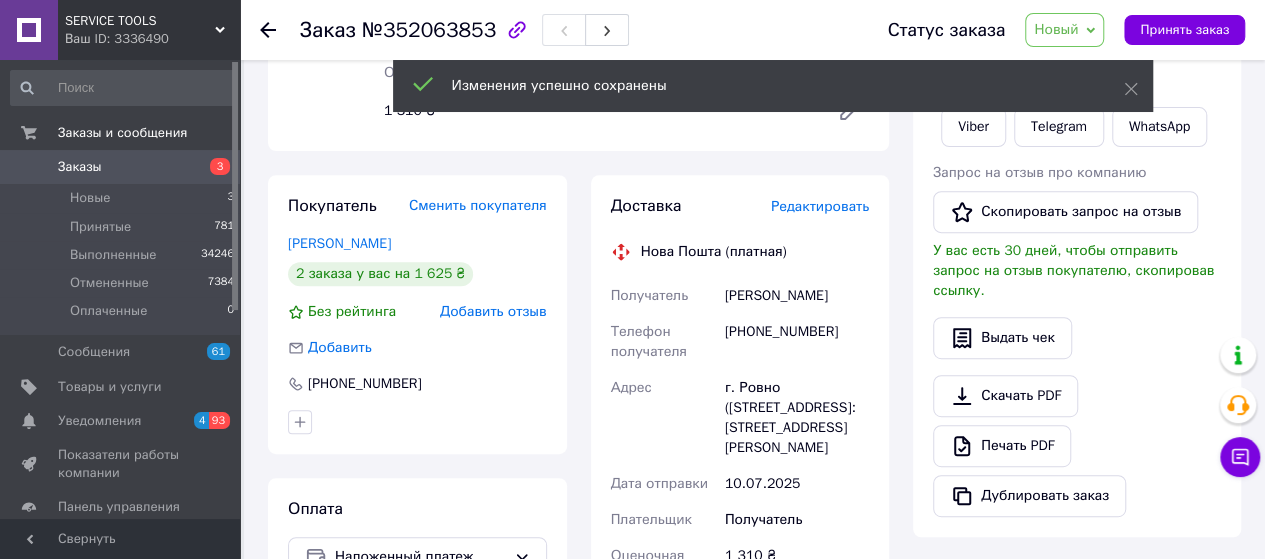 scroll, scrollTop: 166, scrollLeft: 0, axis: vertical 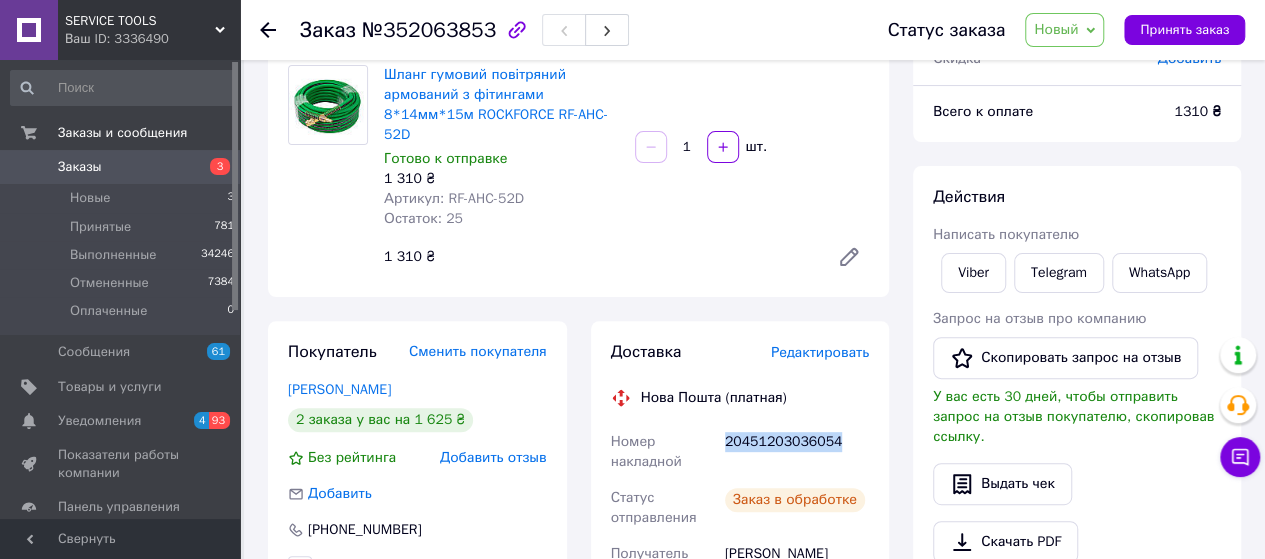 drag, startPoint x: 726, startPoint y: 421, endPoint x: 850, endPoint y: 429, distance: 124.2578 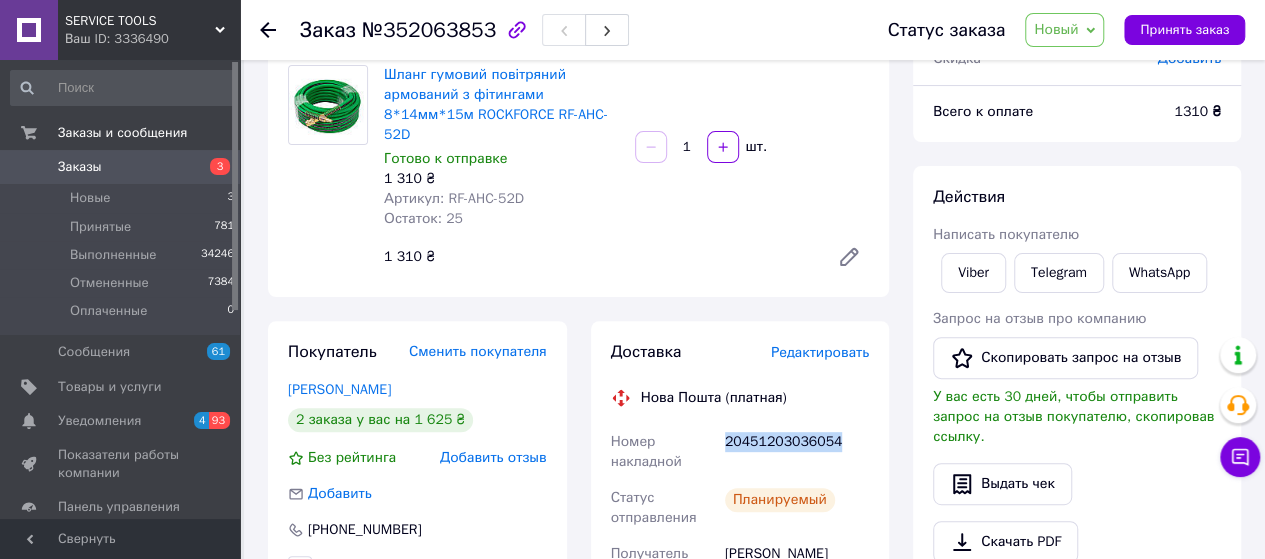 copy on "20451203036054" 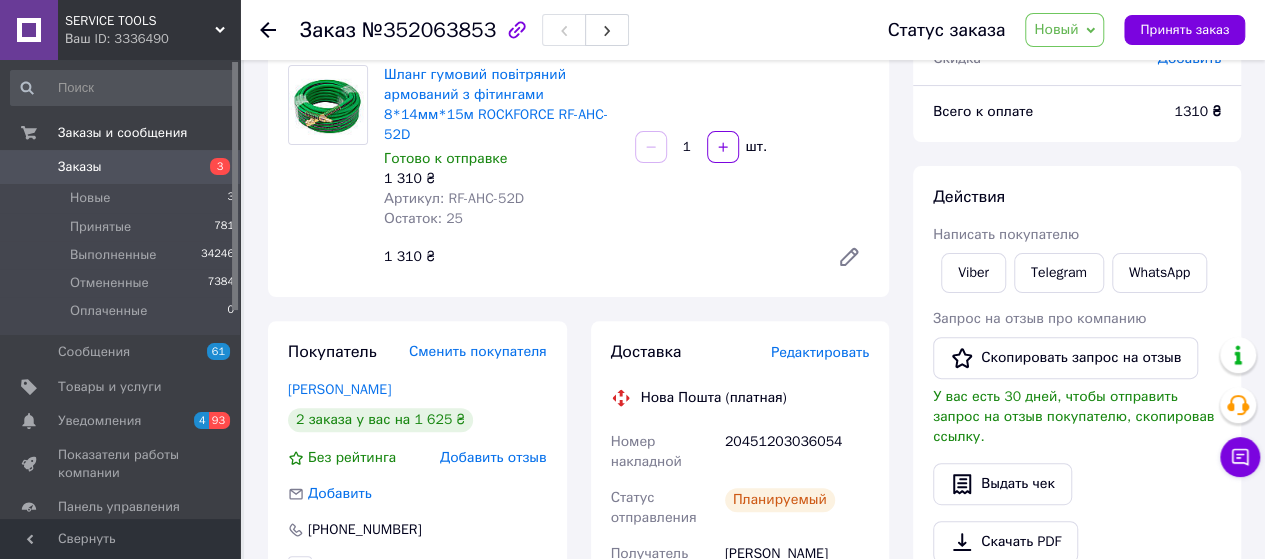 click 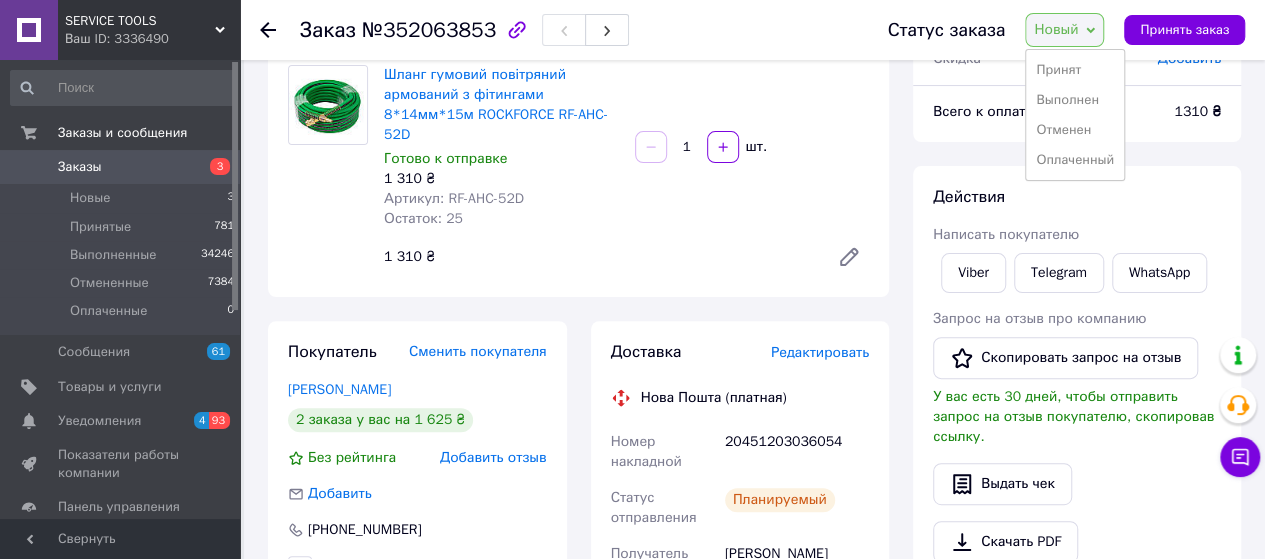 drag, startPoint x: 1070, startPoint y: 99, endPoint x: 1059, endPoint y: 95, distance: 11.7046995 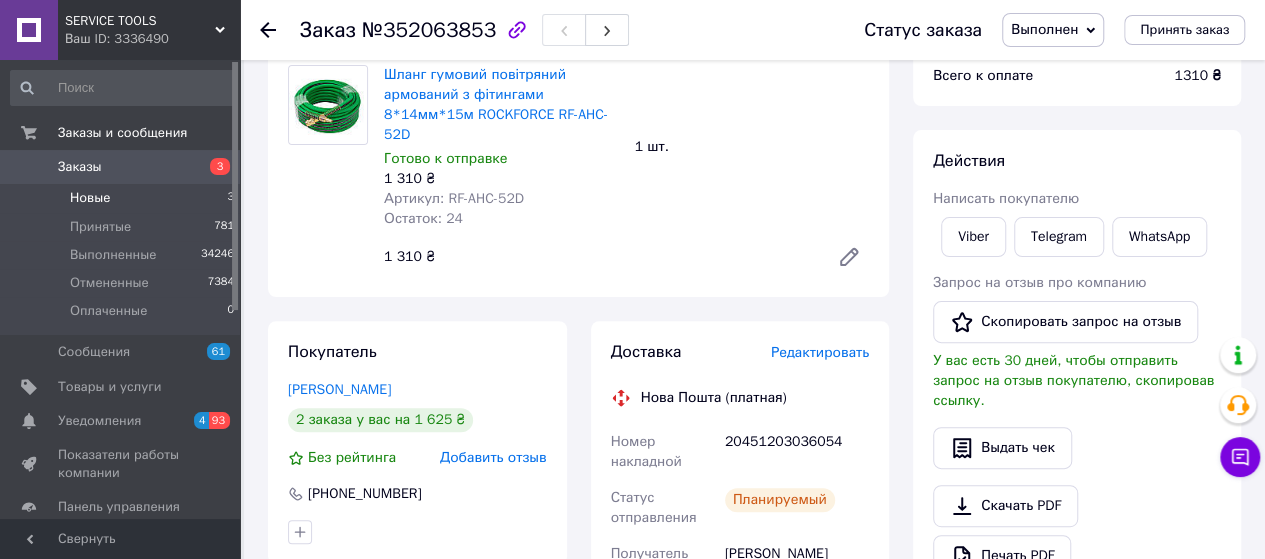 click on "Новые" at bounding box center (90, 198) 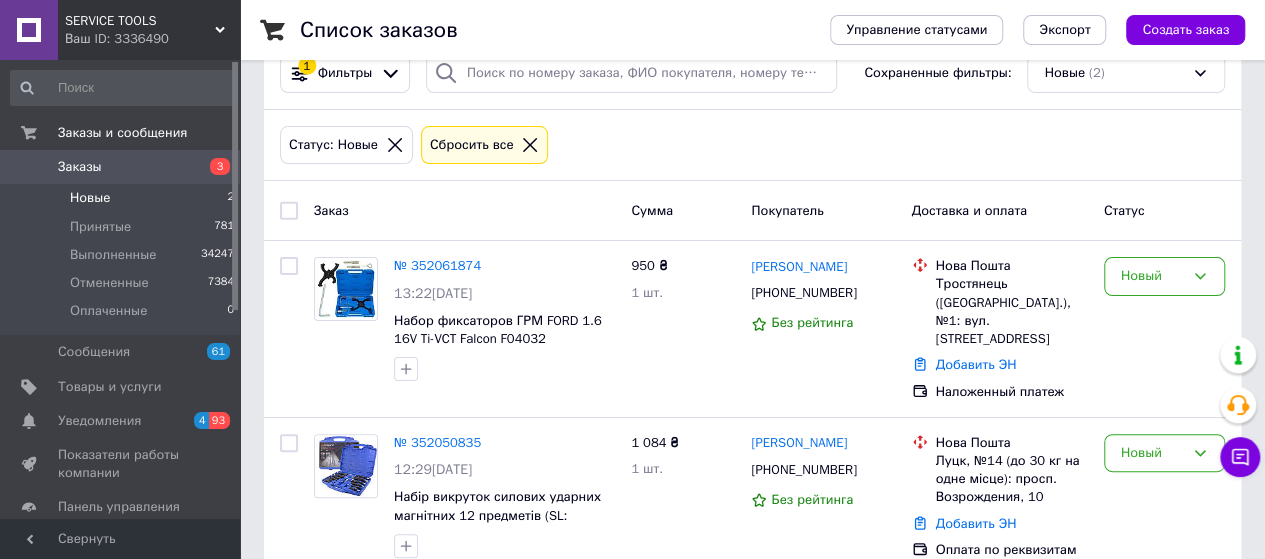 scroll, scrollTop: 65, scrollLeft: 0, axis: vertical 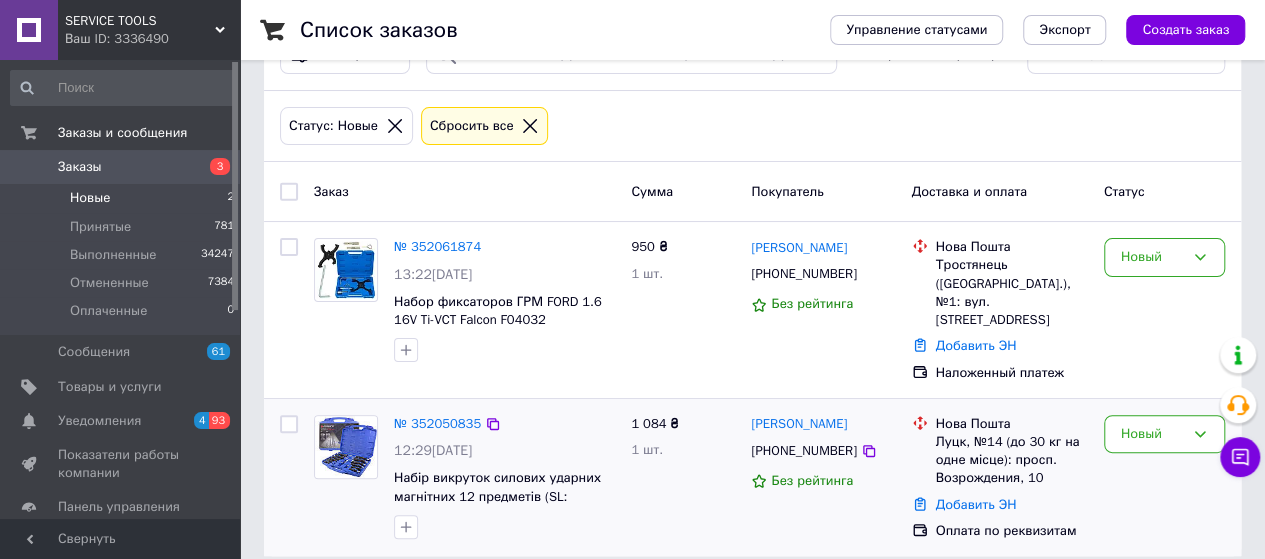 click on "№ 352050835" at bounding box center (437, 424) 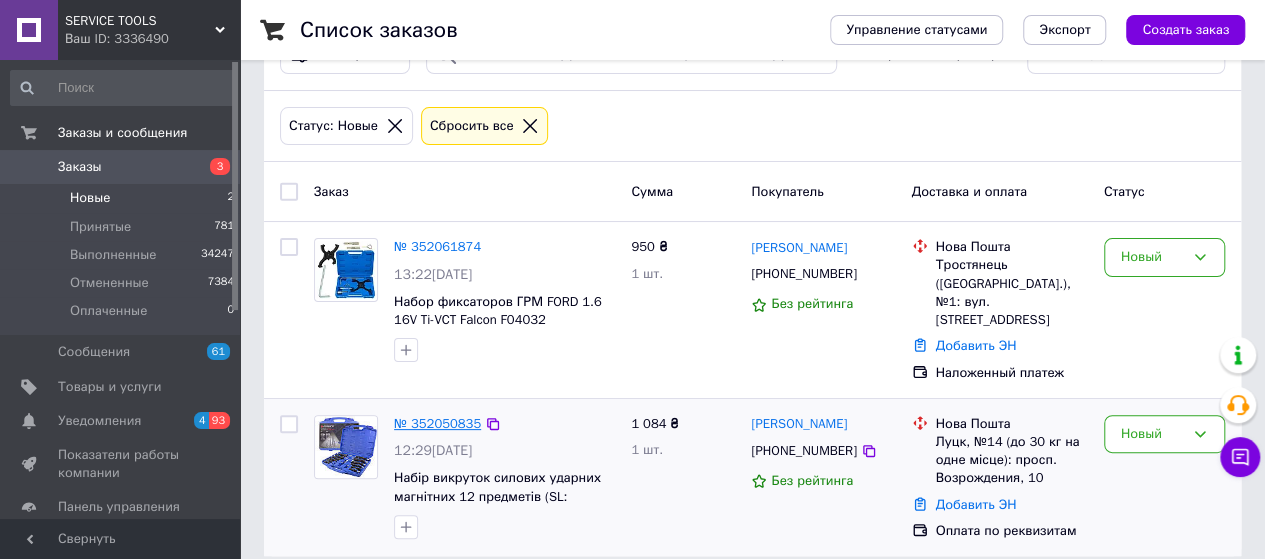 click on "№ 352050835" at bounding box center (437, 423) 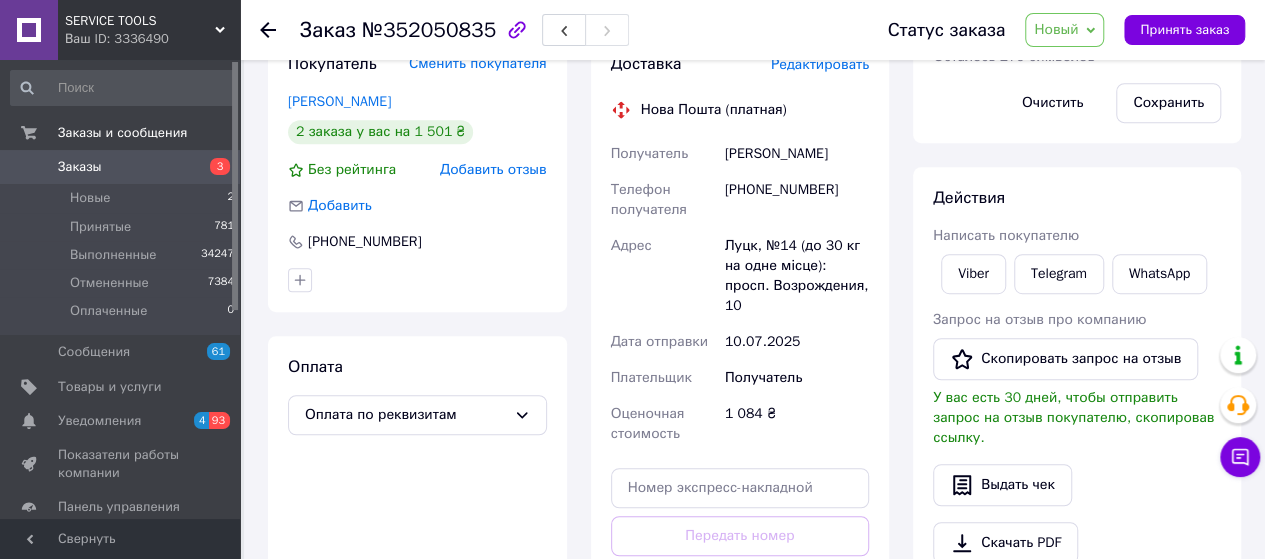 scroll, scrollTop: 466, scrollLeft: 0, axis: vertical 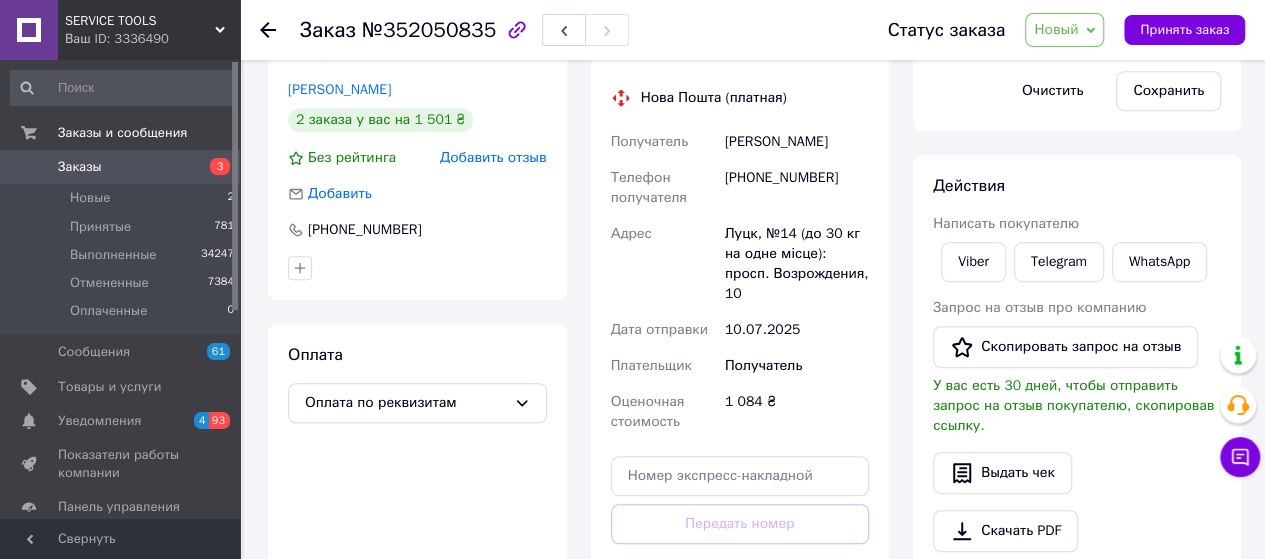 click on "Покупатель Сменить покупателя Приймак Іван 2 заказа у вас на 1 501 ₴ Без рейтинга   Добавить отзыв Добавить +380977280340" at bounding box center [417, 160] 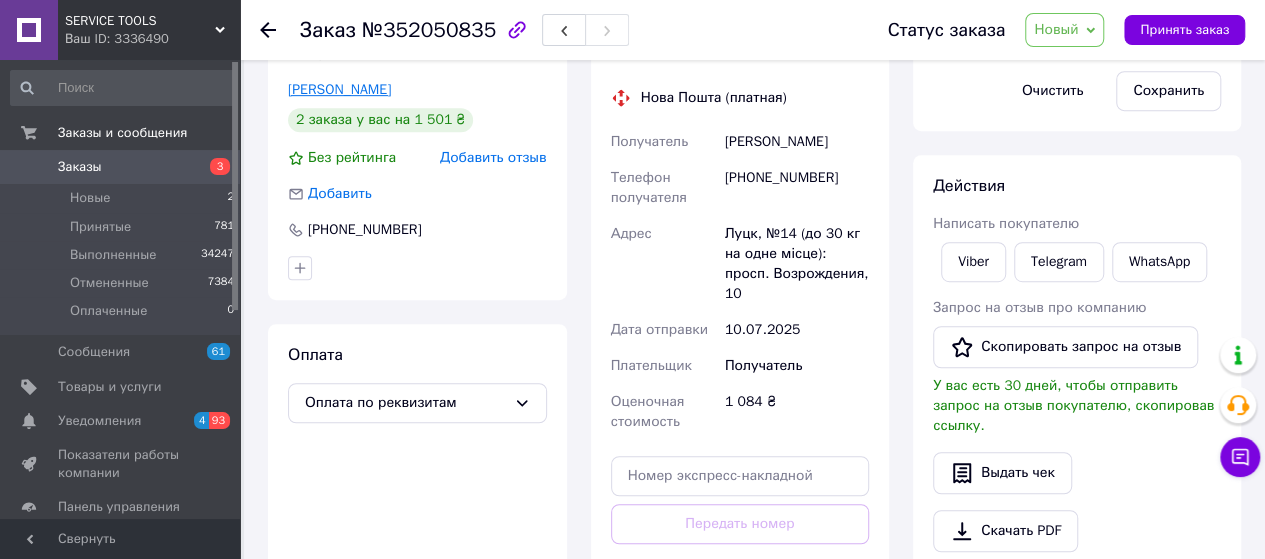 click on "Приймак Іван" at bounding box center [339, 89] 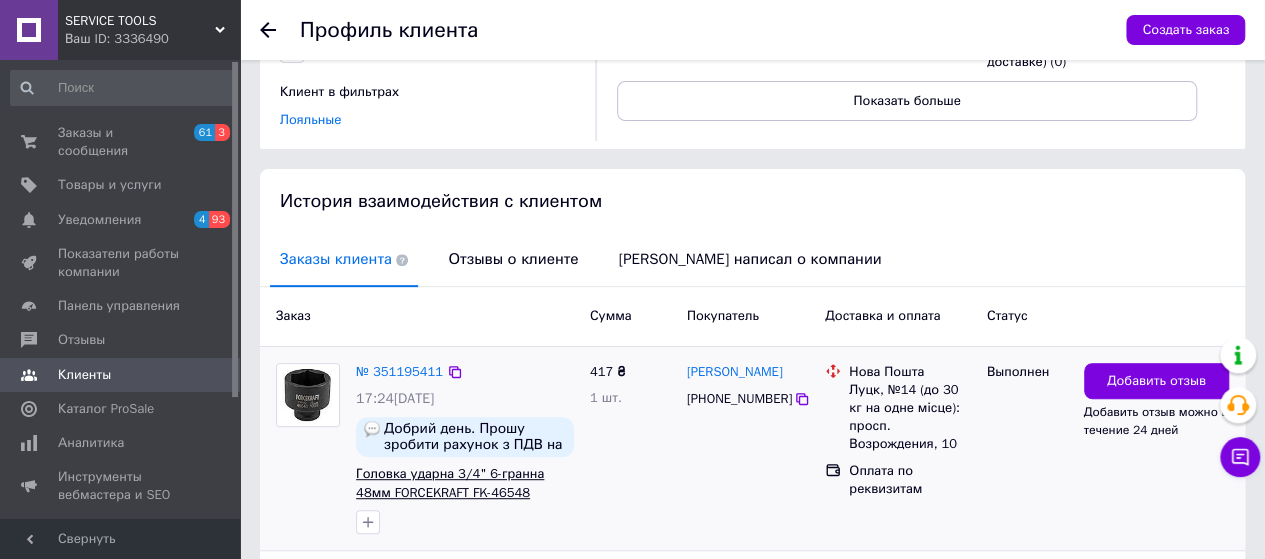 scroll, scrollTop: 400, scrollLeft: 0, axis: vertical 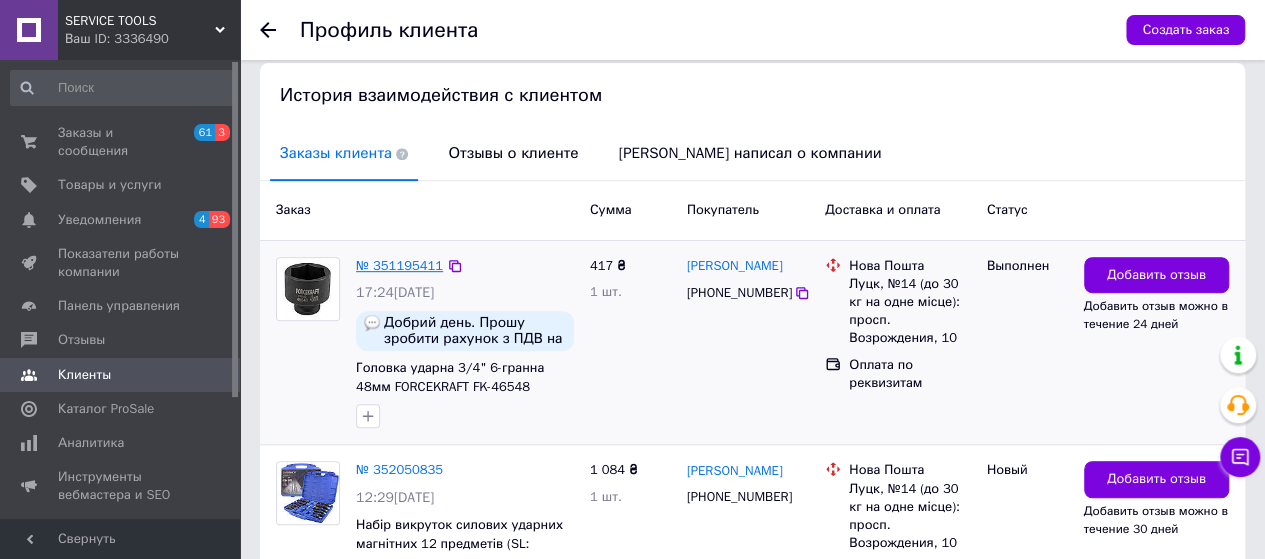 click on "№ 351195411" at bounding box center [399, 265] 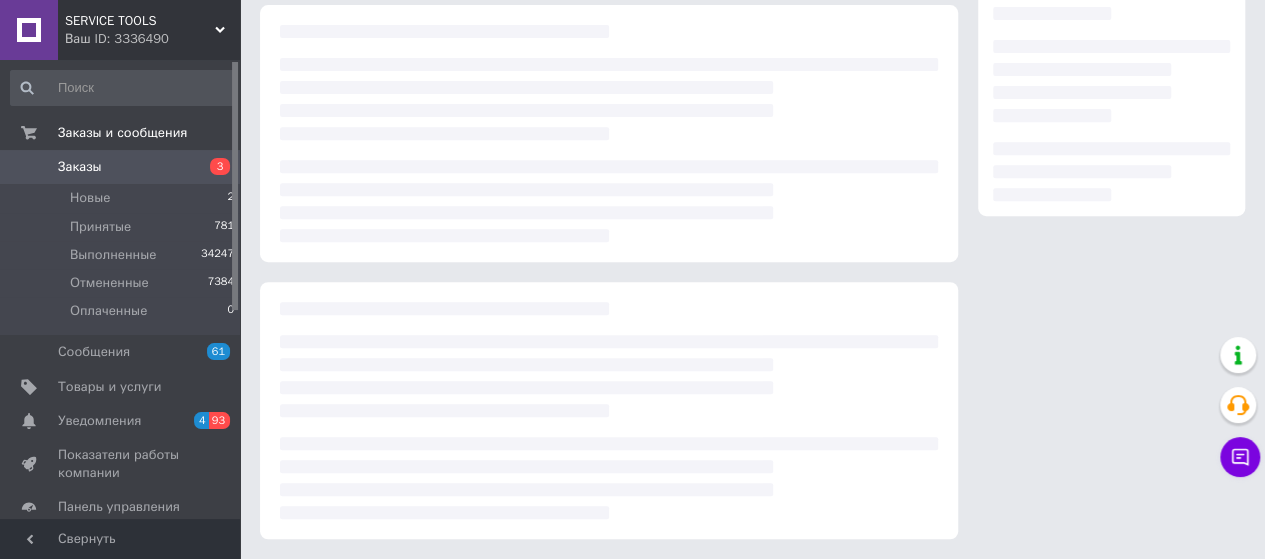 scroll, scrollTop: 0, scrollLeft: 0, axis: both 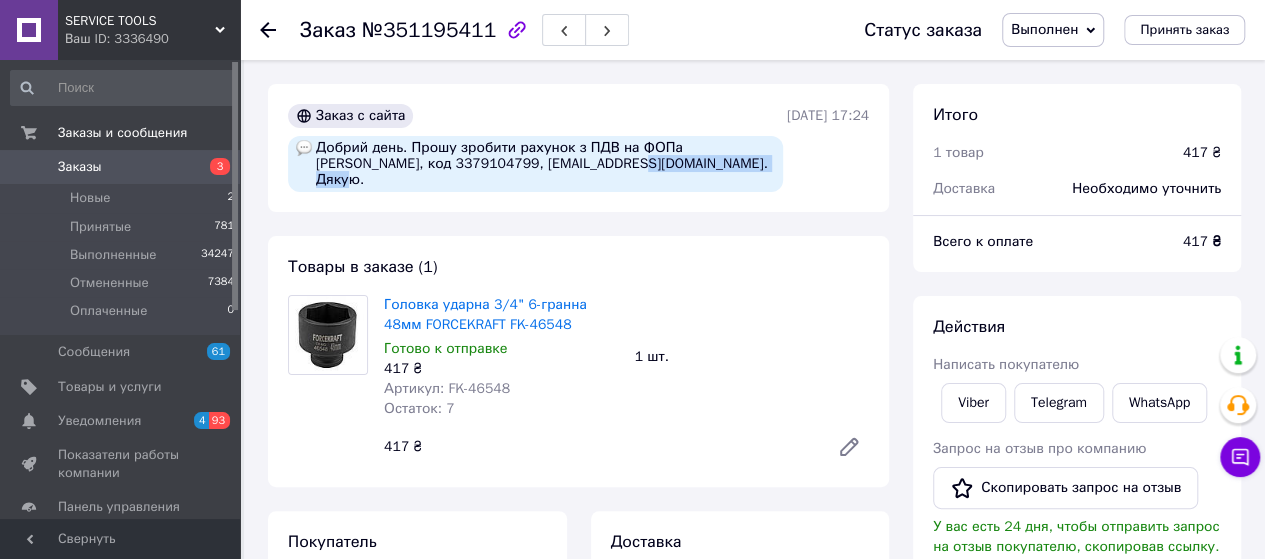 drag, startPoint x: 552, startPoint y: 165, endPoint x: 694, endPoint y: 166, distance: 142.00352 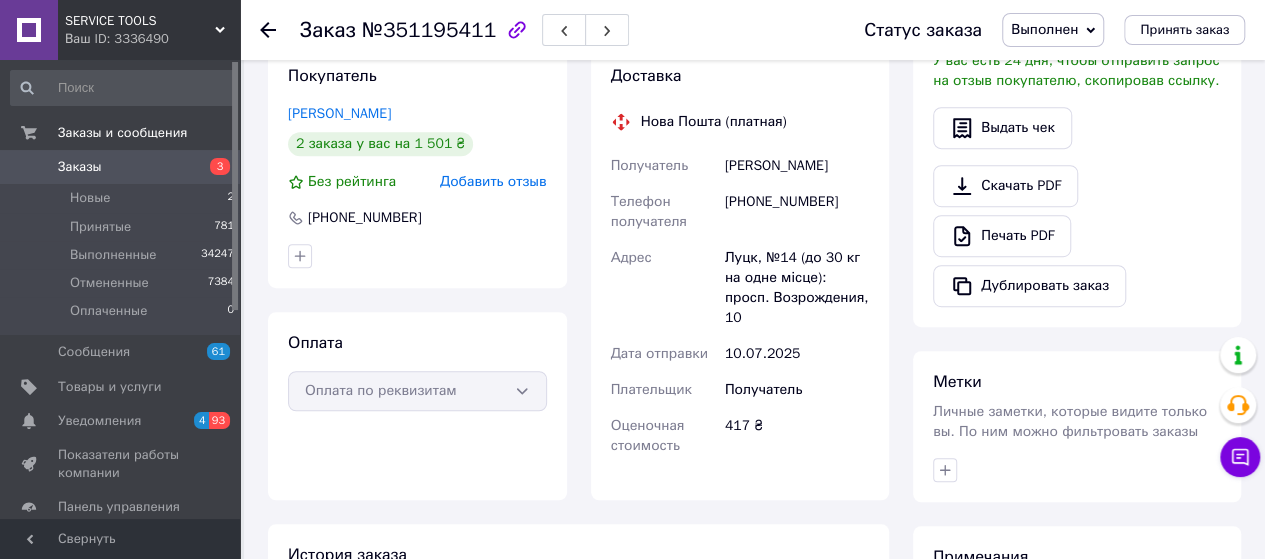scroll, scrollTop: 717, scrollLeft: 0, axis: vertical 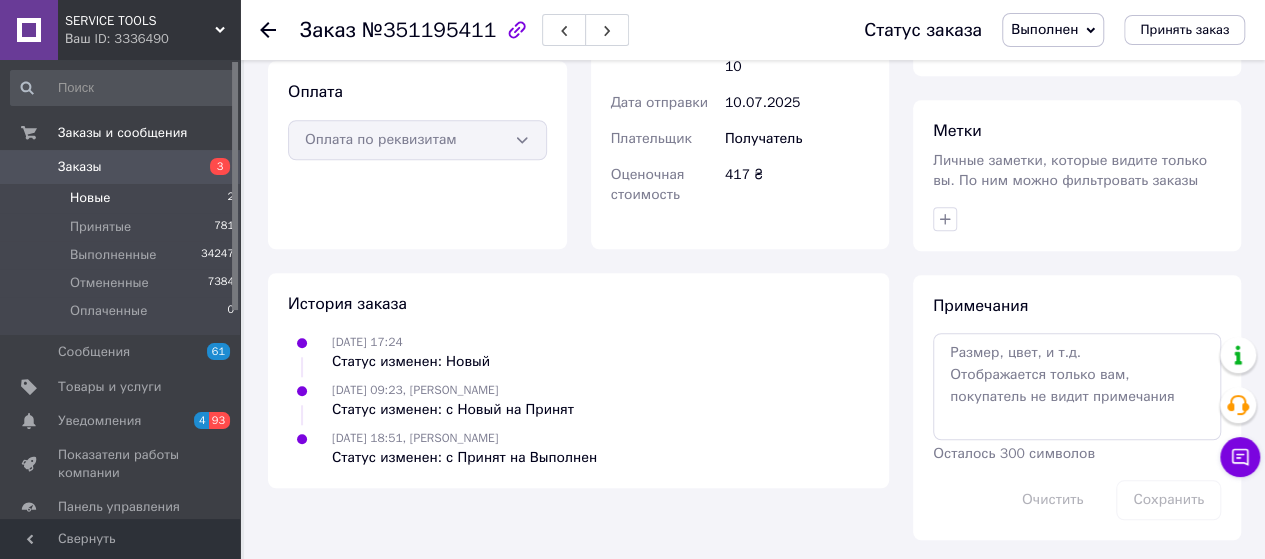 click on "Новые" at bounding box center [90, 198] 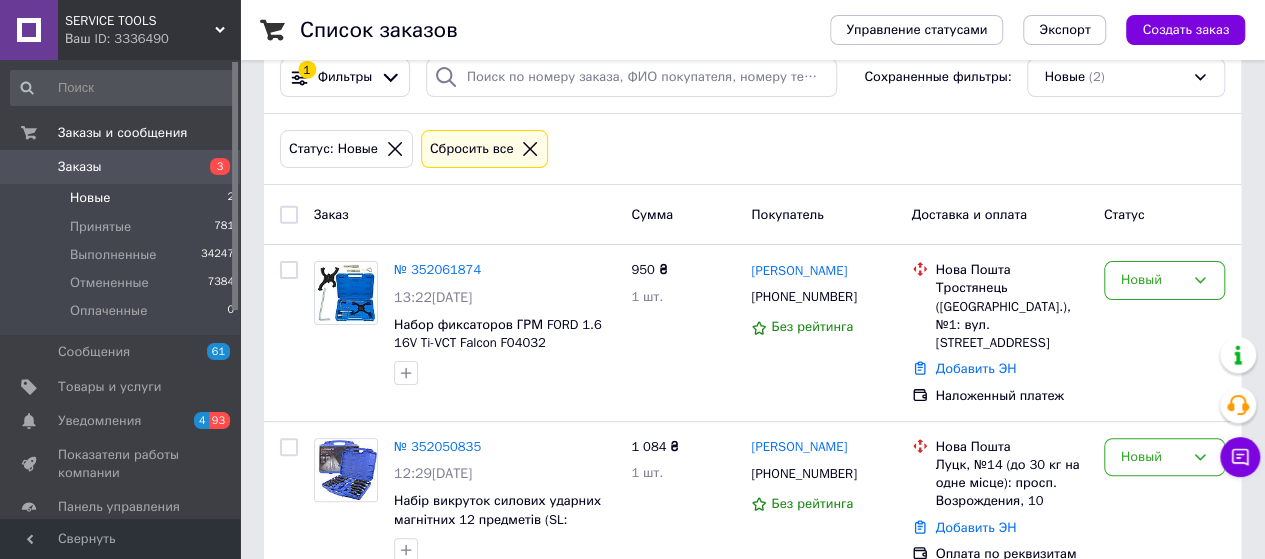 scroll, scrollTop: 65, scrollLeft: 0, axis: vertical 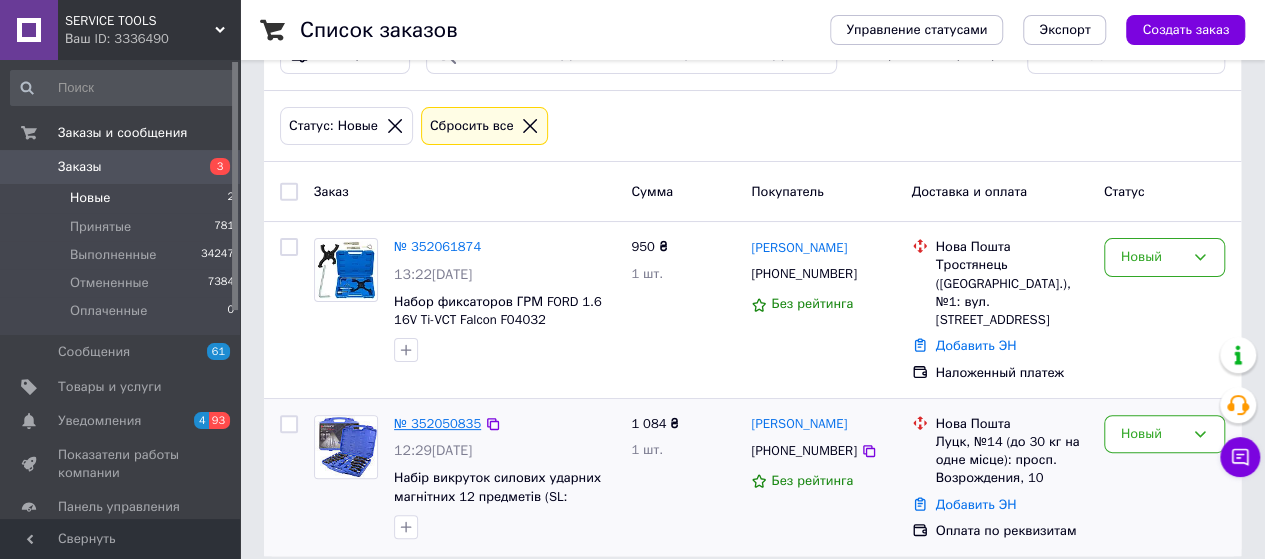 click on "№ 352050835" at bounding box center [437, 423] 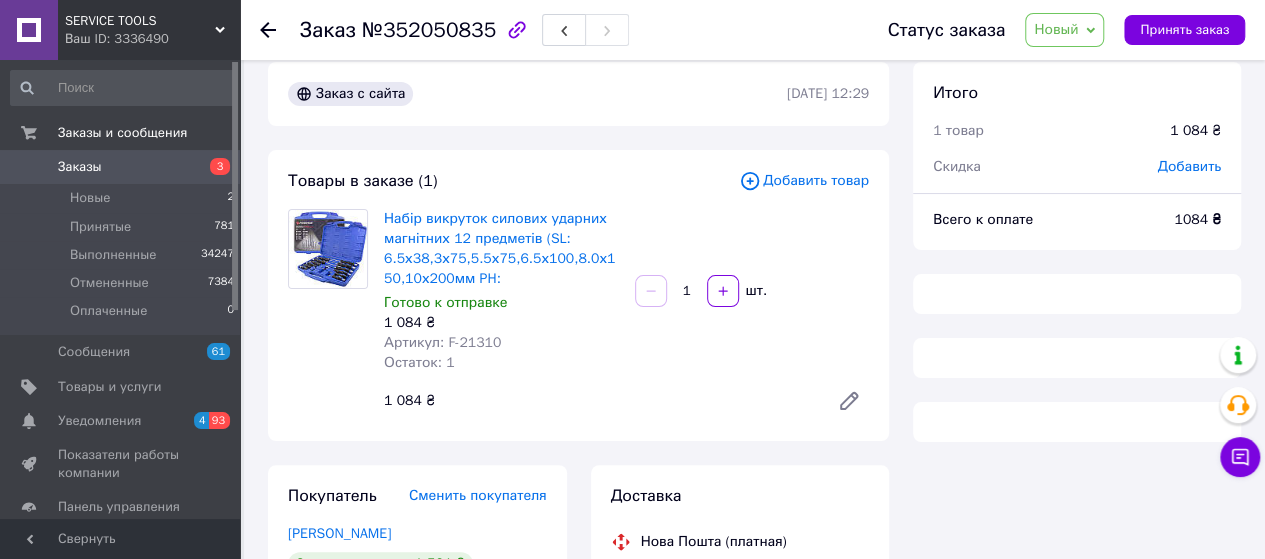 scroll, scrollTop: 0, scrollLeft: 0, axis: both 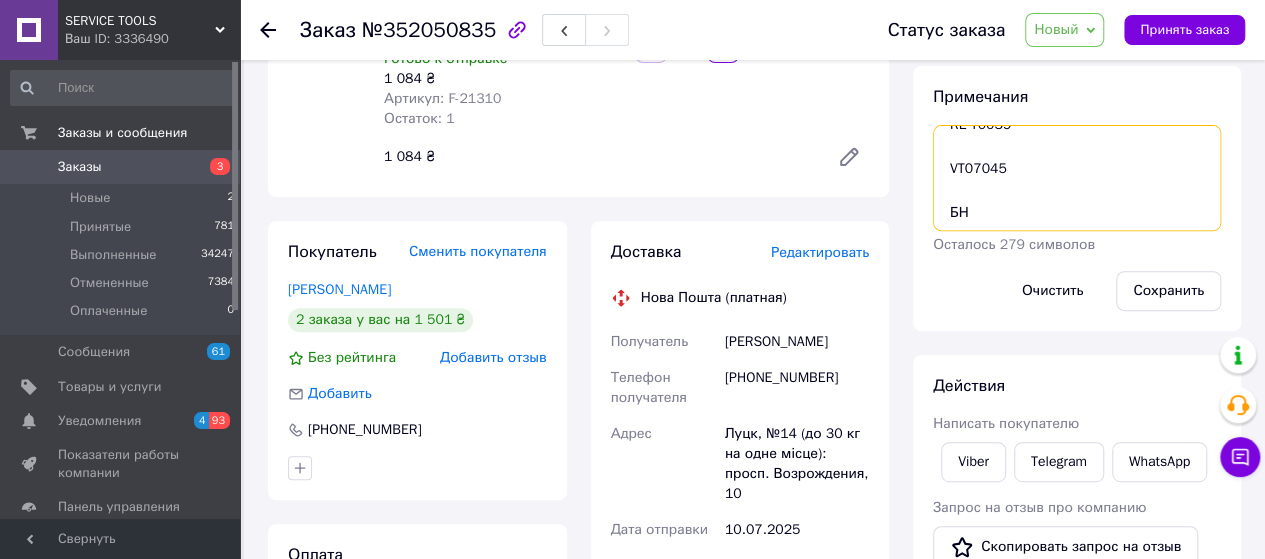 click on "RE T0039
VT07045
БН" at bounding box center (1077, 178) 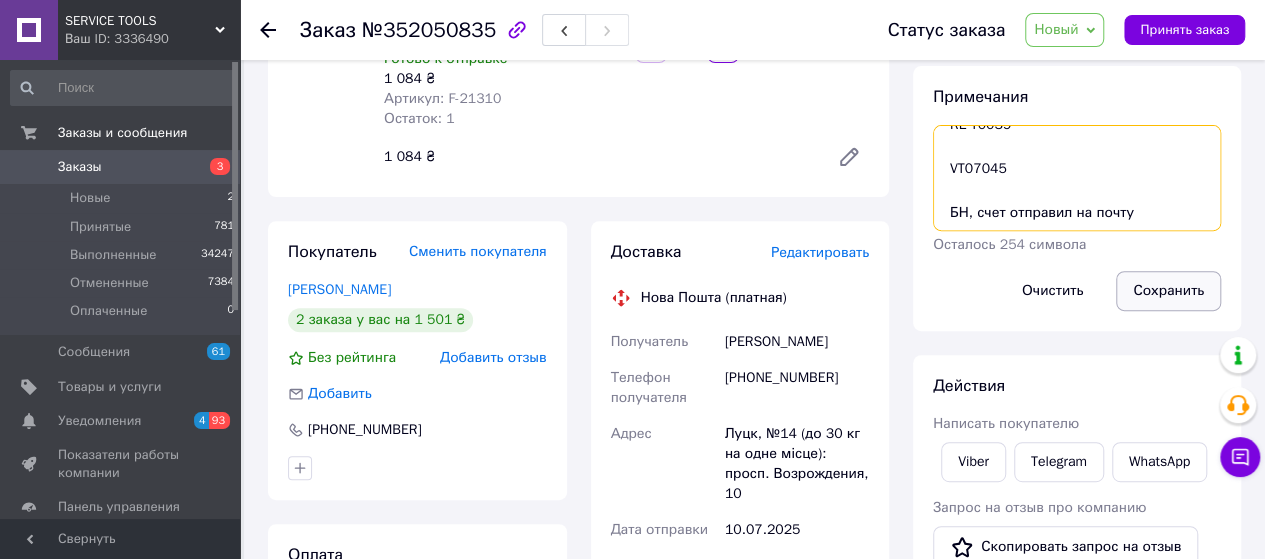 type on "RE T0039
VT07045
БН, счет отправил на почту" 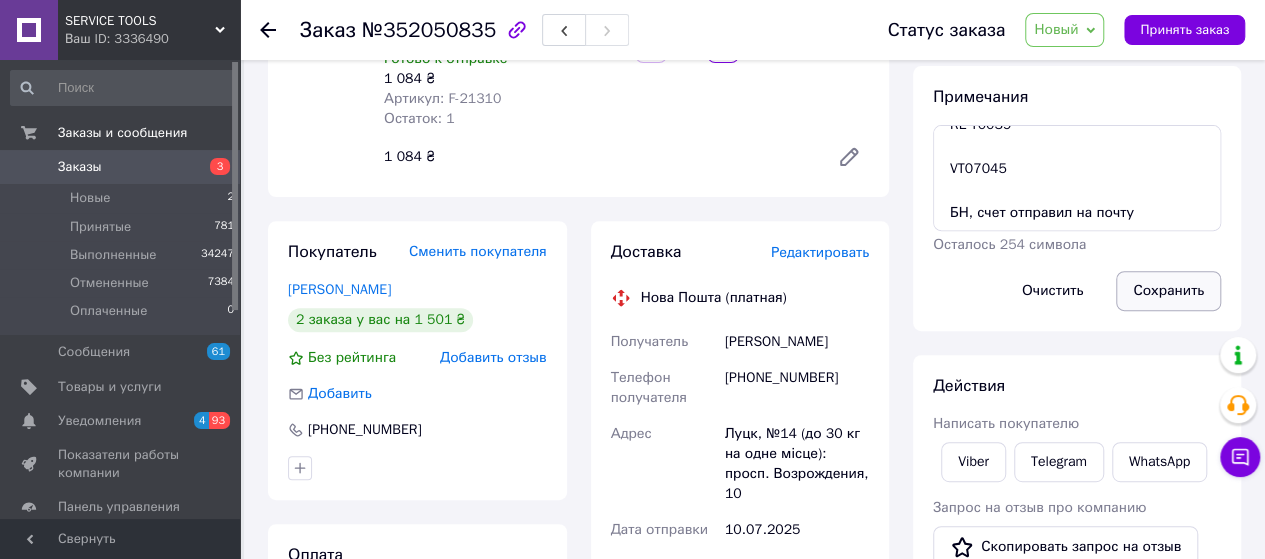 click on "Сохранить" at bounding box center [1168, 291] 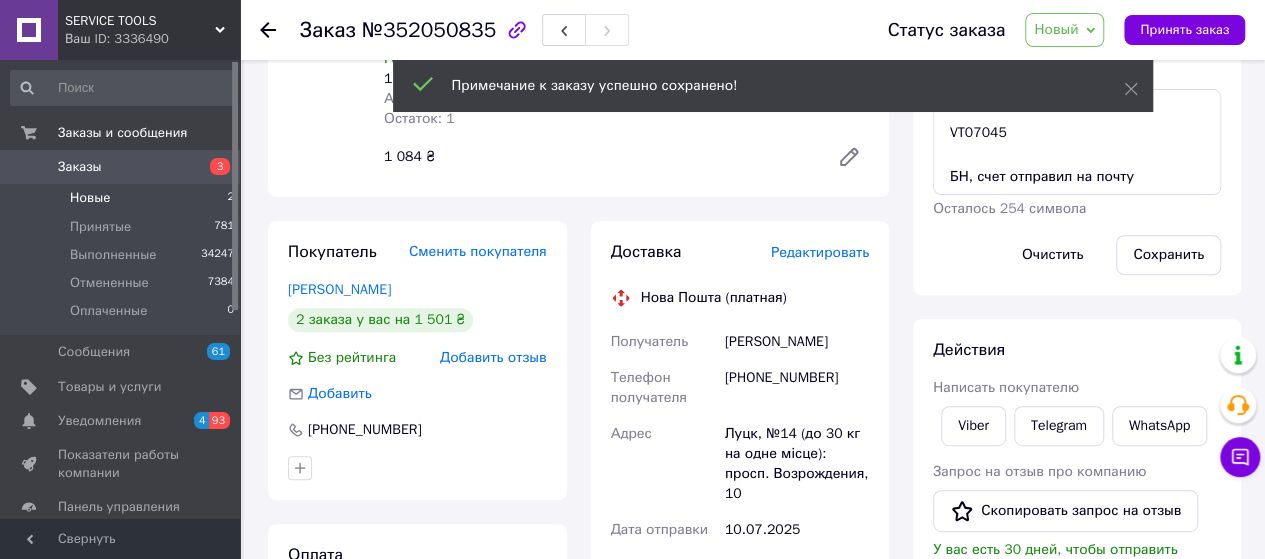 click on "Новые" at bounding box center (90, 198) 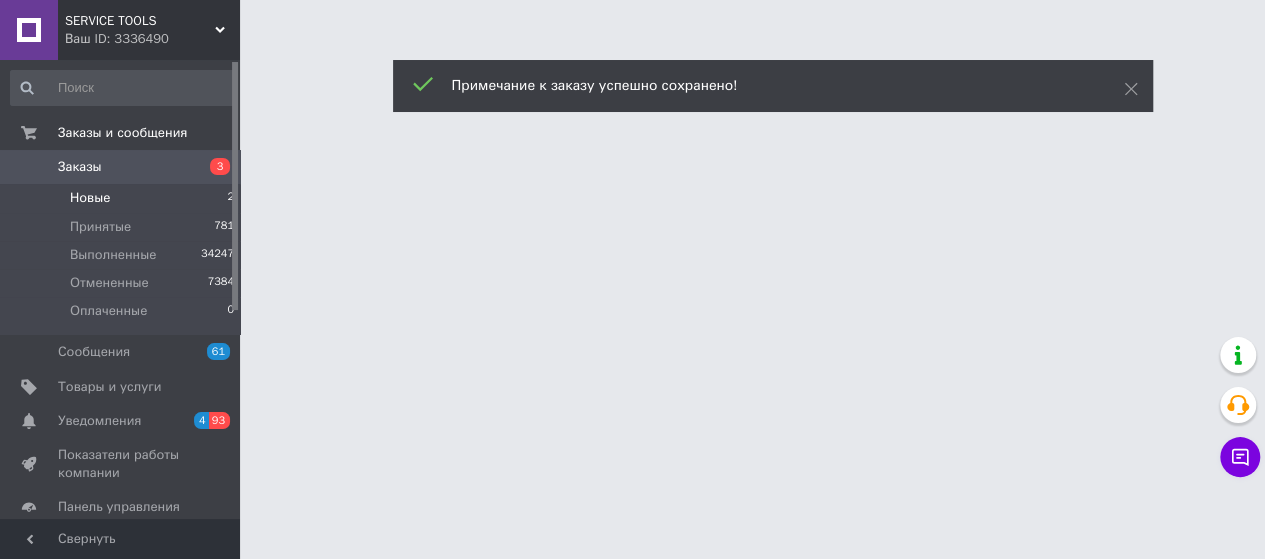 scroll, scrollTop: 0, scrollLeft: 0, axis: both 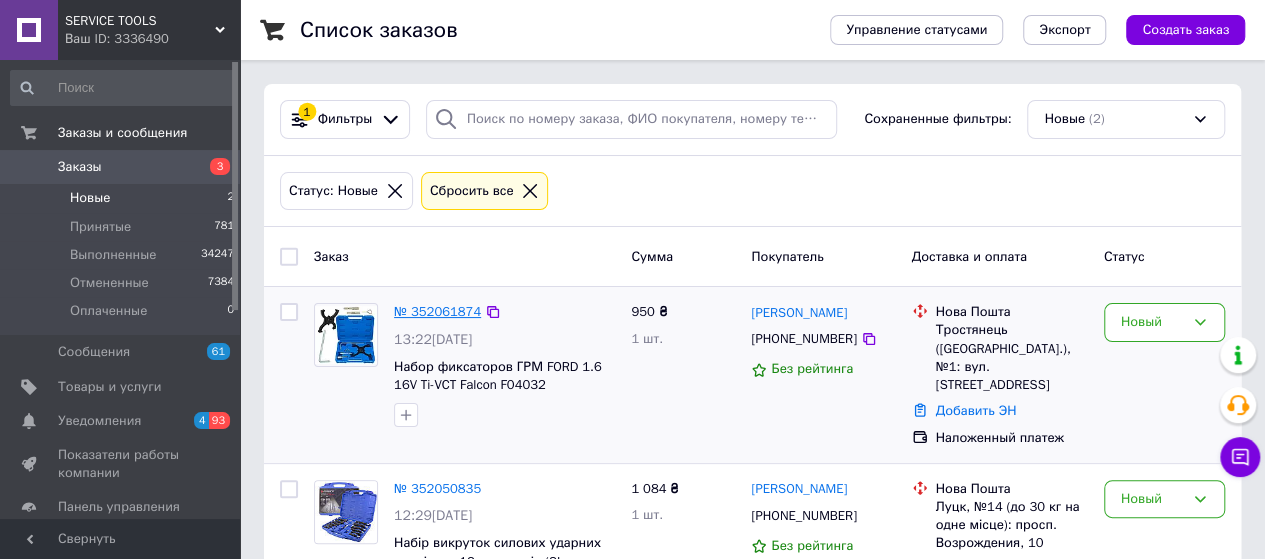 click on "№ 352061874" at bounding box center (437, 311) 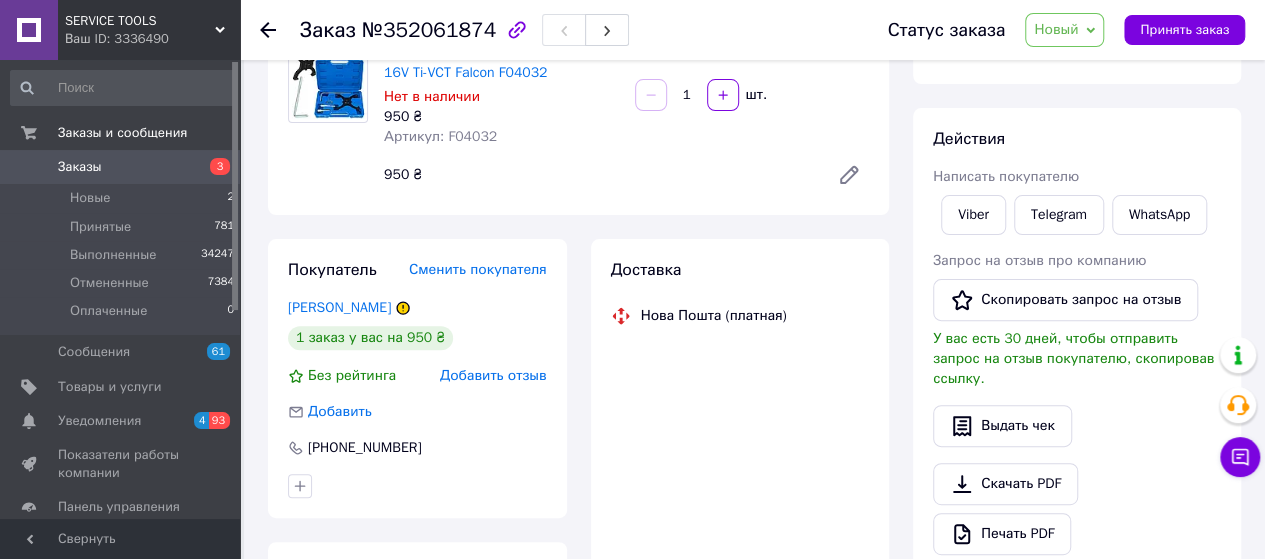 scroll, scrollTop: 200, scrollLeft: 0, axis: vertical 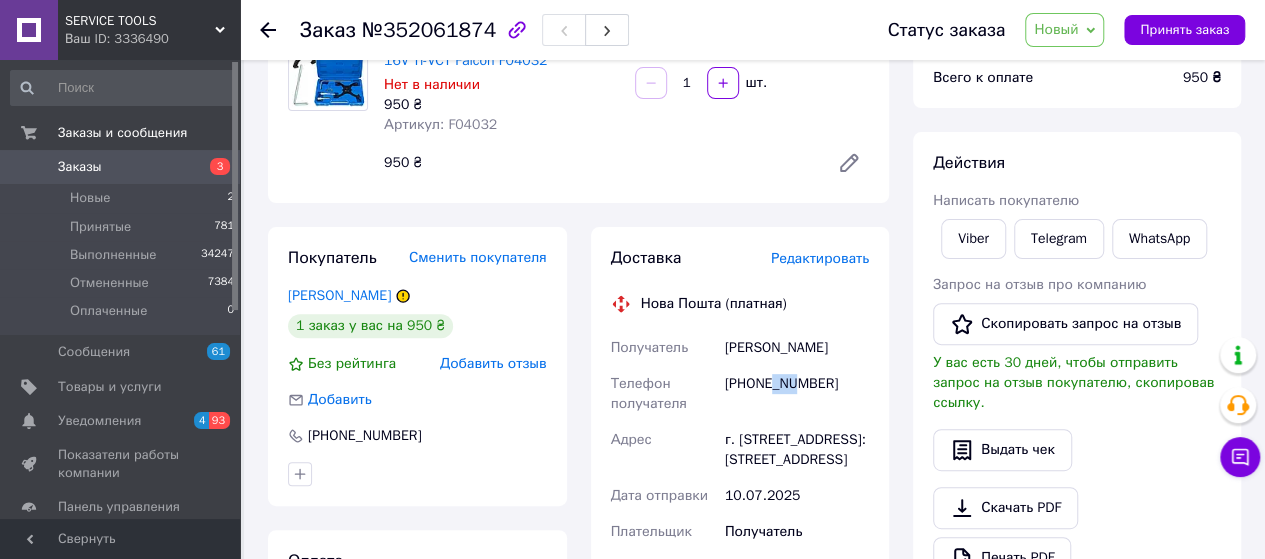 drag, startPoint x: 775, startPoint y: 381, endPoint x: 792, endPoint y: 385, distance: 17.464249 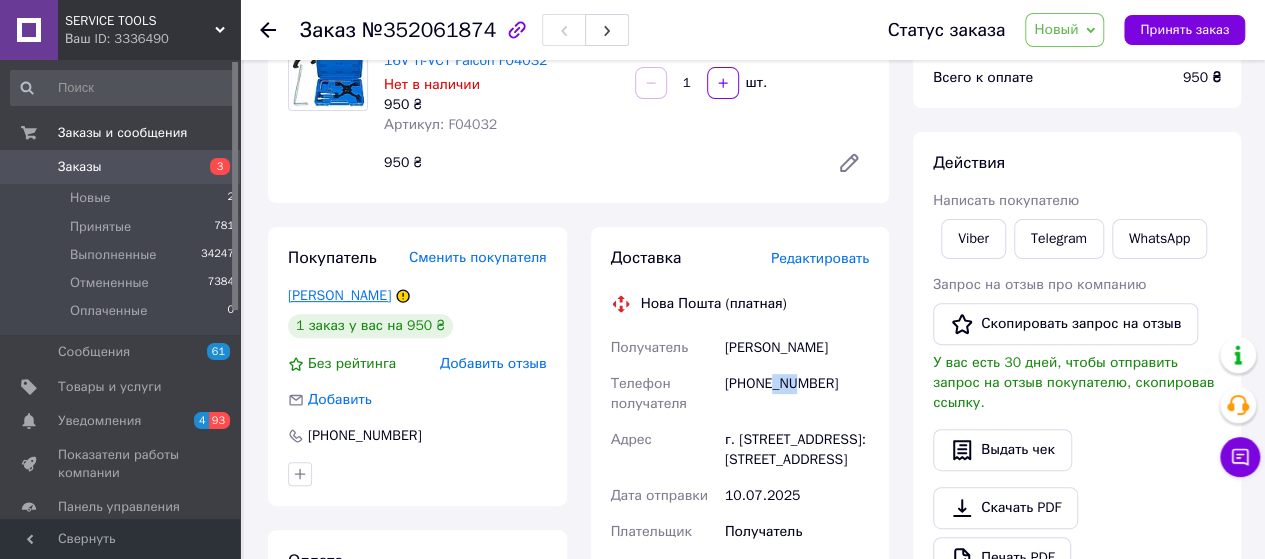click on "Тимощук Дмитро" at bounding box center [339, 295] 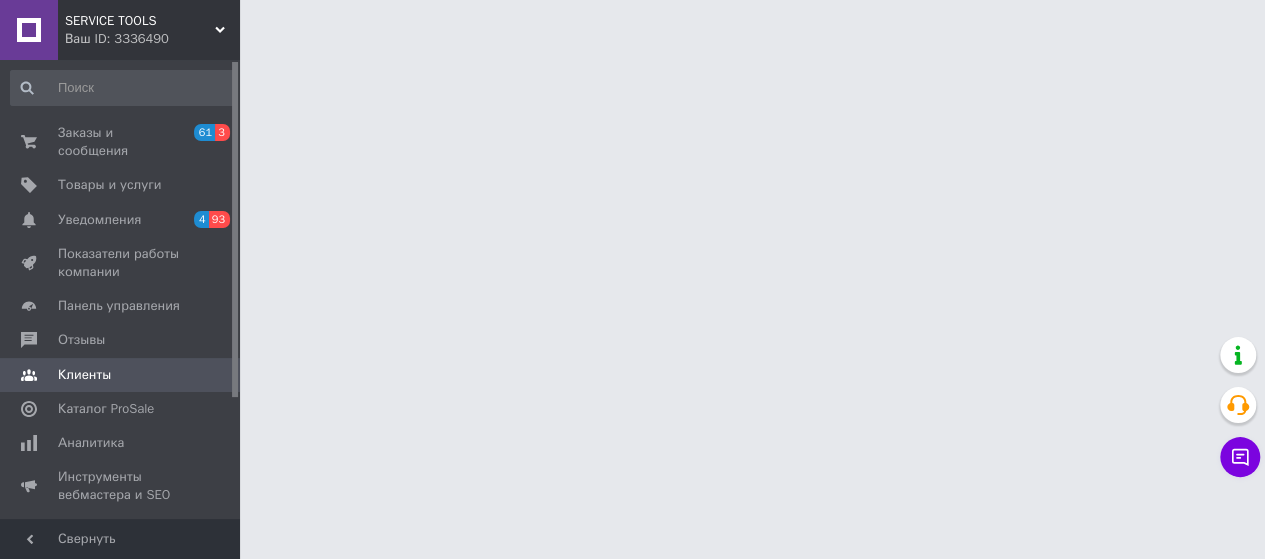 scroll, scrollTop: 0, scrollLeft: 0, axis: both 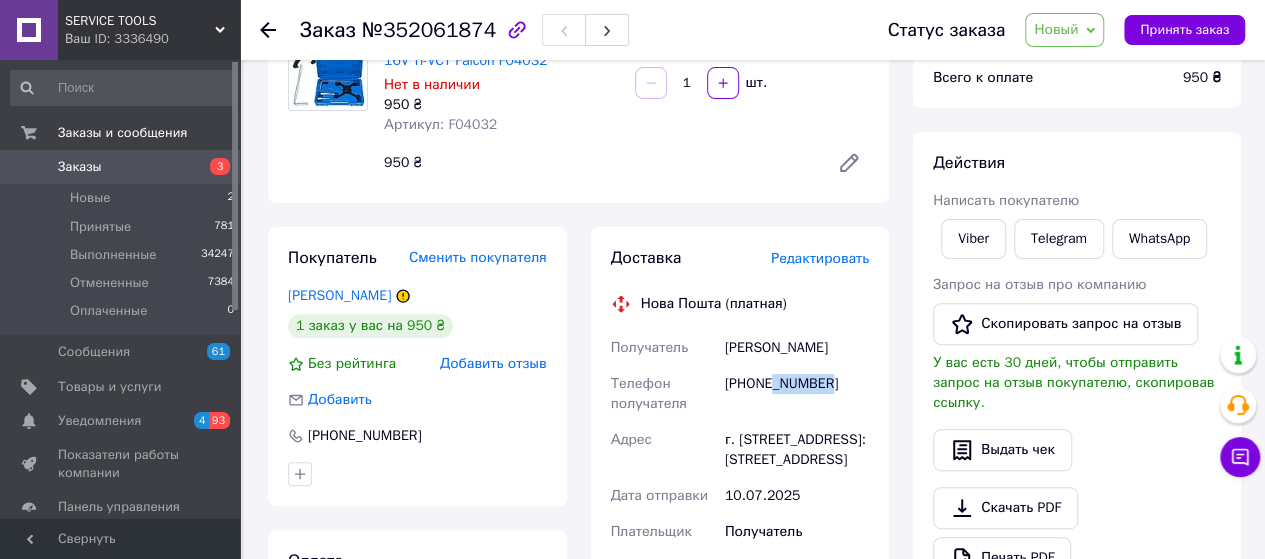 drag, startPoint x: 832, startPoint y: 385, endPoint x: 666, endPoint y: 416, distance: 168.86977 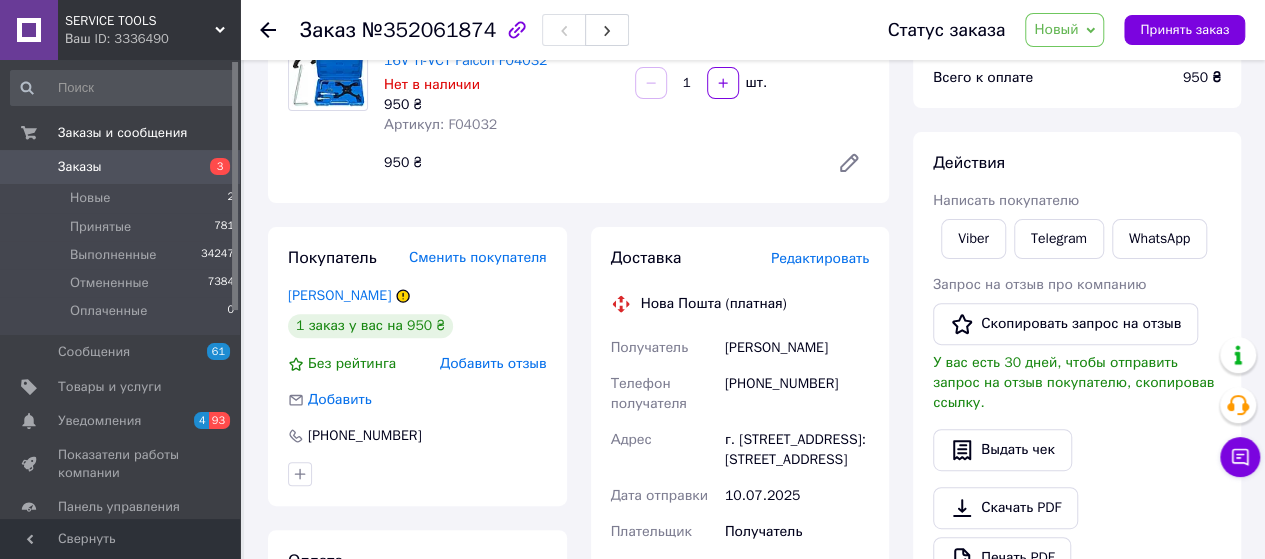 click on "+380509475491" at bounding box center [797, 394] 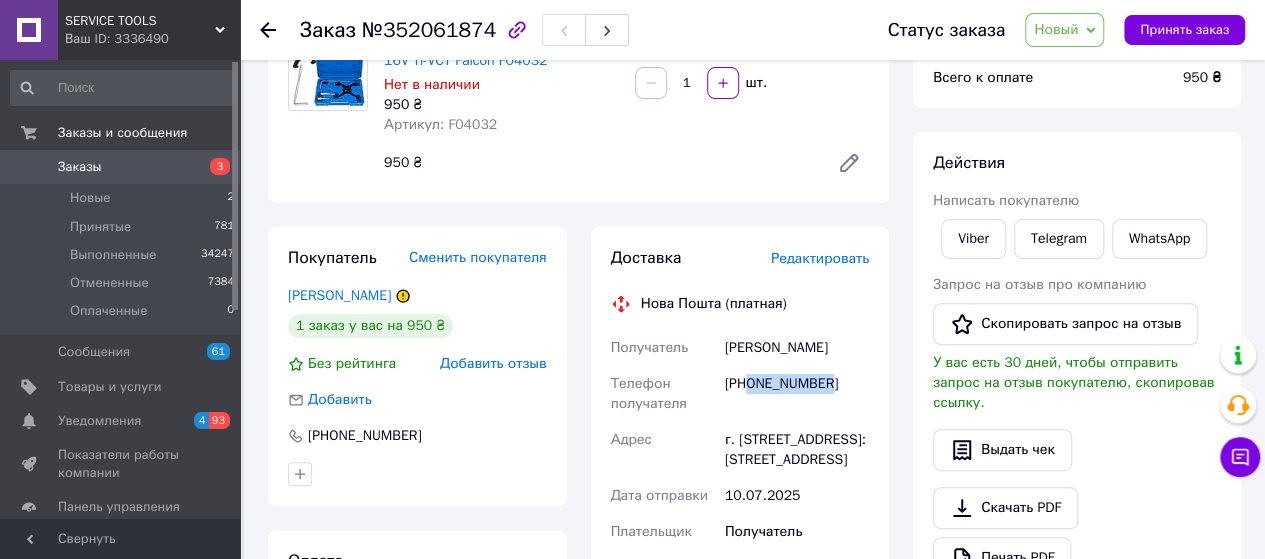 drag, startPoint x: 848, startPoint y: 379, endPoint x: 752, endPoint y: 385, distance: 96.18732 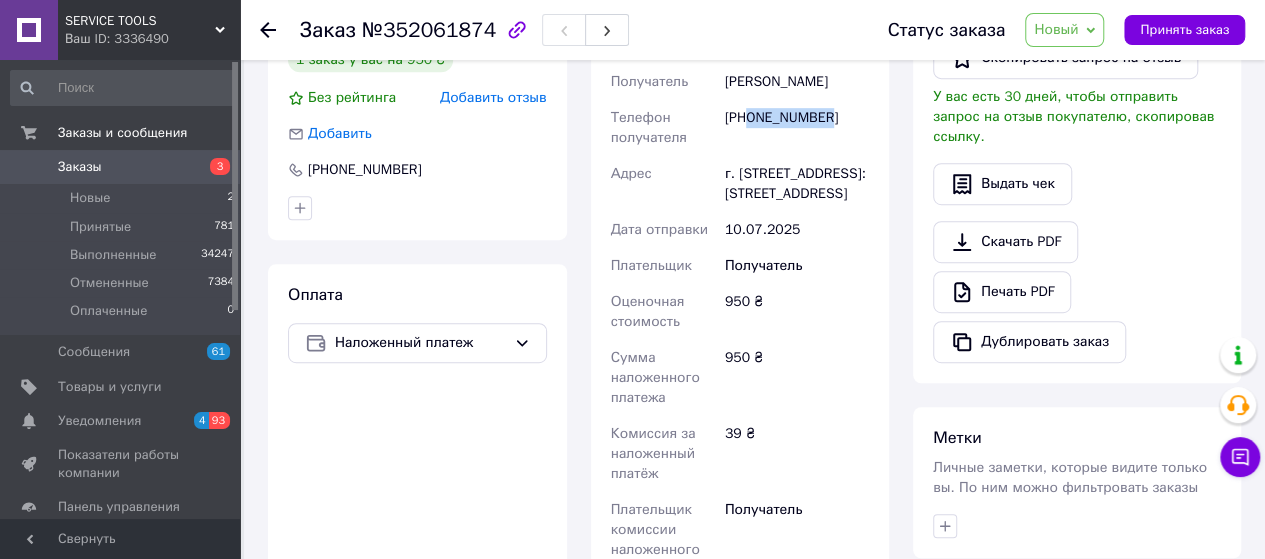 scroll, scrollTop: 666, scrollLeft: 0, axis: vertical 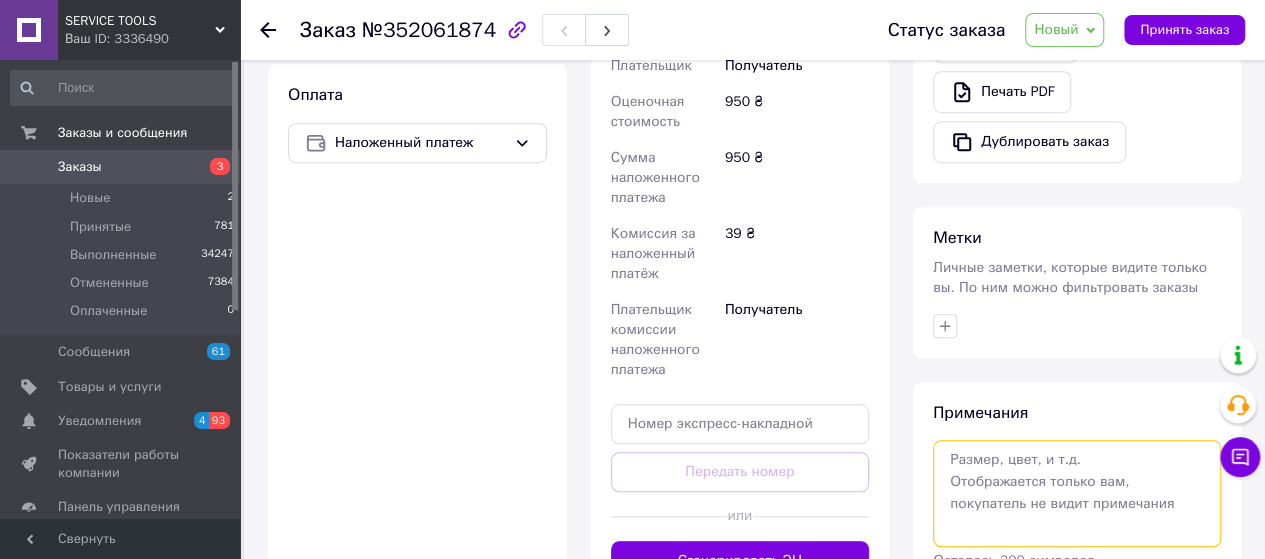 click at bounding box center [1077, 493] 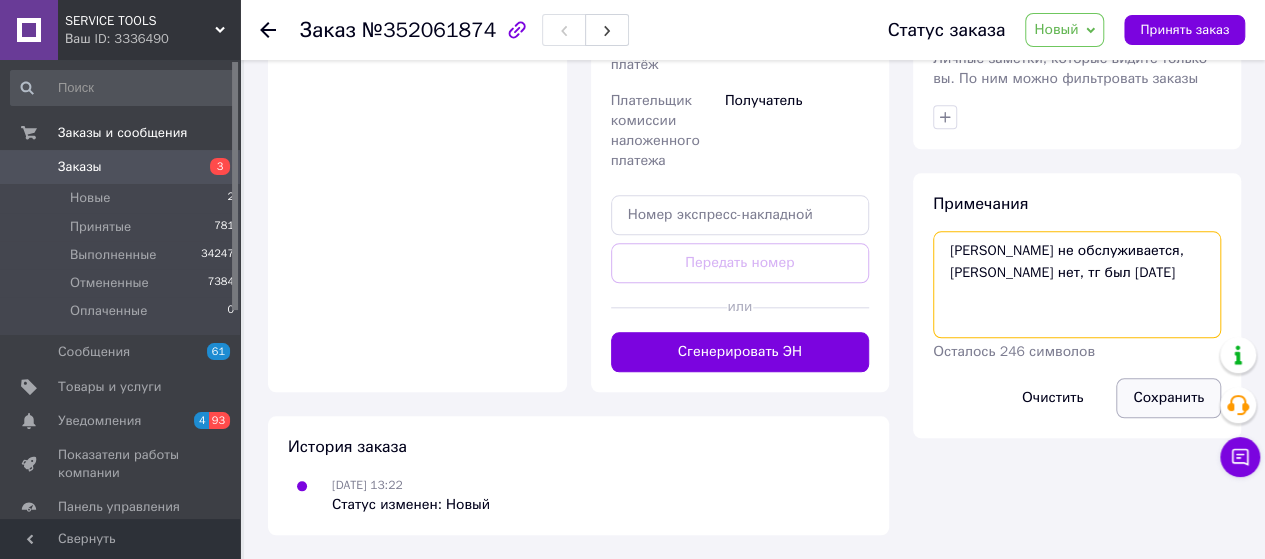 type on "Номер не обслуживается, вайбера нет, тг был 04.12.24" 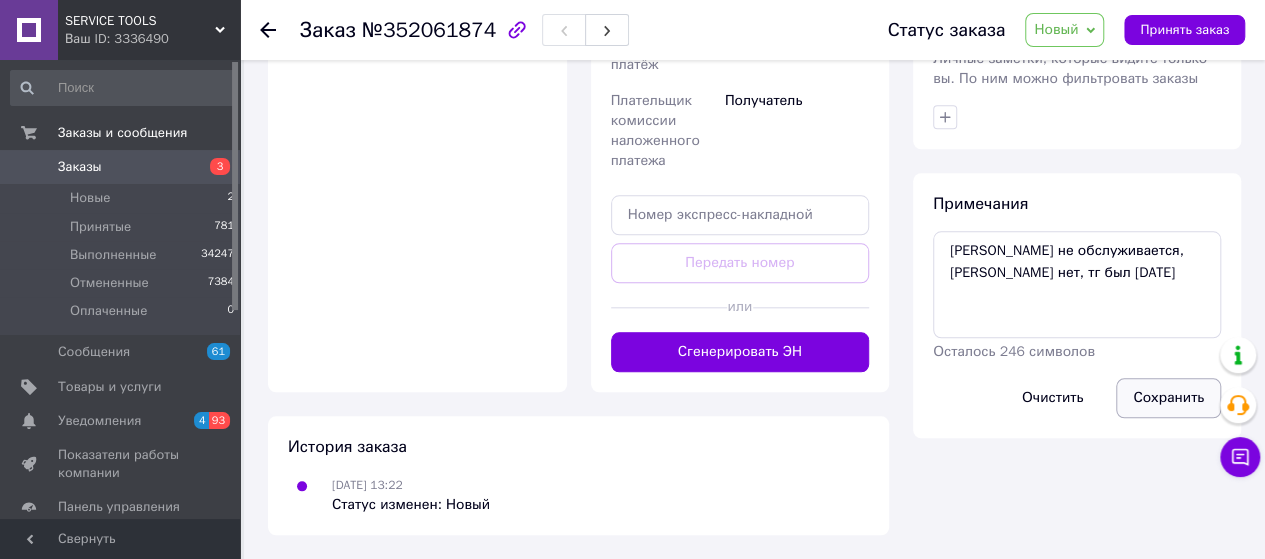 click on "Сохранить" at bounding box center [1168, 398] 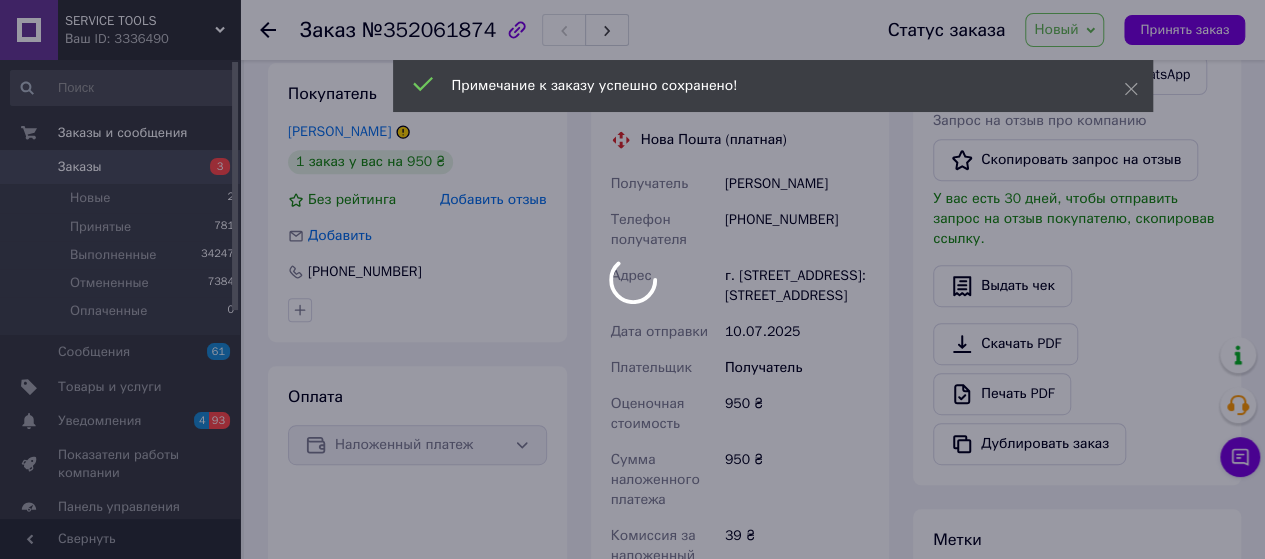 scroll, scrollTop: 160, scrollLeft: 0, axis: vertical 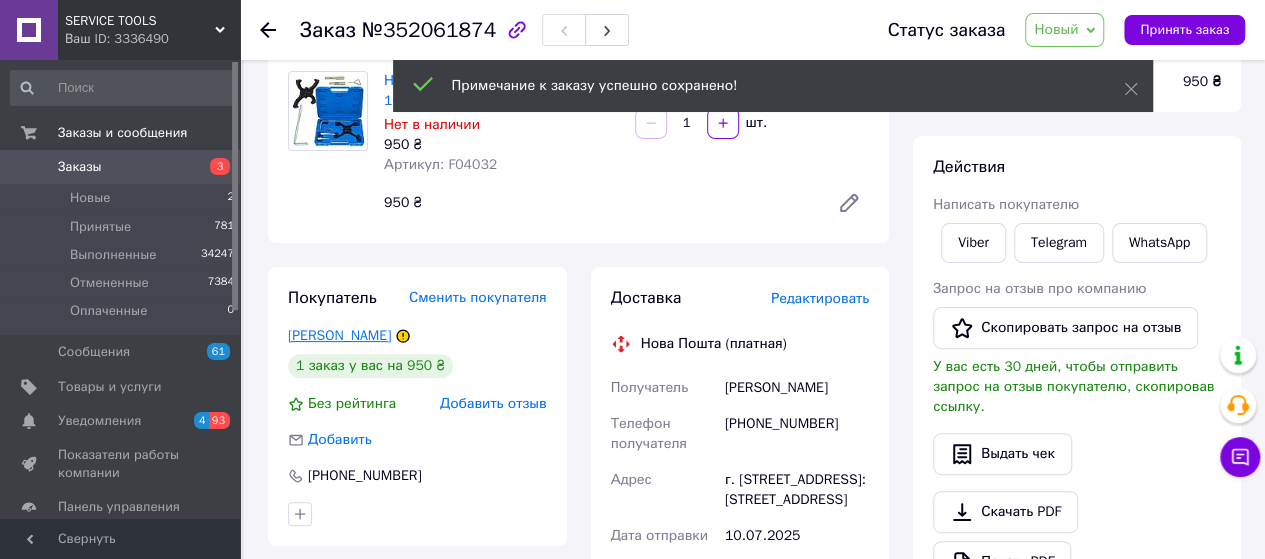 click on "Тимощук Дмитро" at bounding box center (339, 335) 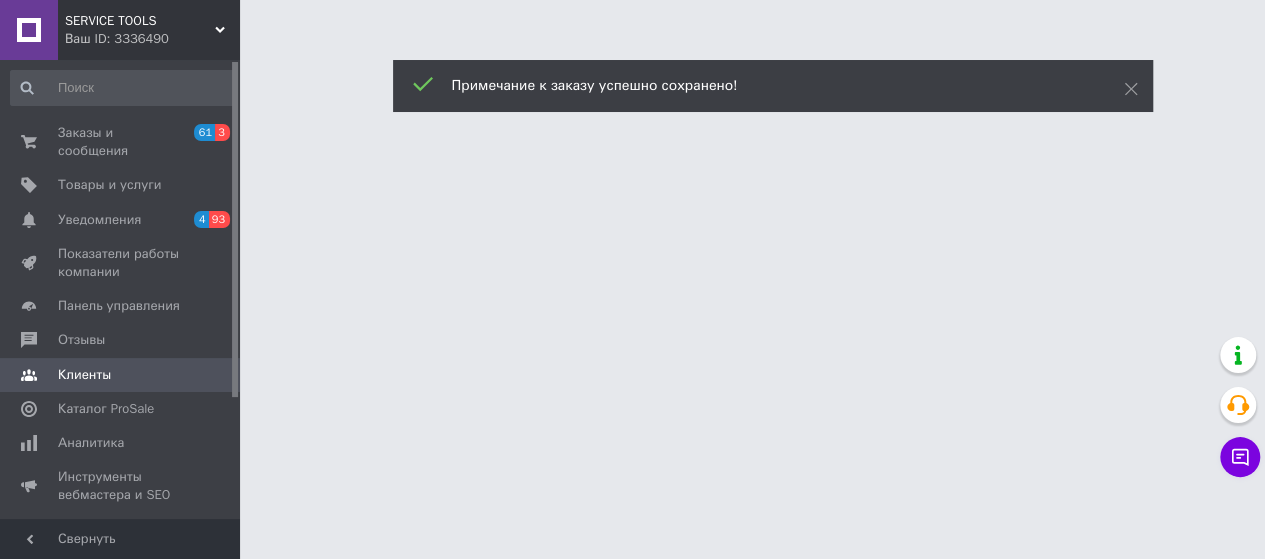 scroll, scrollTop: 0, scrollLeft: 0, axis: both 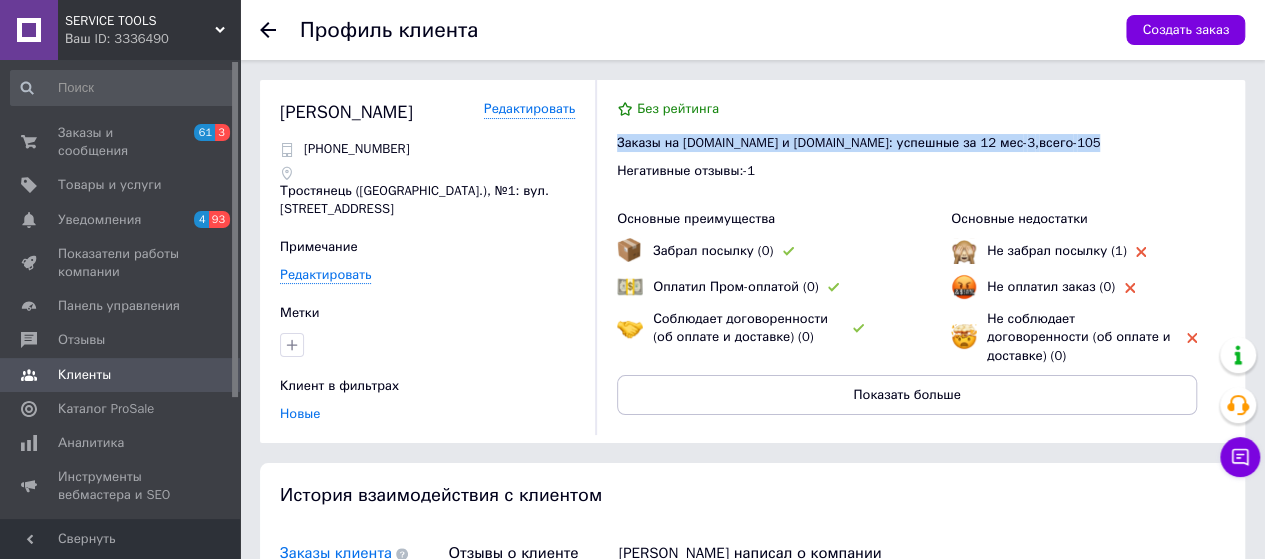 drag, startPoint x: 627, startPoint y: 141, endPoint x: 1029, endPoint y: 143, distance: 402.00497 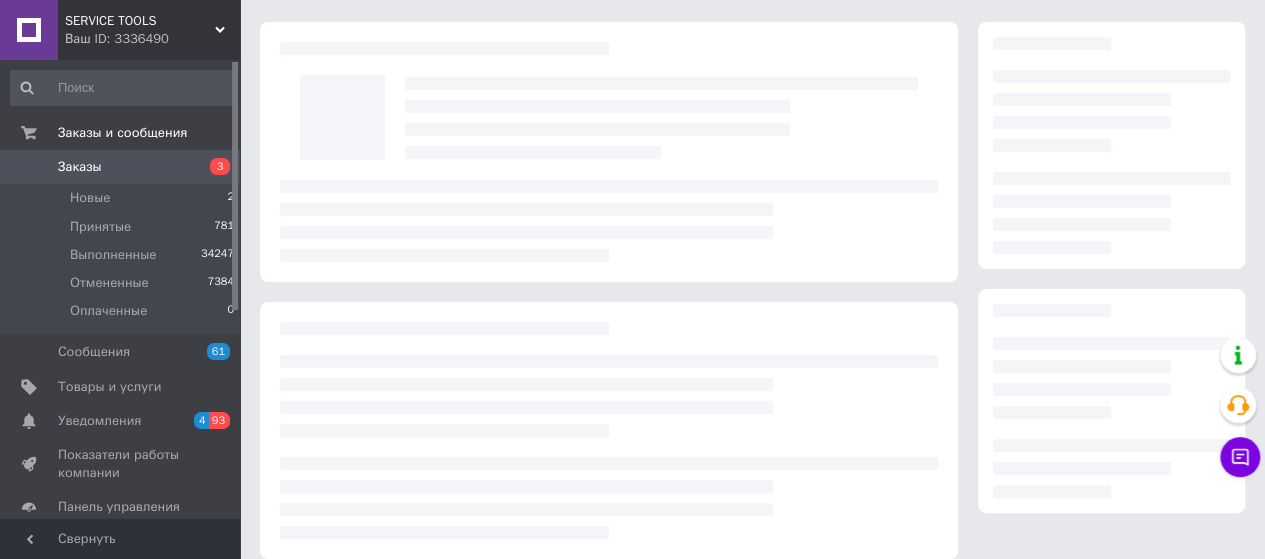 scroll, scrollTop: 0, scrollLeft: 0, axis: both 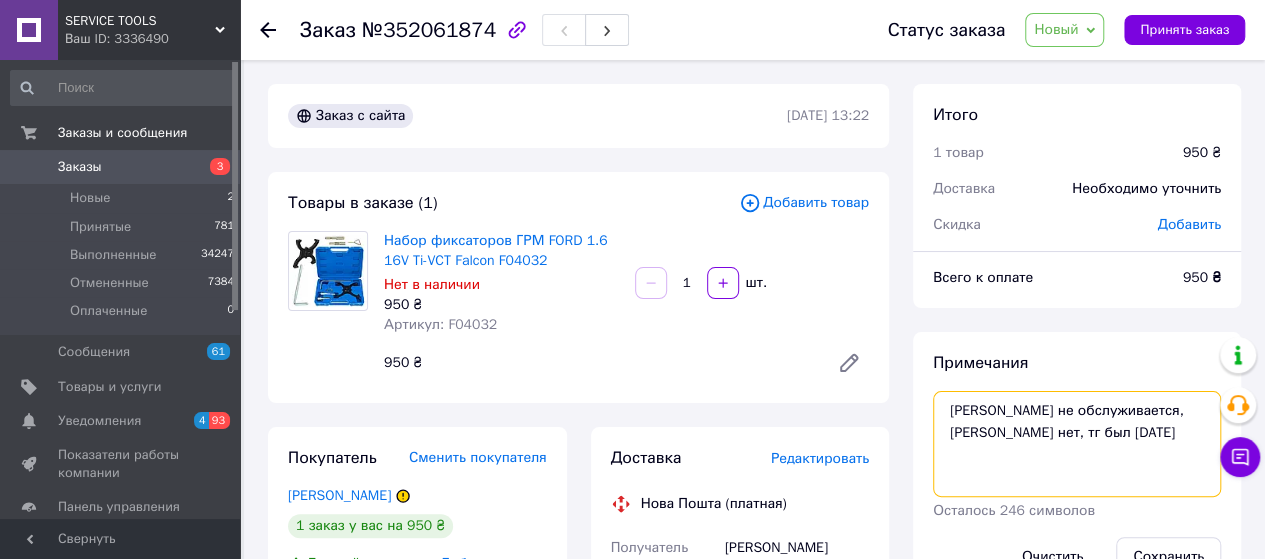 click on "Номер не обслуживается, вайбера нет, тг был 04.12.24" at bounding box center (1077, 444) 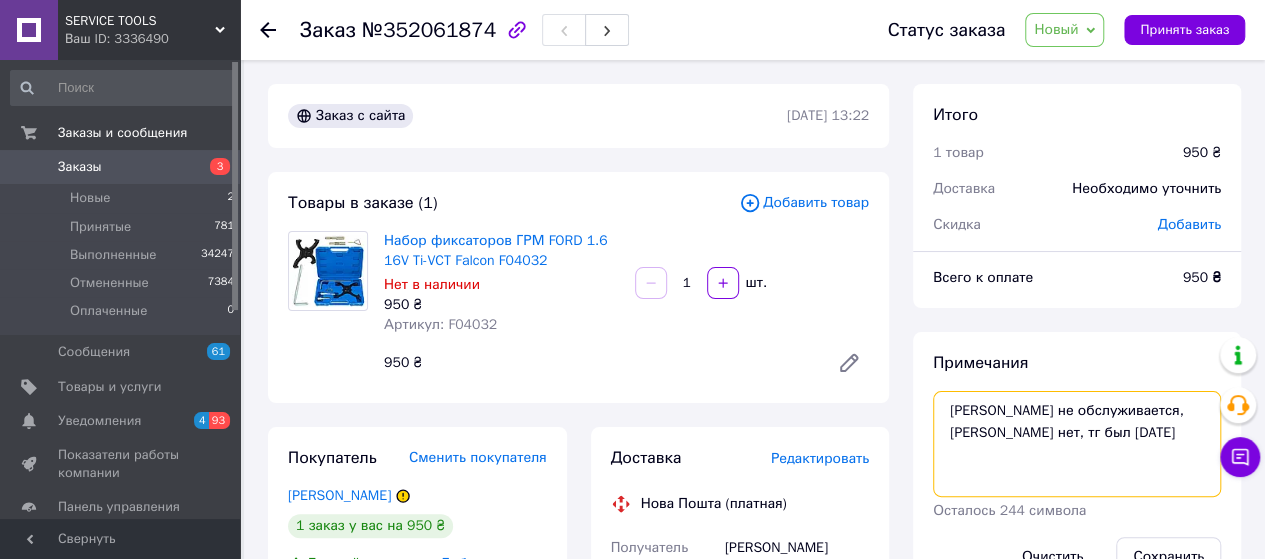 paste on "Заказы на Prom.ua и Bigl.ua: успешные за 12 мес - 3, всего - 105" 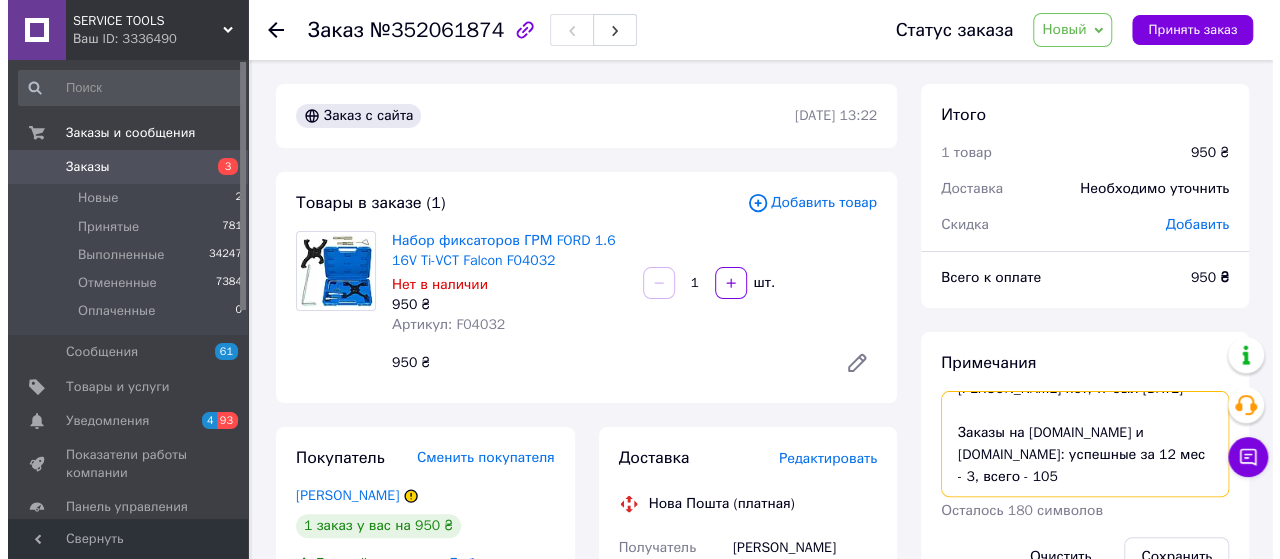 scroll, scrollTop: 64, scrollLeft: 0, axis: vertical 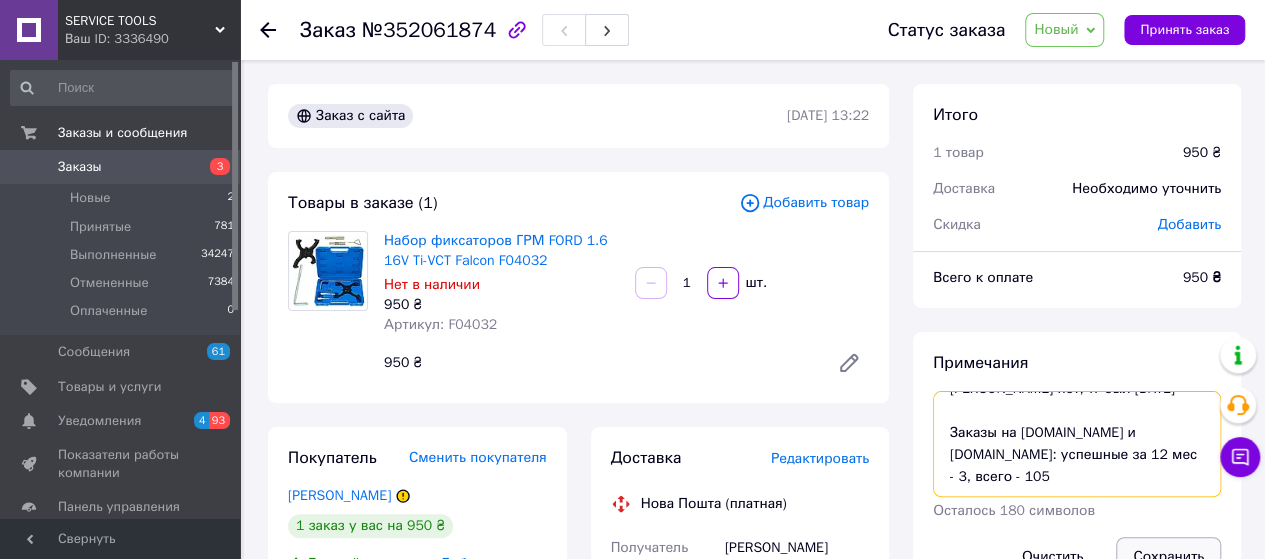 type on "Номер не обслуживается, вайбера нет, тг был 04.12.24
Заказы на Prom.ua и Bigl.ua: успешные за 12 мес - 3, всего - 105" 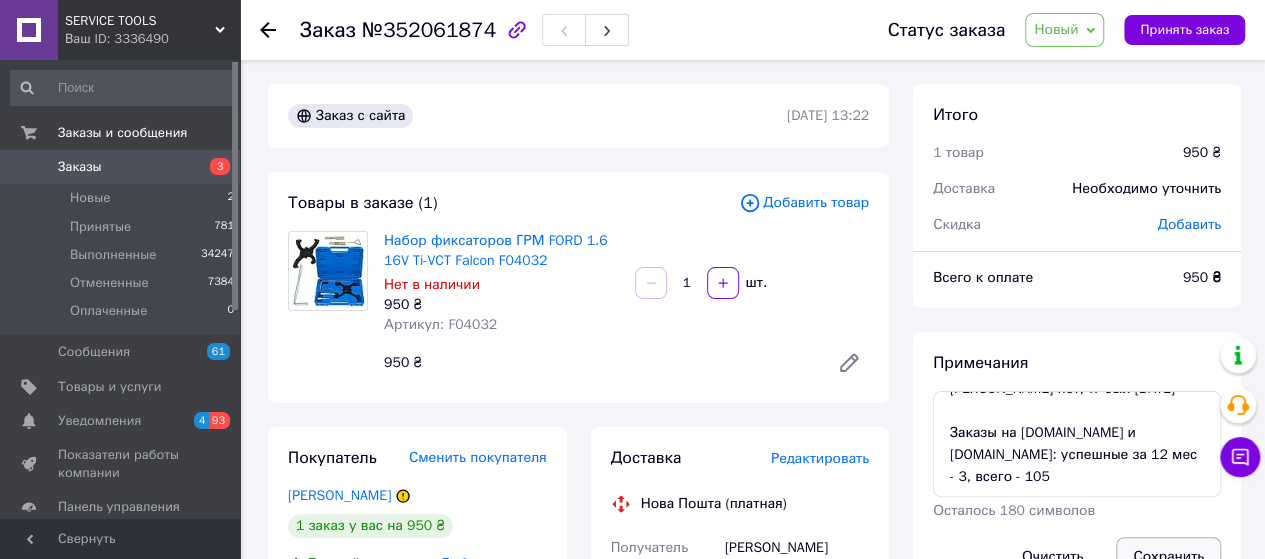 click on "Сохранить" at bounding box center [1168, 557] 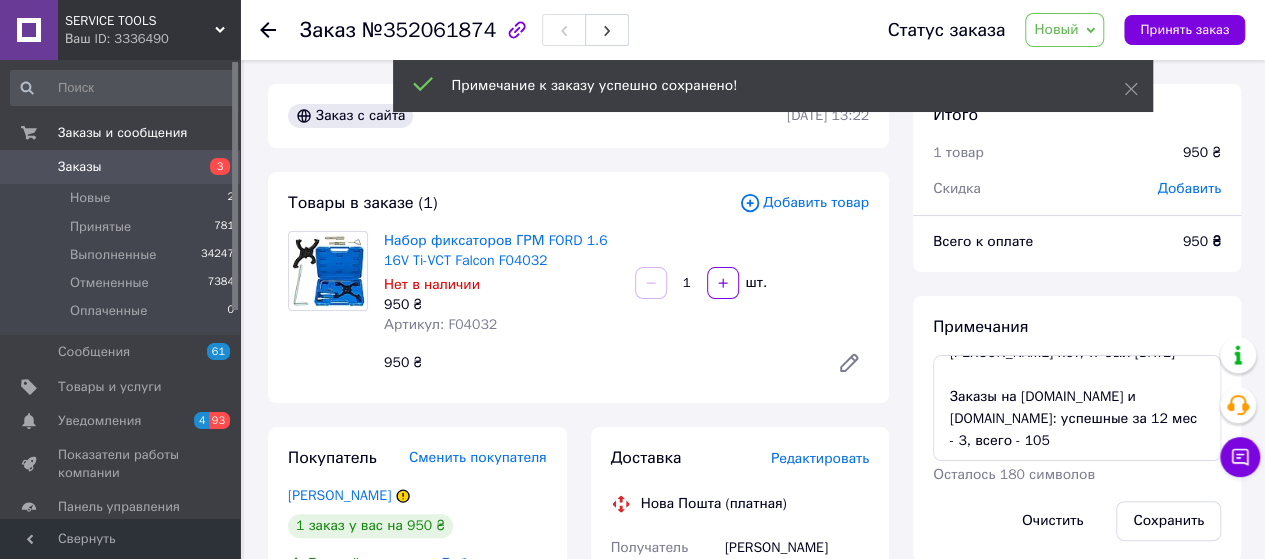 click on "Новый" at bounding box center (1056, 29) 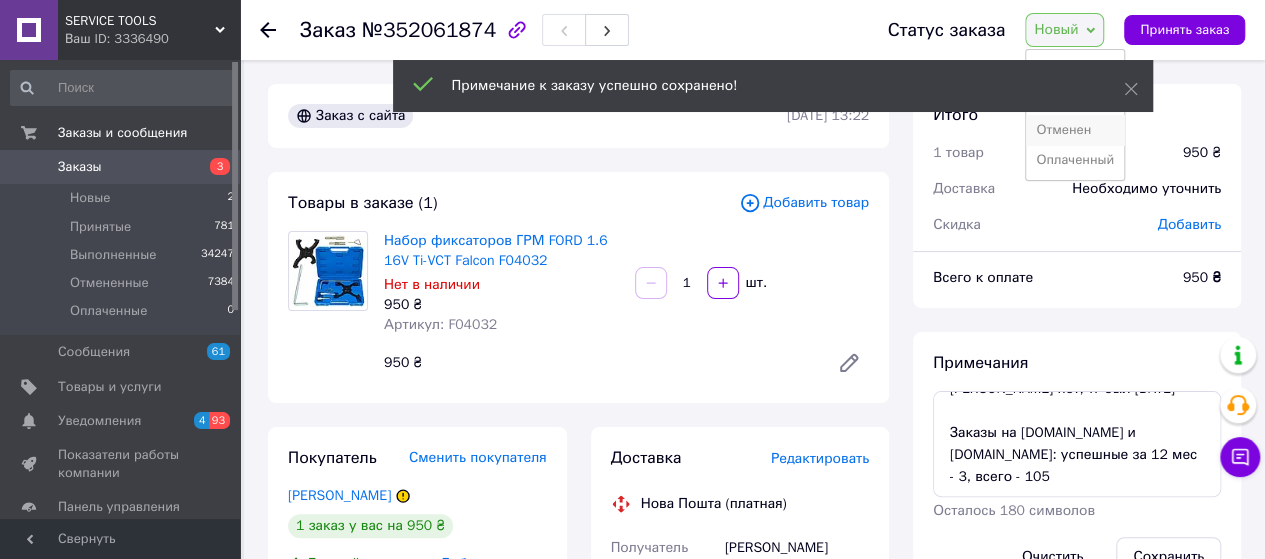 click on "Отменен" at bounding box center (1075, 130) 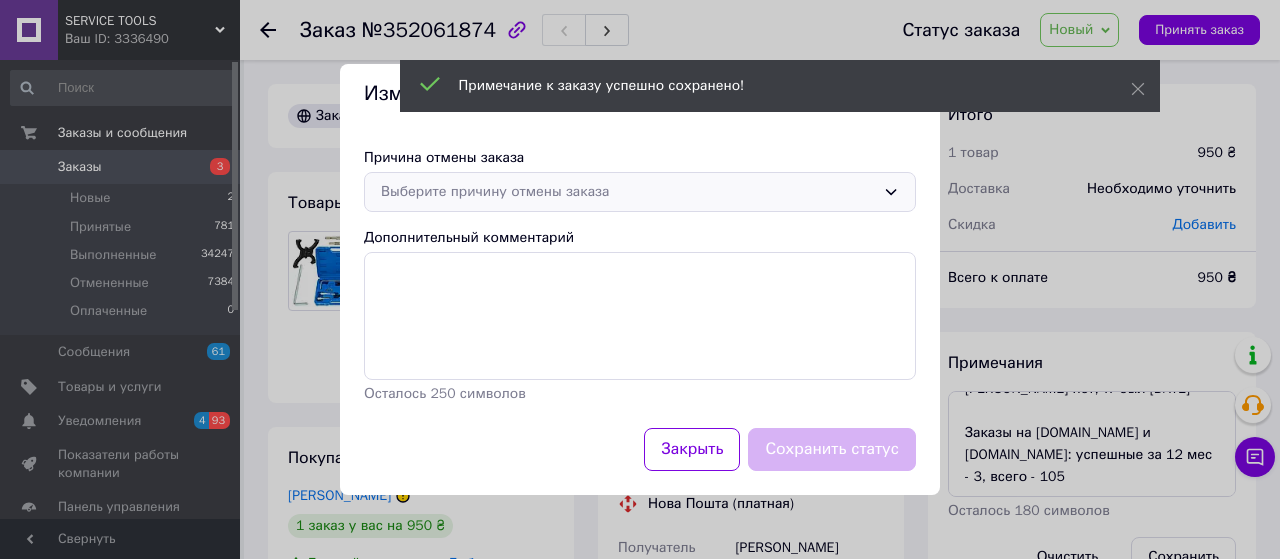 click on "Выберите причину отмены заказа" at bounding box center [628, 192] 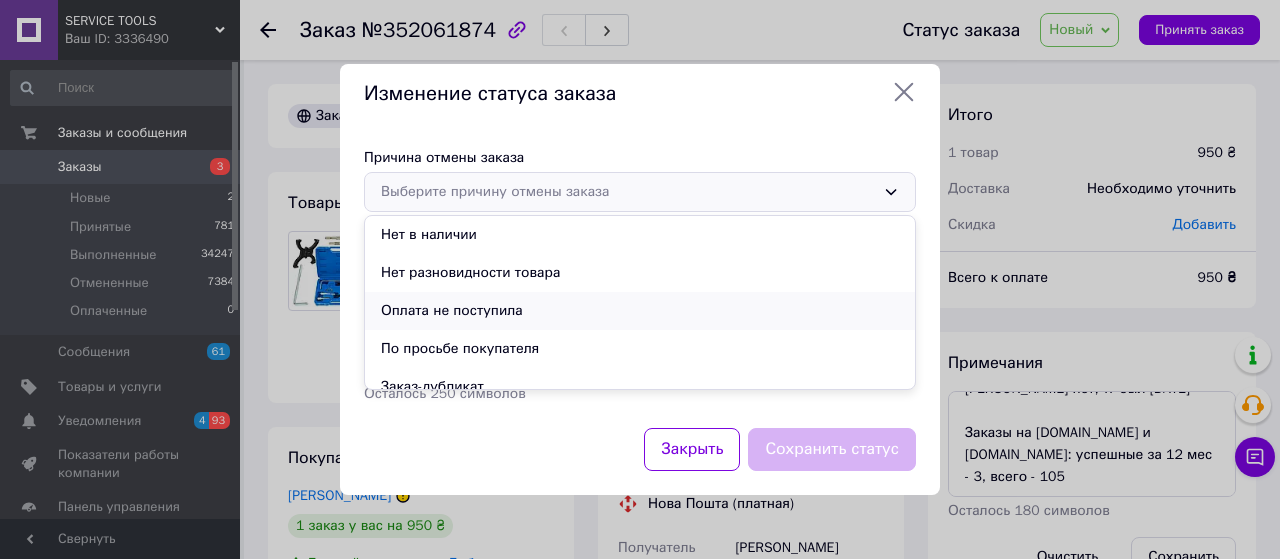 drag, startPoint x: 524, startPoint y: 350, endPoint x: 676, endPoint y: 309, distance: 157.43253 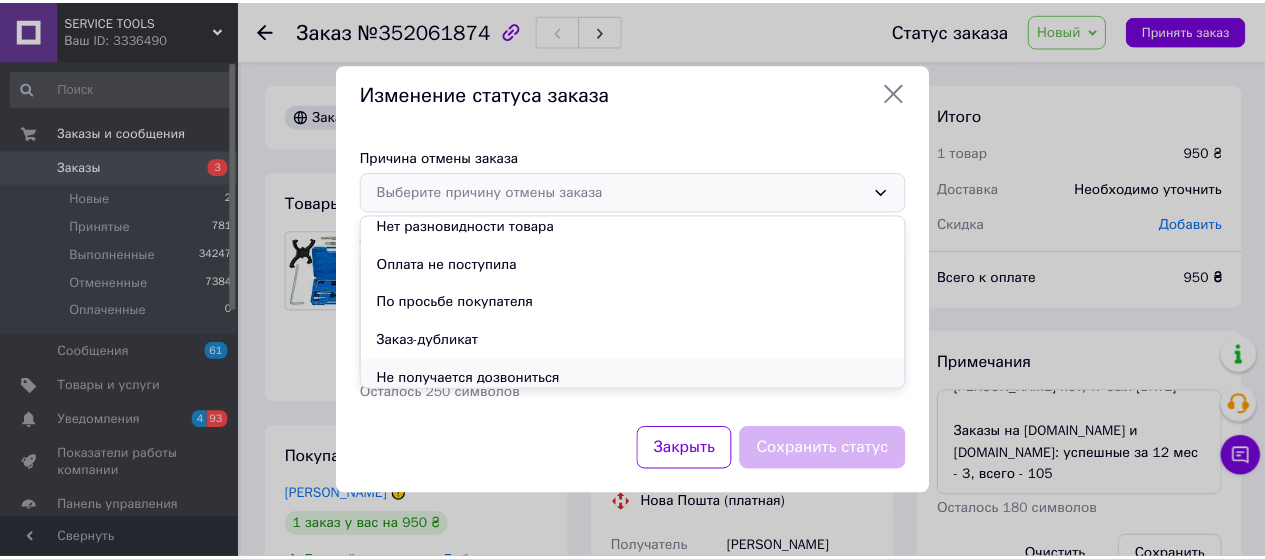 scroll, scrollTop: 93, scrollLeft: 0, axis: vertical 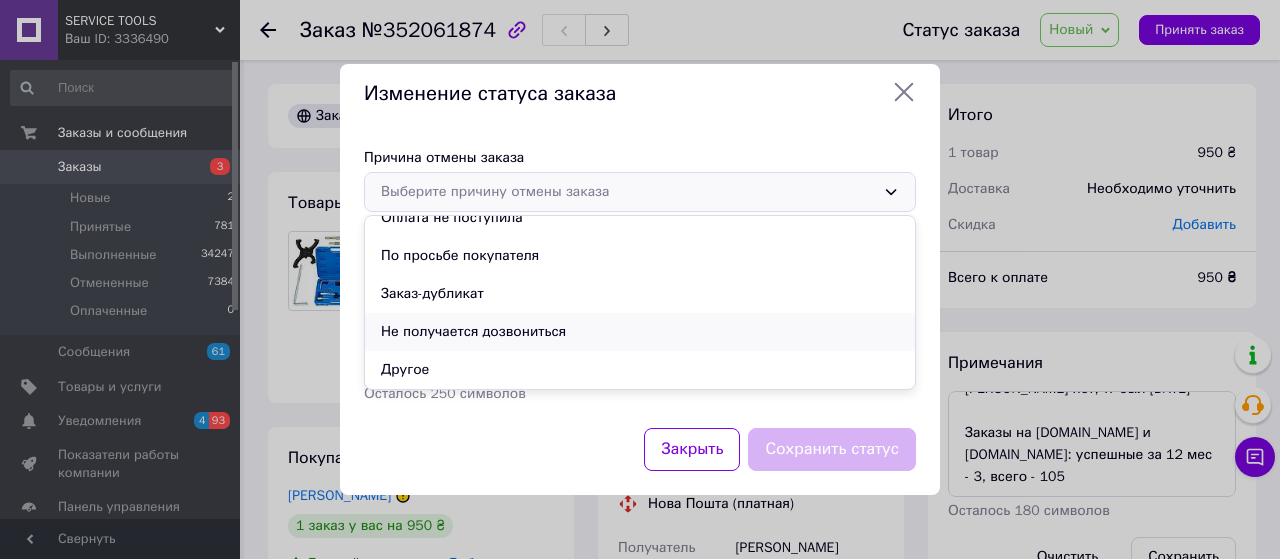 click on "Не получается дозвониться" at bounding box center (640, 332) 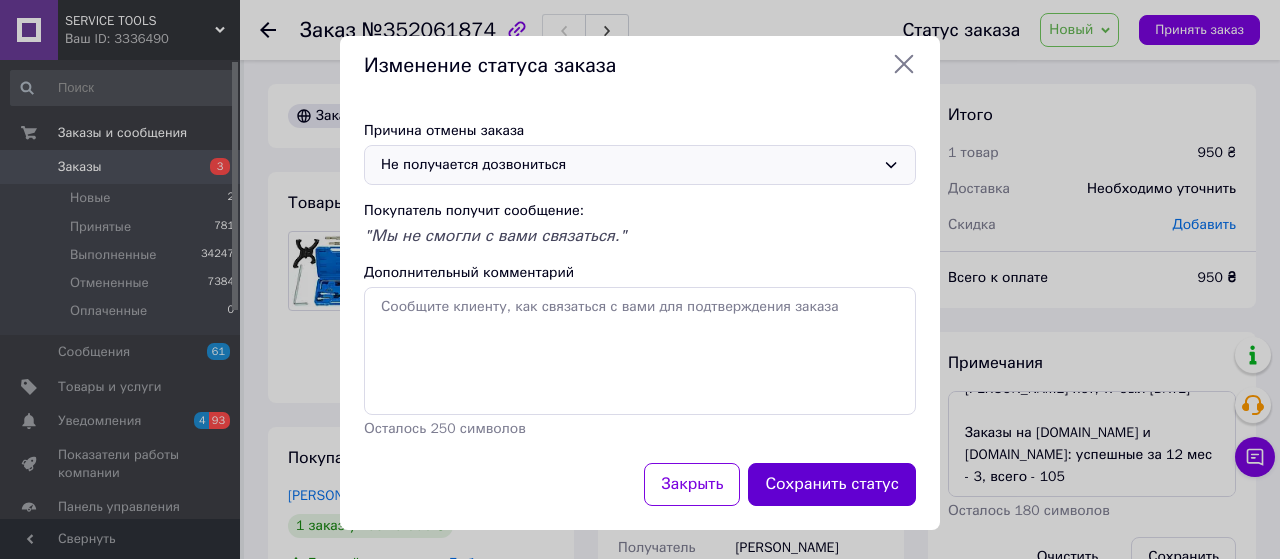 click on "Сохранить статус" at bounding box center [832, 484] 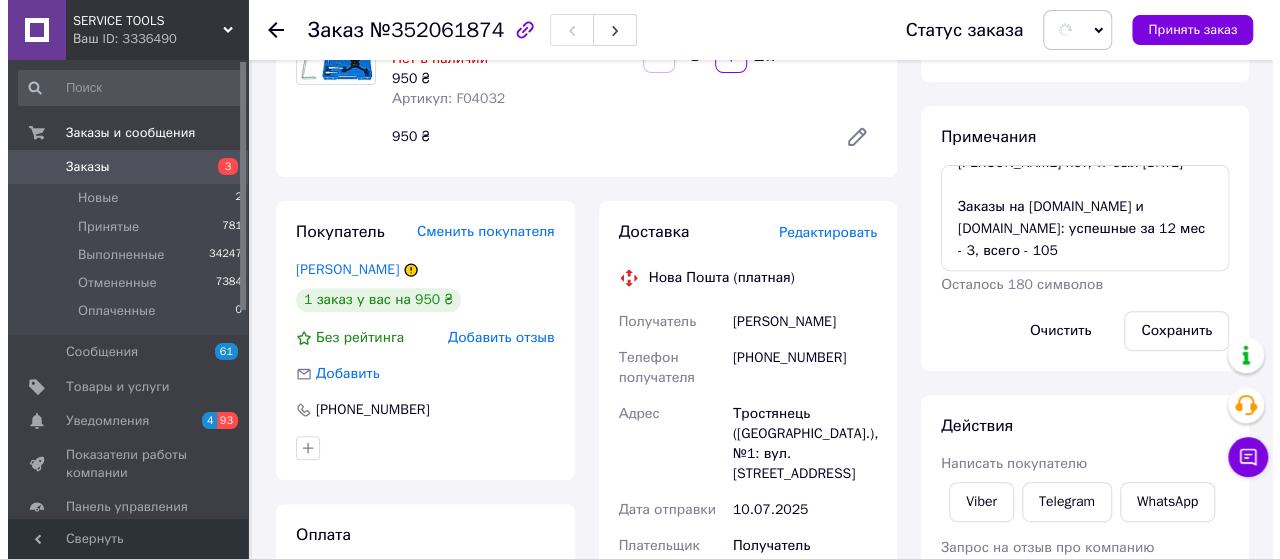 scroll, scrollTop: 266, scrollLeft: 0, axis: vertical 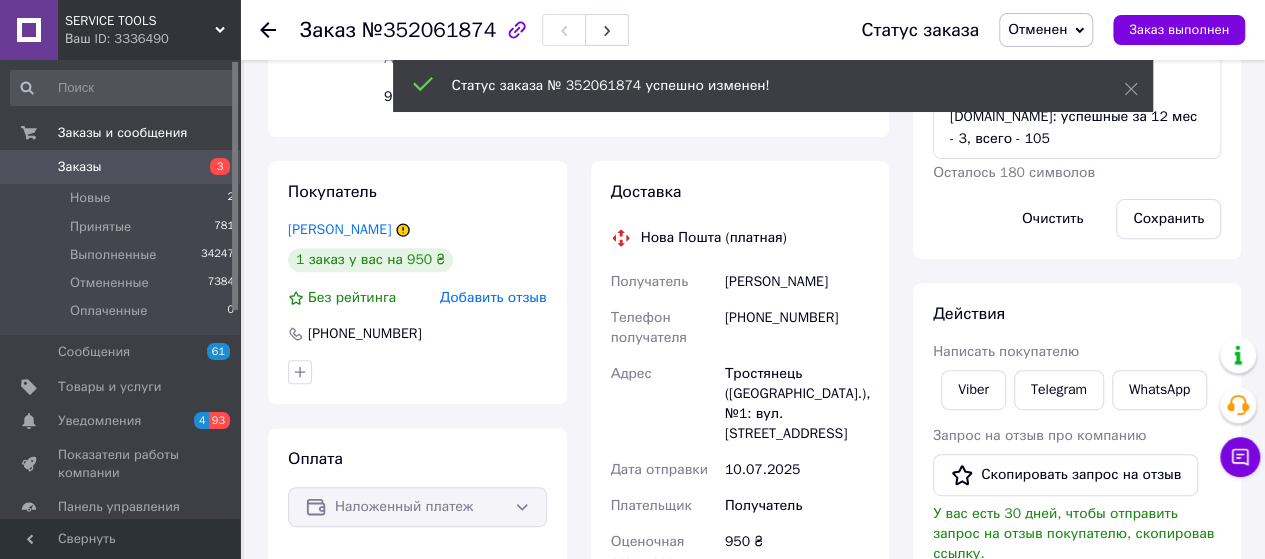 click on "Добавить отзыв" at bounding box center (493, 297) 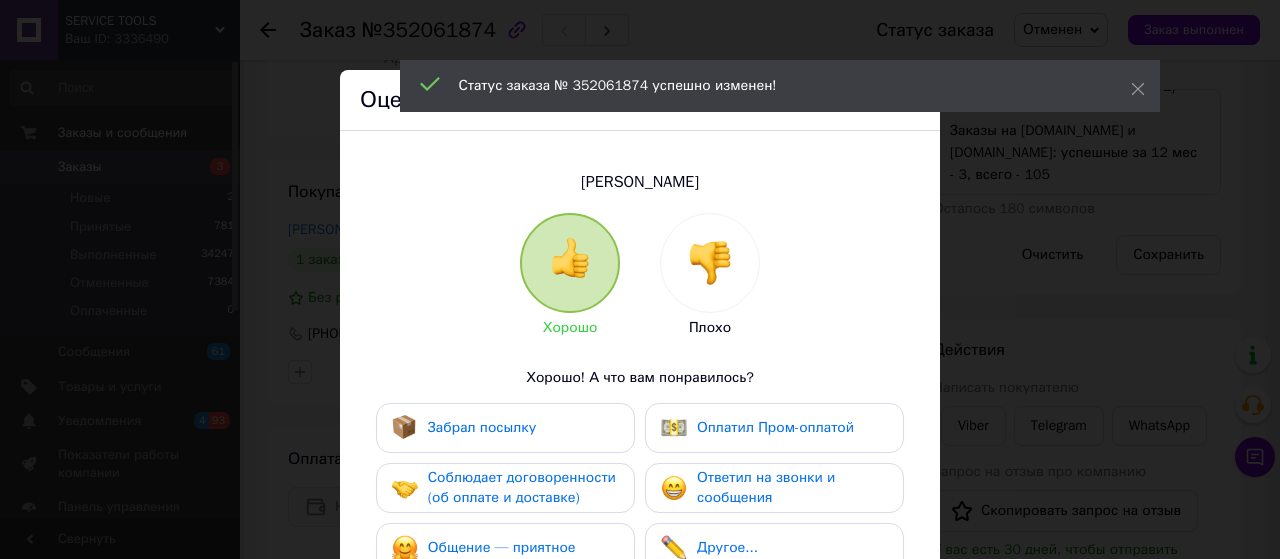 click at bounding box center (710, 263) 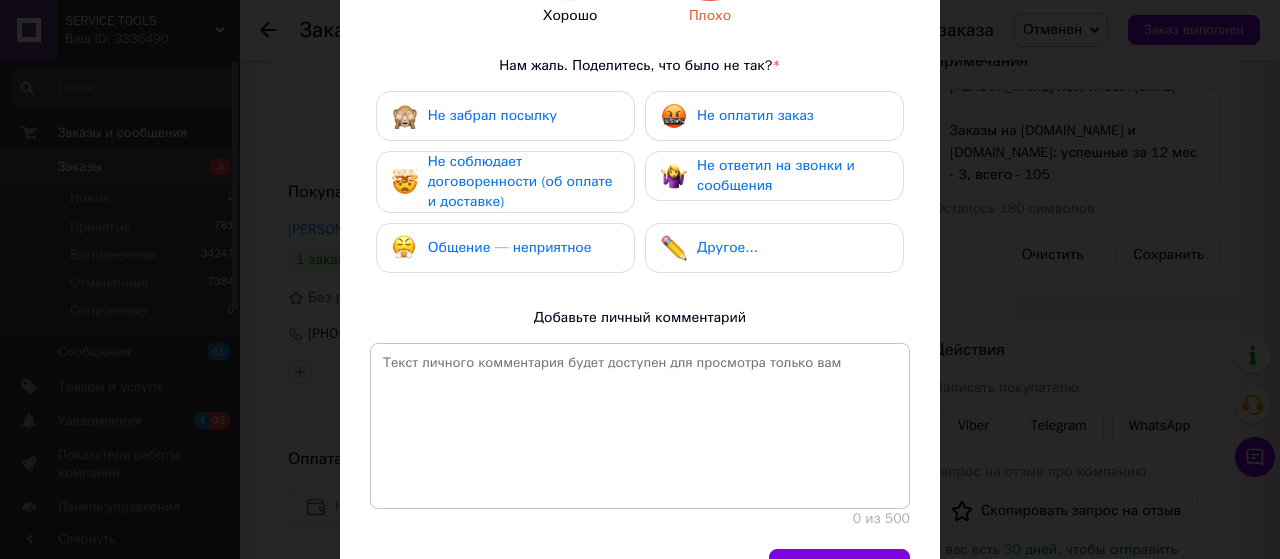 scroll, scrollTop: 333, scrollLeft: 0, axis: vertical 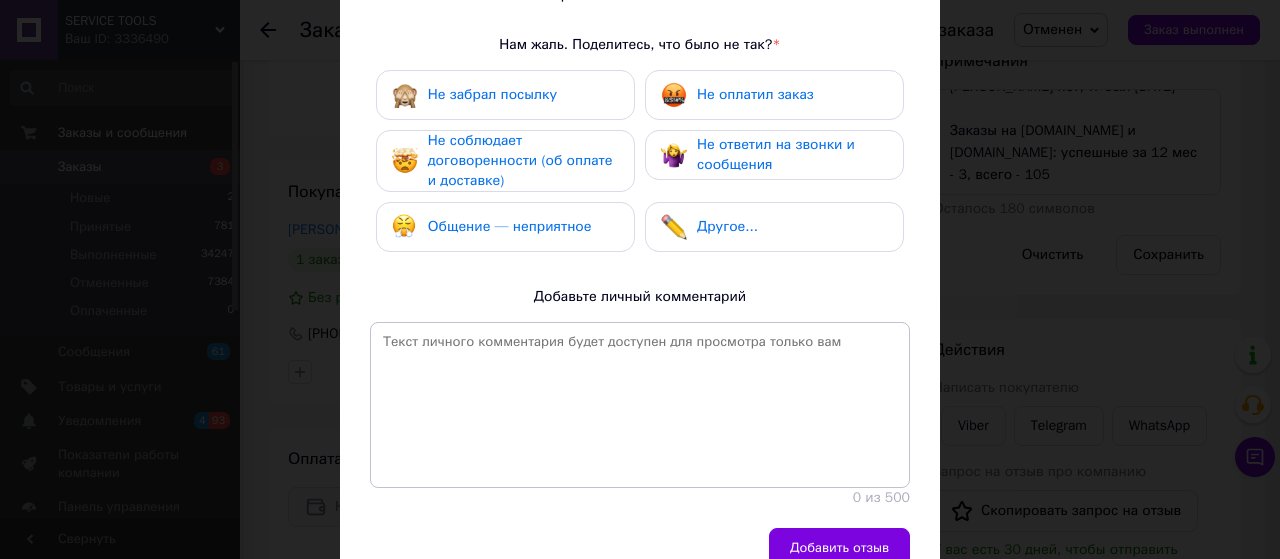 click on "Не ответил на звонки и сообщения" at bounding box center (776, 154) 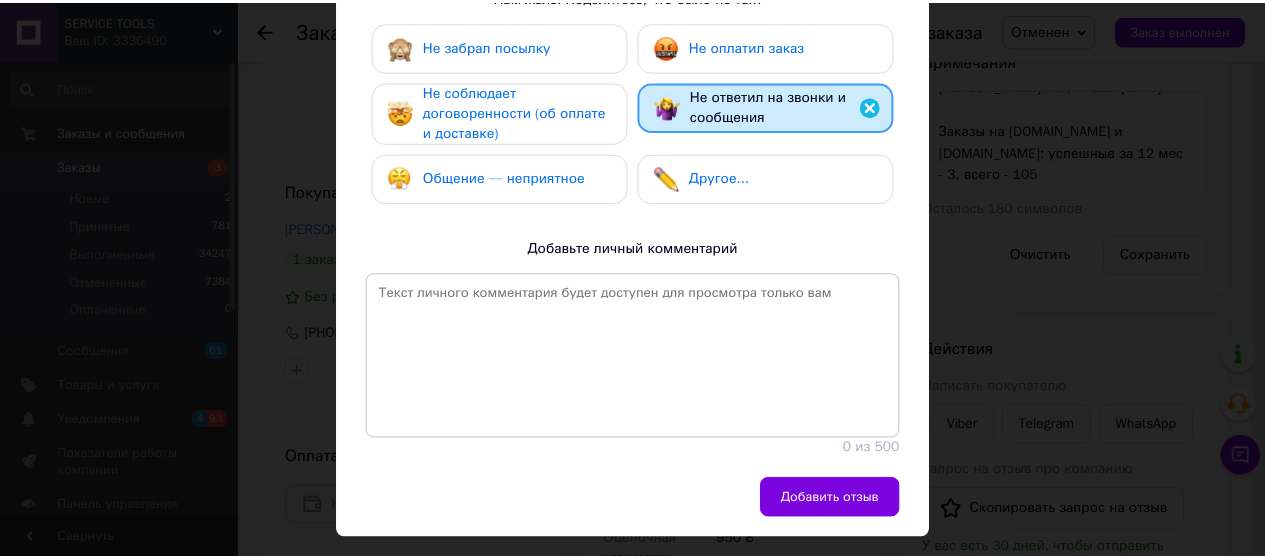 scroll, scrollTop: 430, scrollLeft: 0, axis: vertical 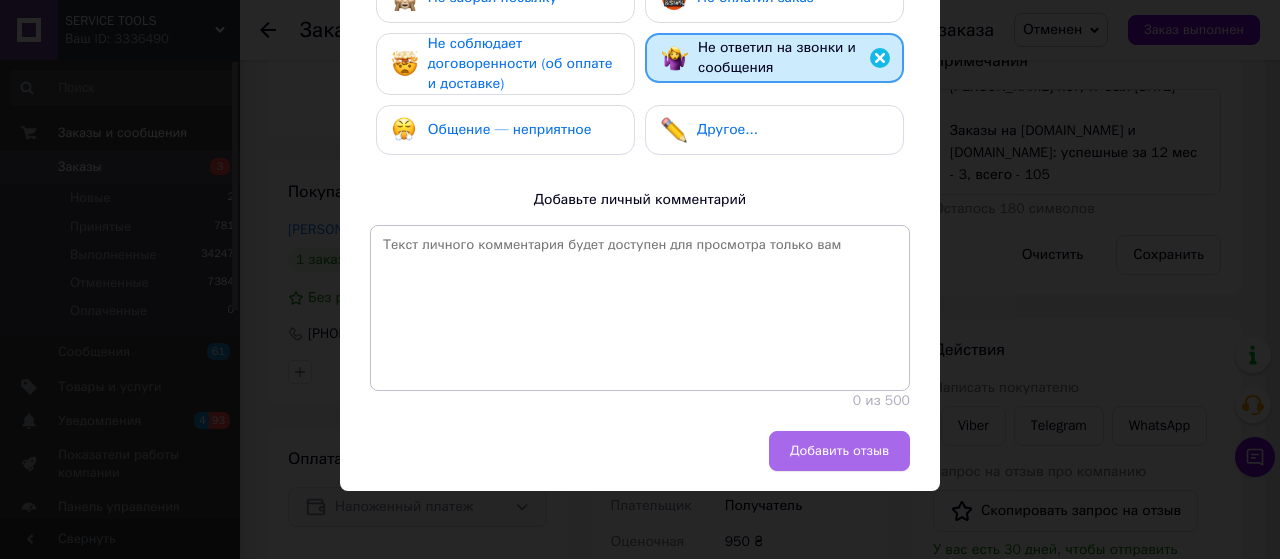 click on "Добавить отзыв" at bounding box center [839, 451] 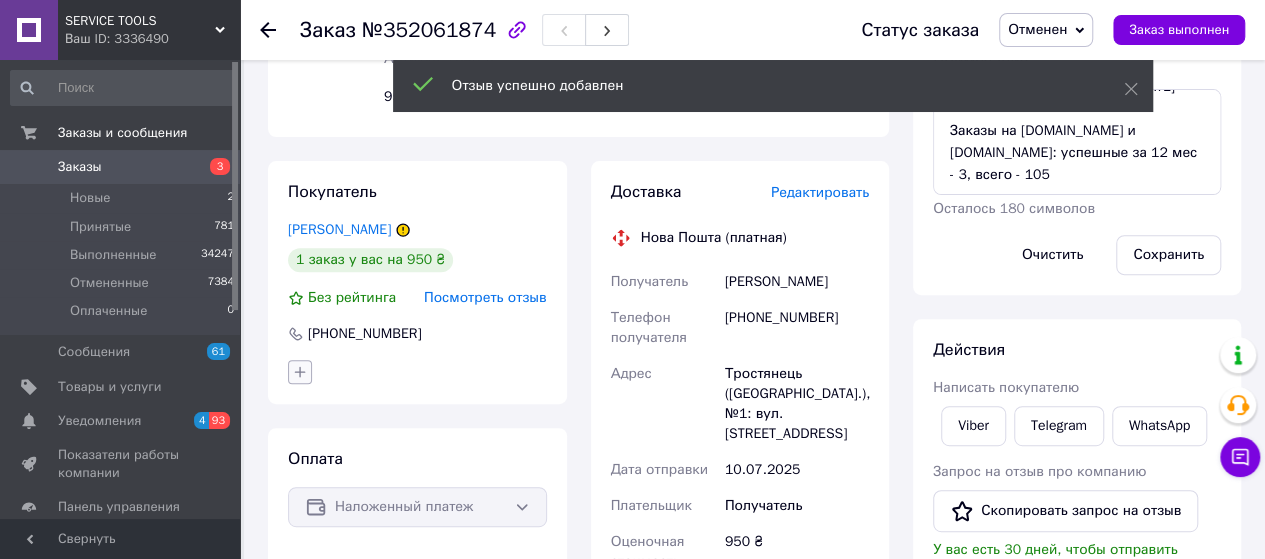click 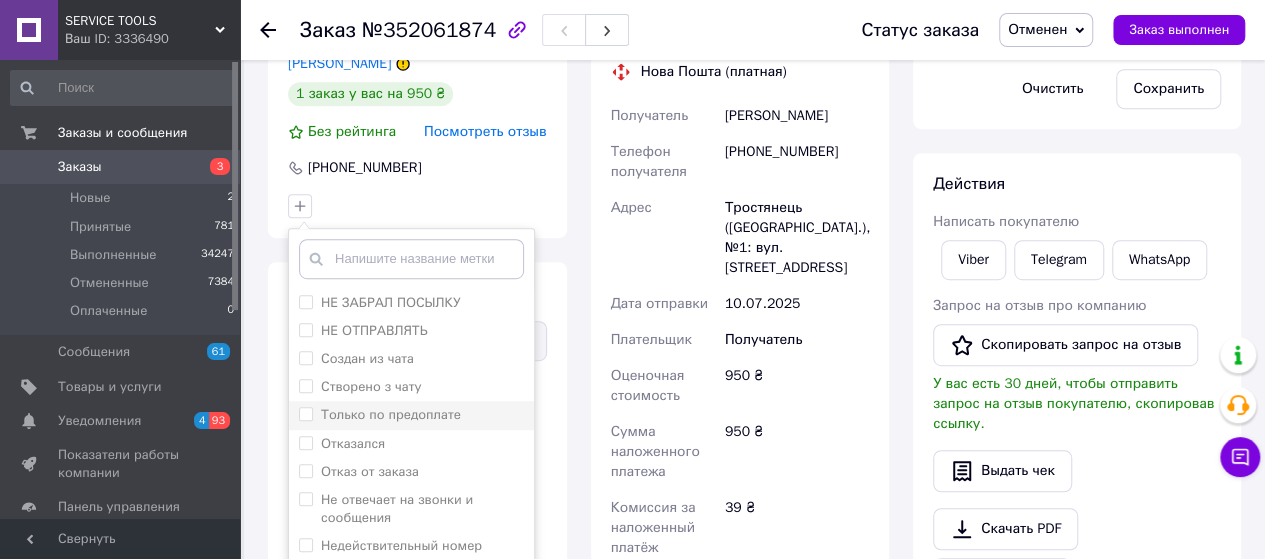 scroll, scrollTop: 466, scrollLeft: 0, axis: vertical 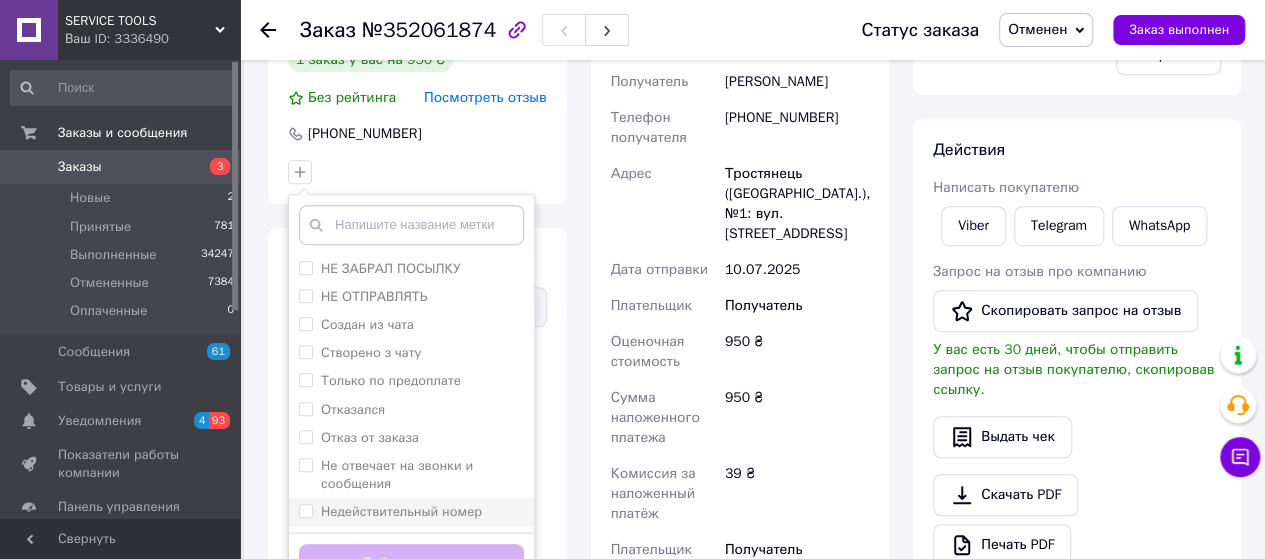 click on "Недействительный номер" at bounding box center [305, 510] 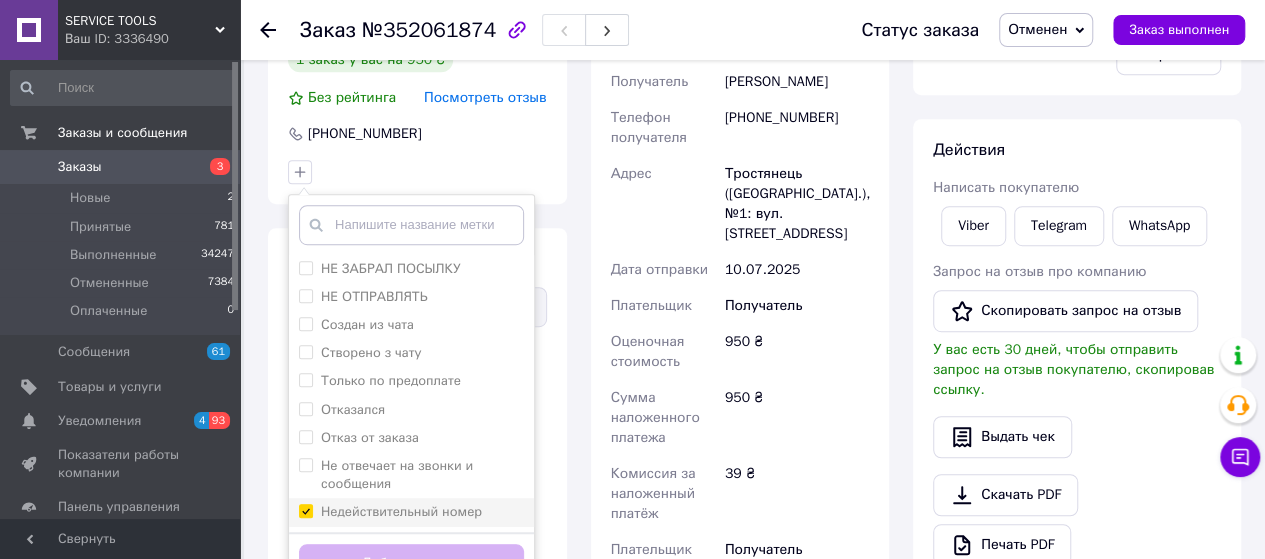 checkbox on "true" 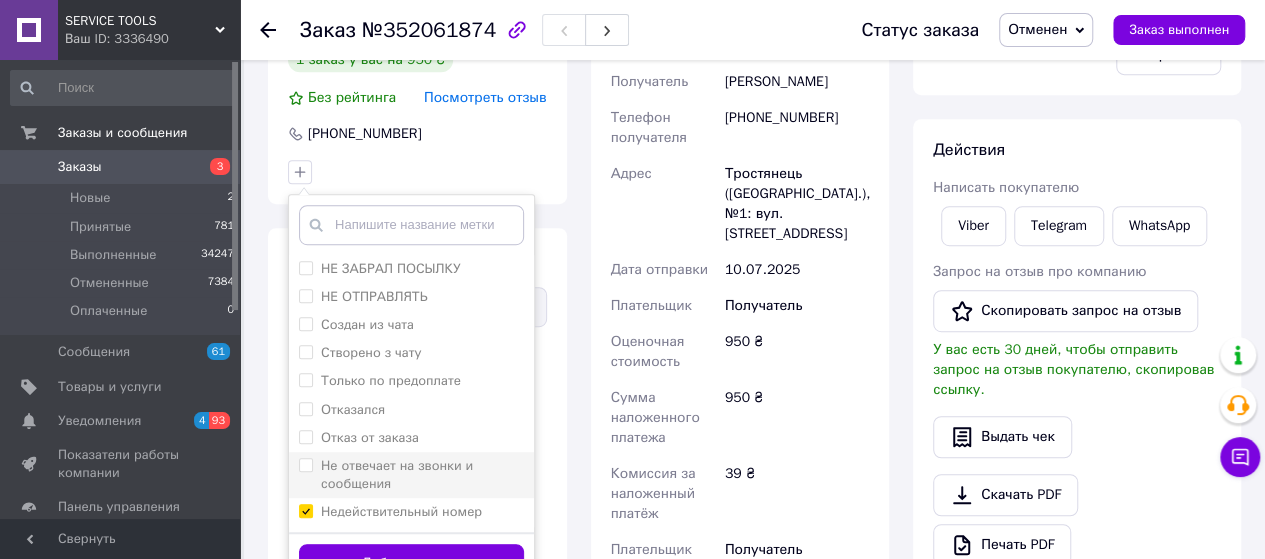 click on "Не отвечает на звонки и сообщения" at bounding box center (305, 464) 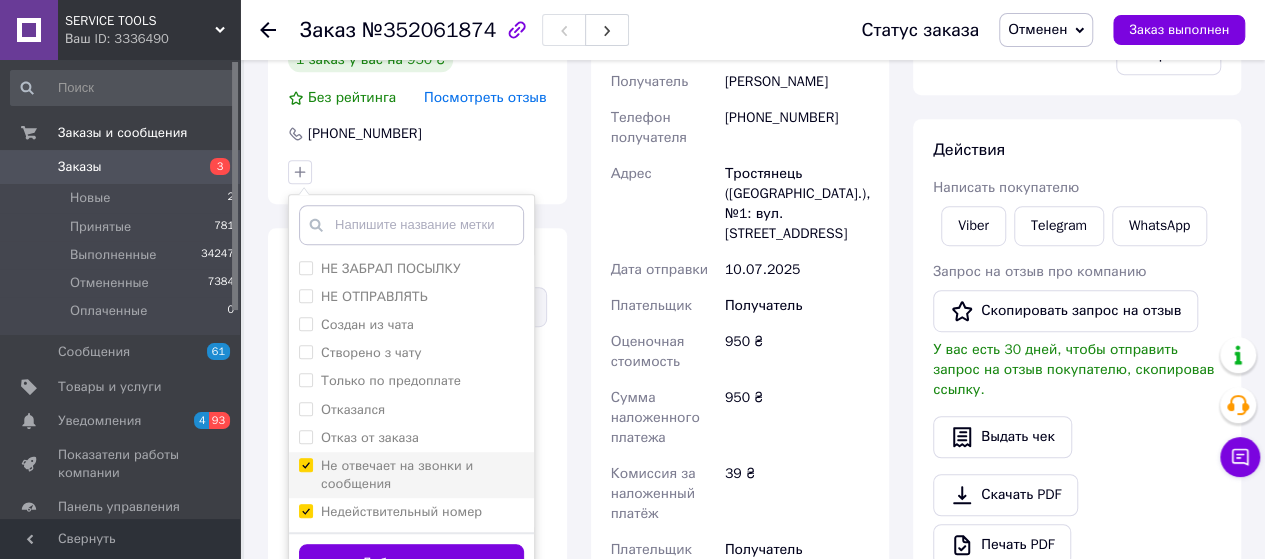 checkbox on "true" 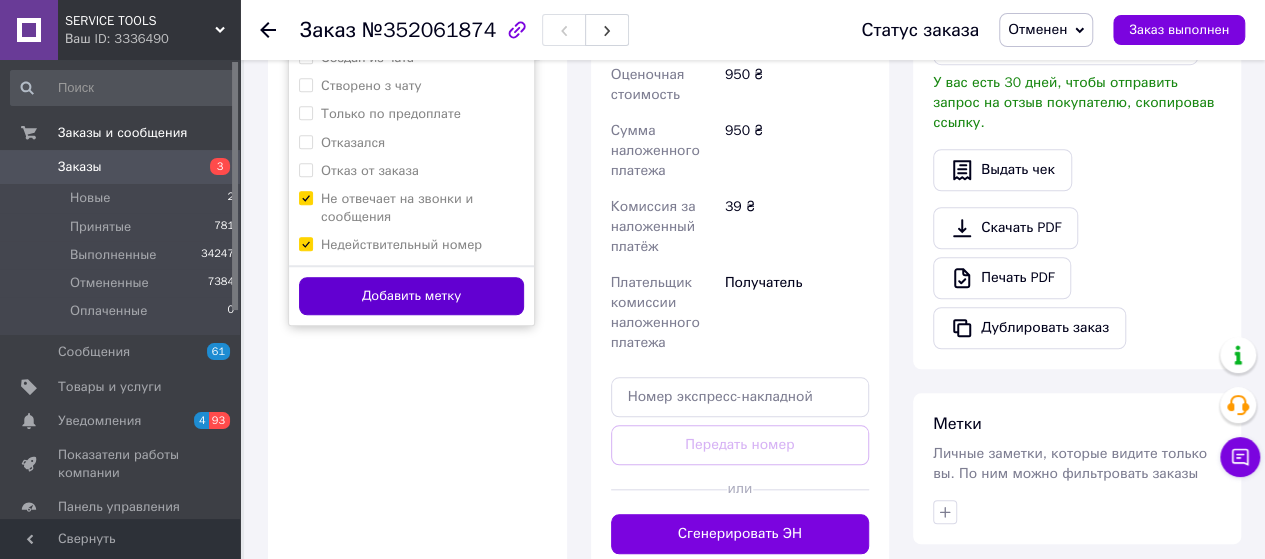 click on "Добавить метку" at bounding box center (411, 296) 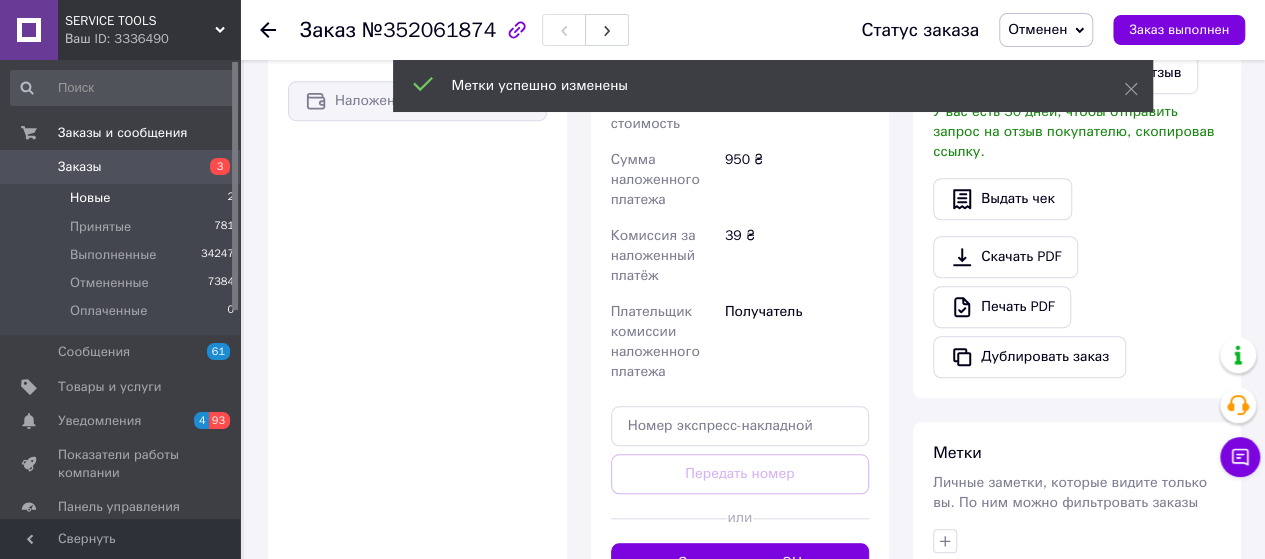 scroll, scrollTop: 432, scrollLeft: 0, axis: vertical 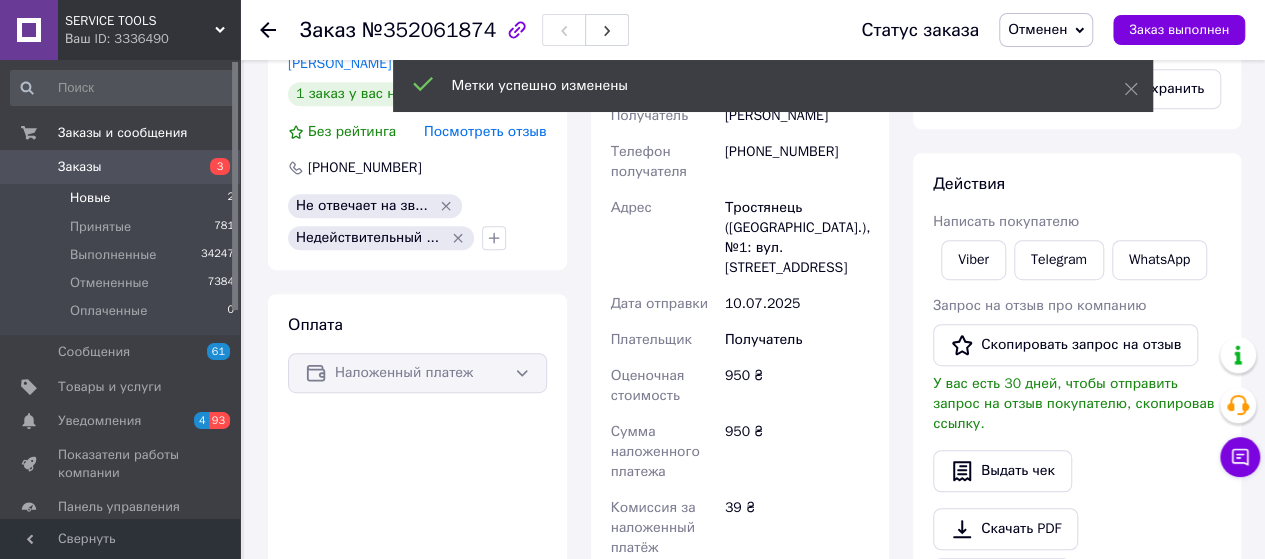 click on "Новые" at bounding box center [90, 198] 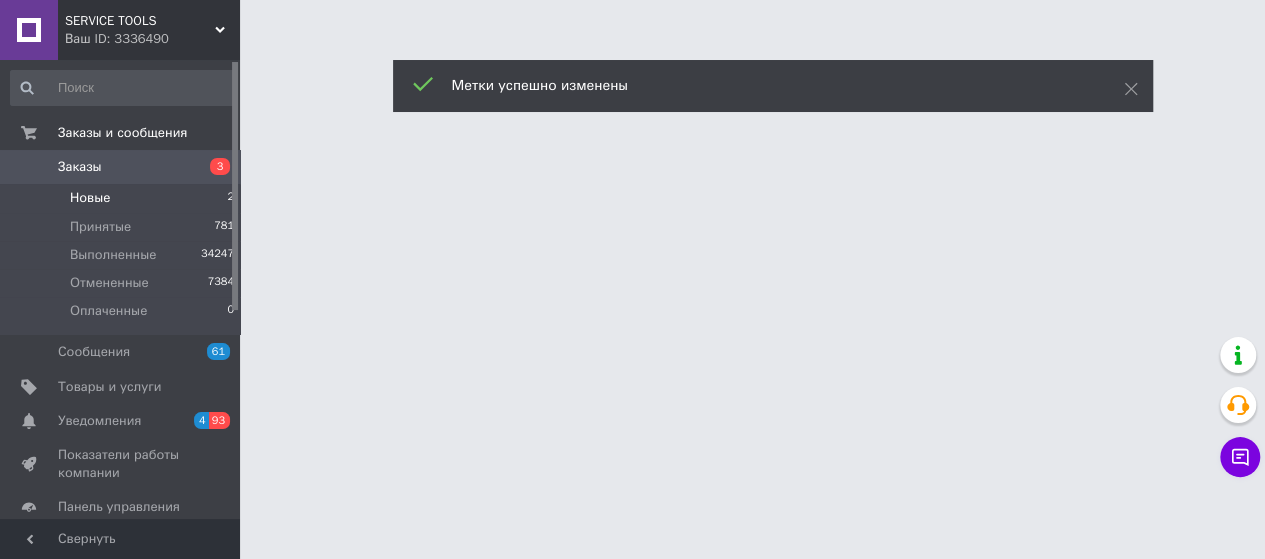 scroll, scrollTop: 0, scrollLeft: 0, axis: both 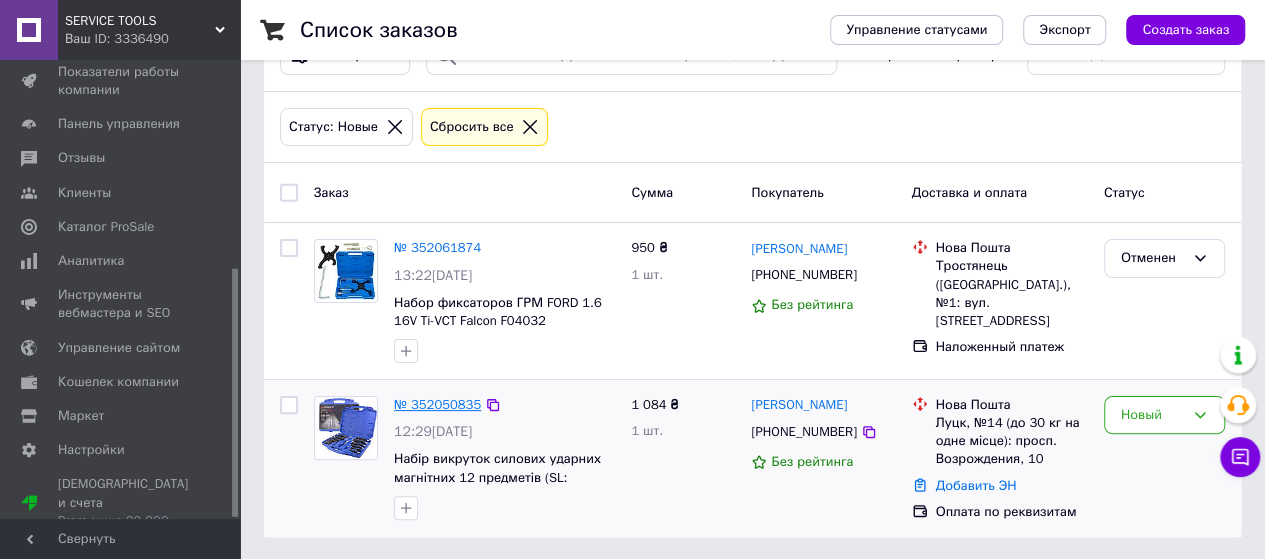 click on "№ 352050835" at bounding box center (437, 404) 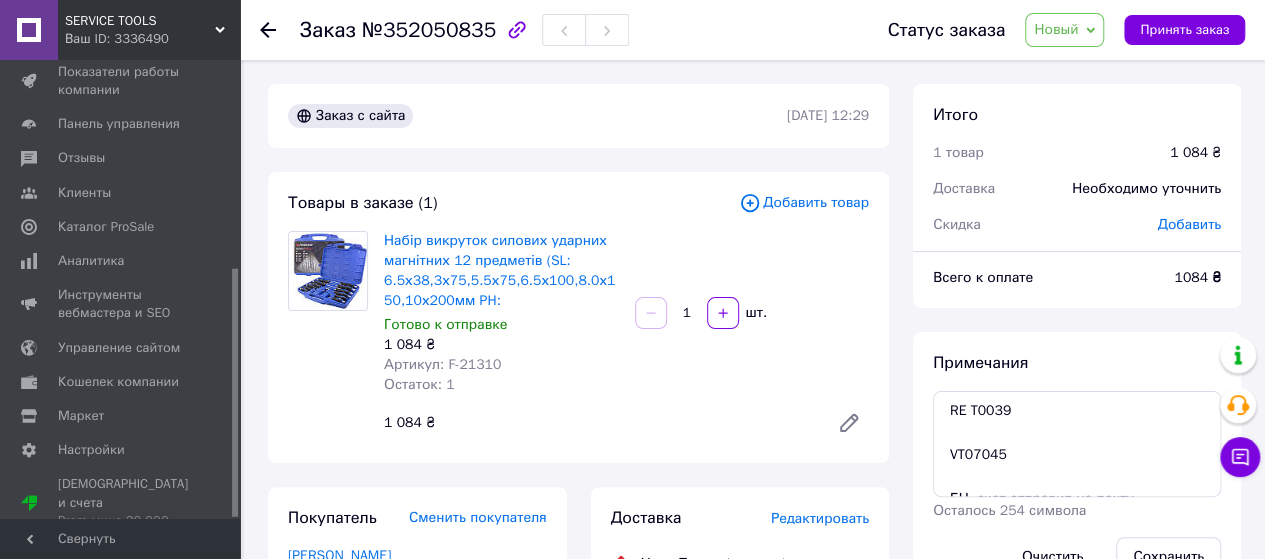 scroll, scrollTop: 333, scrollLeft: 0, axis: vertical 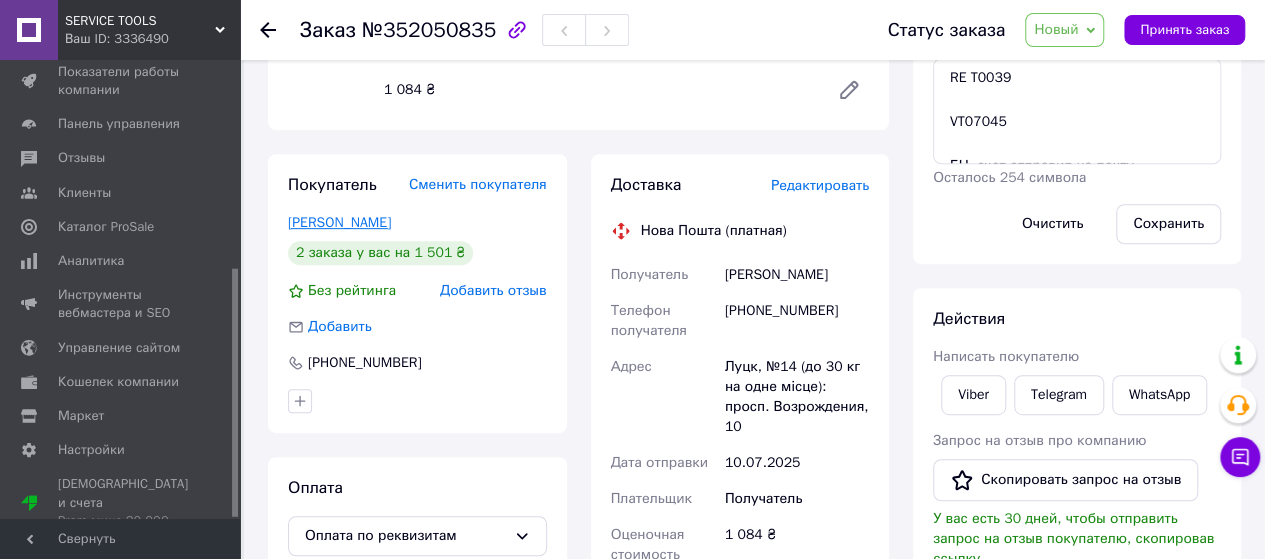 click on "Приймак Іван" at bounding box center [339, 222] 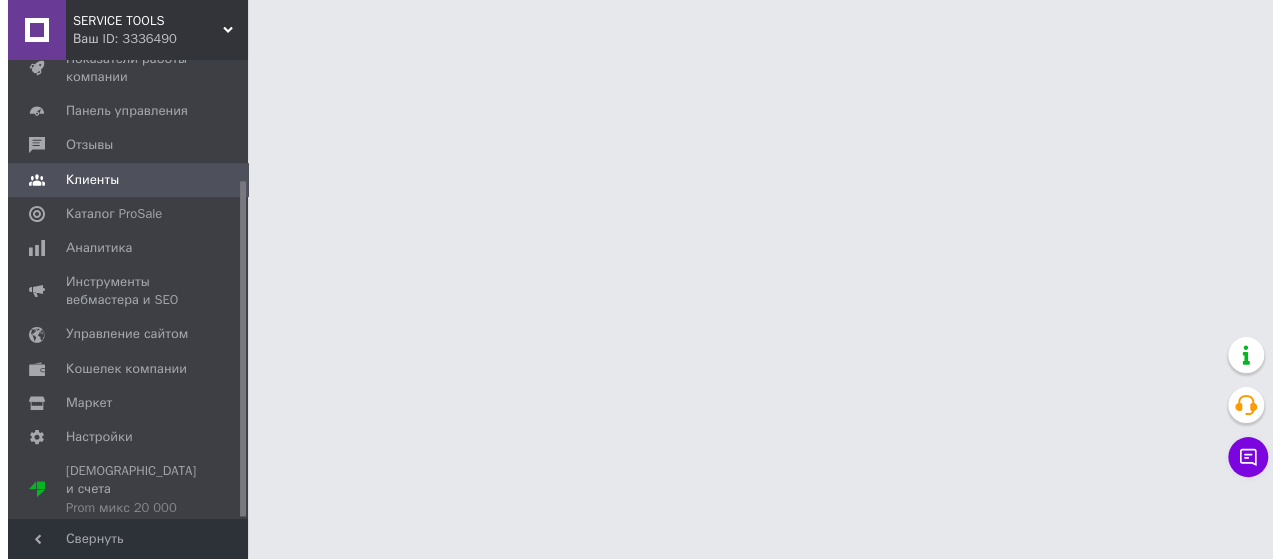 scroll, scrollTop: 0, scrollLeft: 0, axis: both 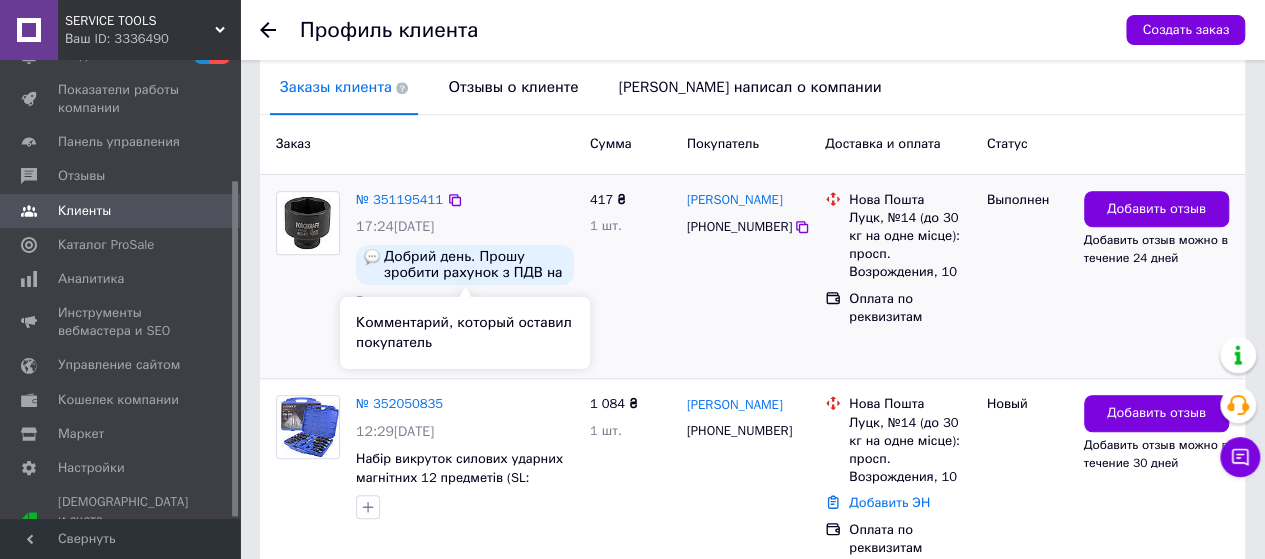 click on "Добрий день. Прошу зробити рахунок з ПДВ на ФОПа Приймака Івана Сергійовича, код 3379104799, rgbuhgalter@gmail.com. Дякую." at bounding box center [475, 265] 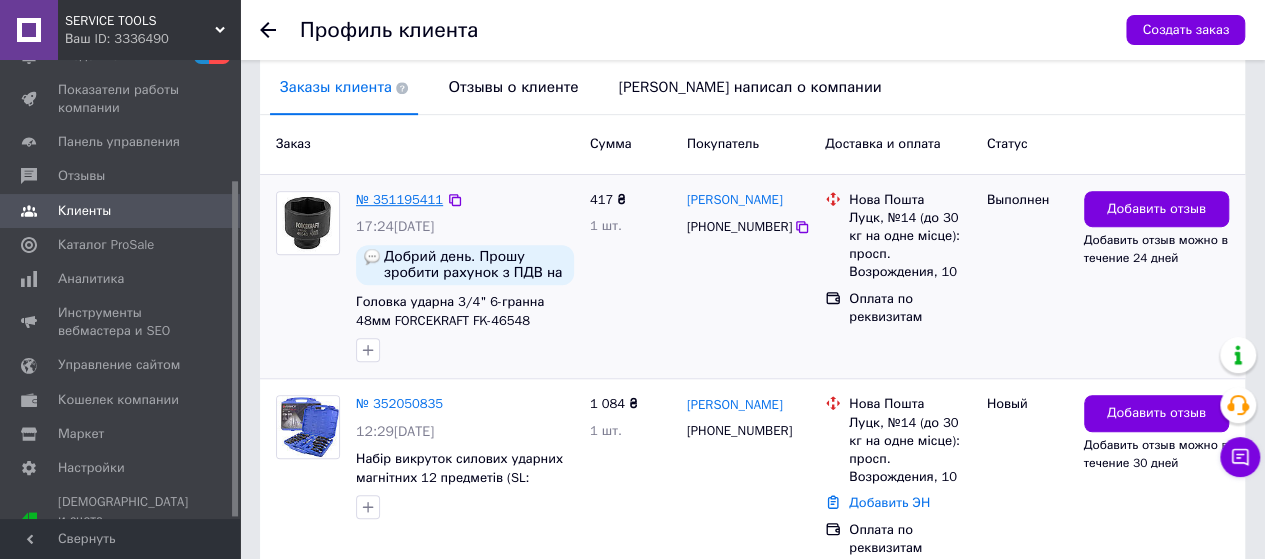 click on "№ 351195411" at bounding box center (399, 199) 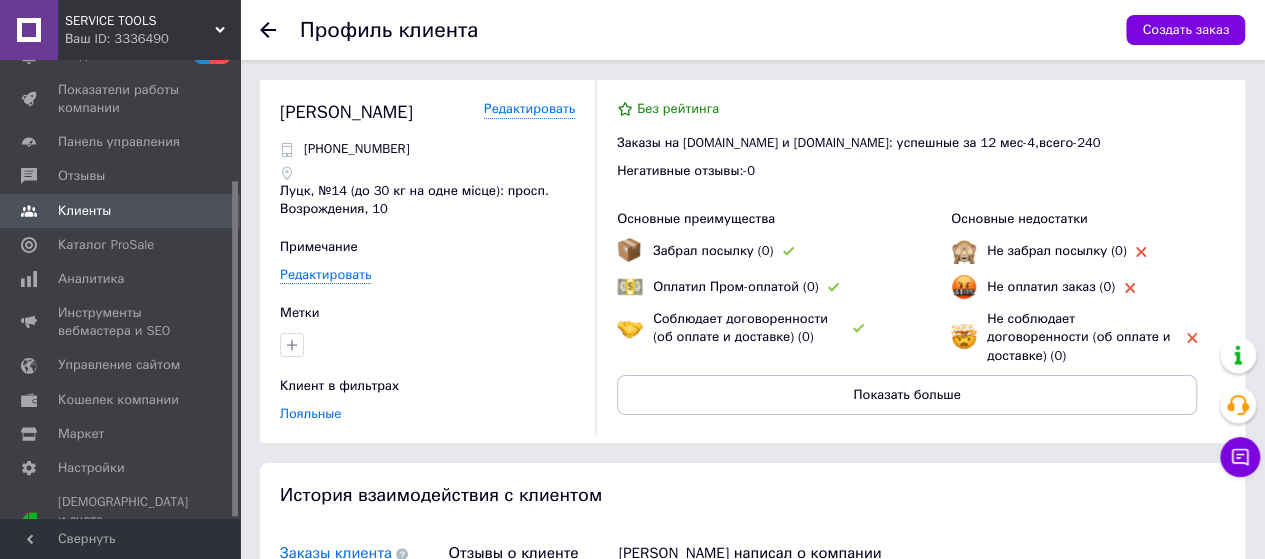 scroll, scrollTop: 383, scrollLeft: 0, axis: vertical 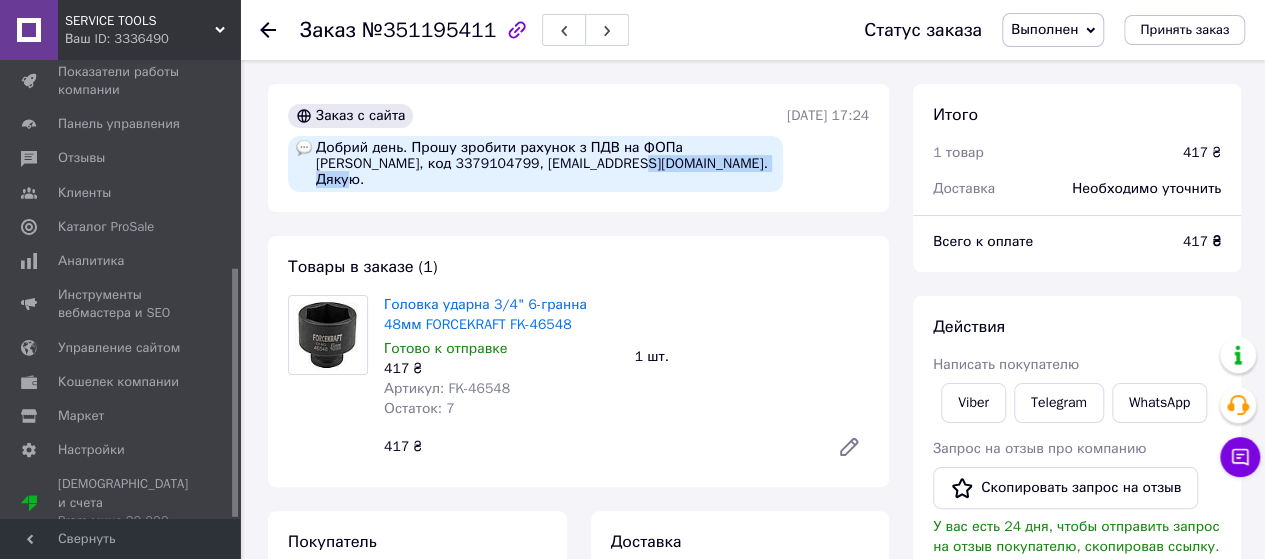 drag, startPoint x: 548, startPoint y: 167, endPoint x: 696, endPoint y: 169, distance: 148.01352 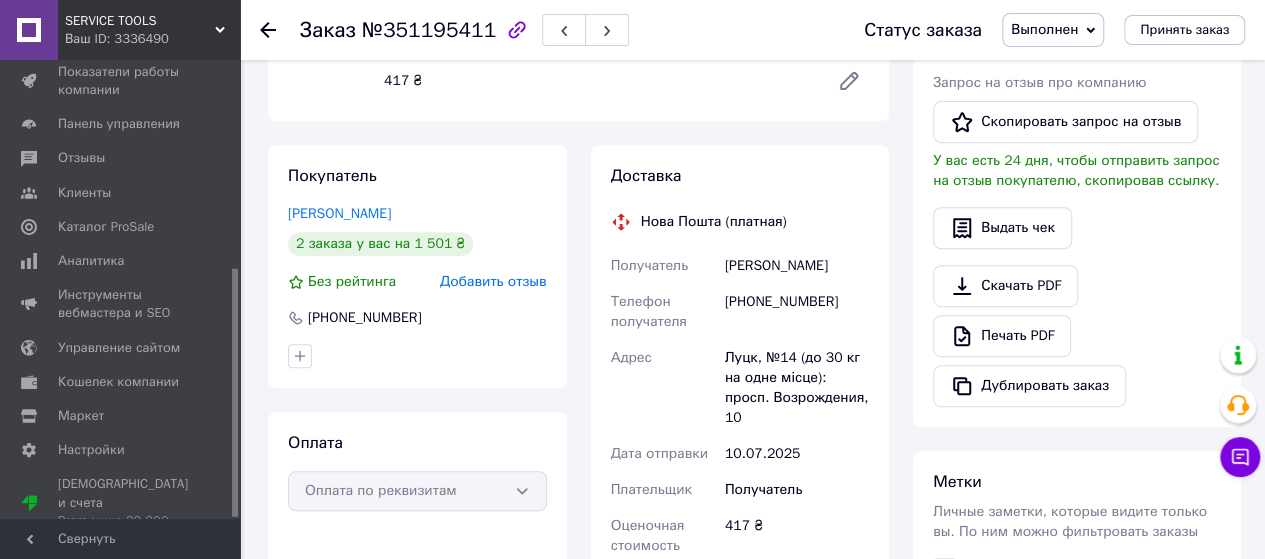 scroll, scrollTop: 333, scrollLeft: 0, axis: vertical 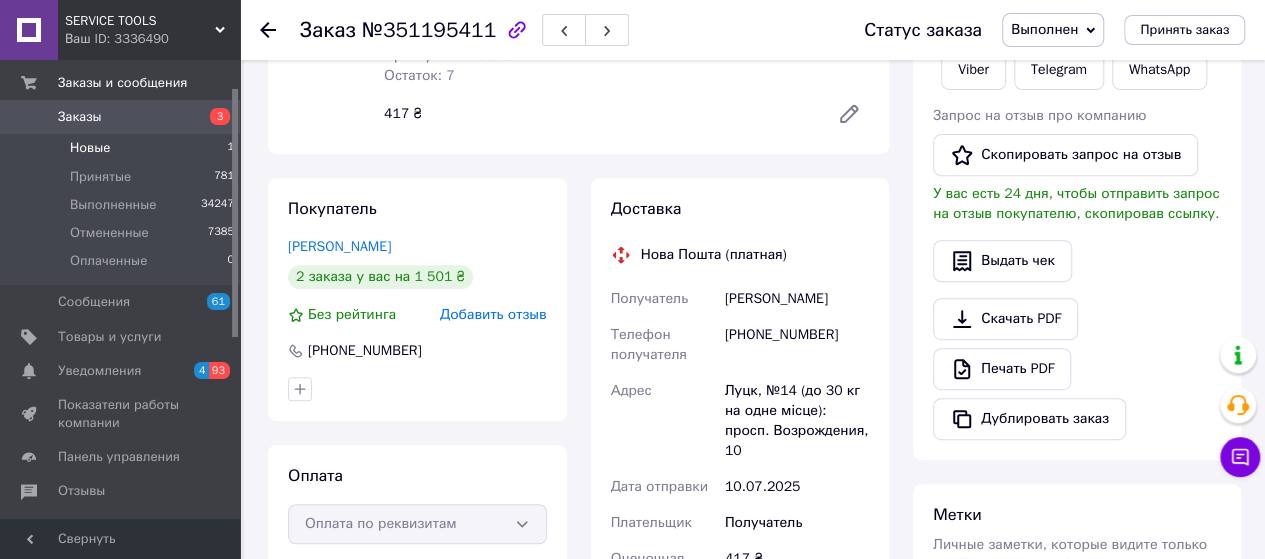 click on "Новые" at bounding box center [90, 148] 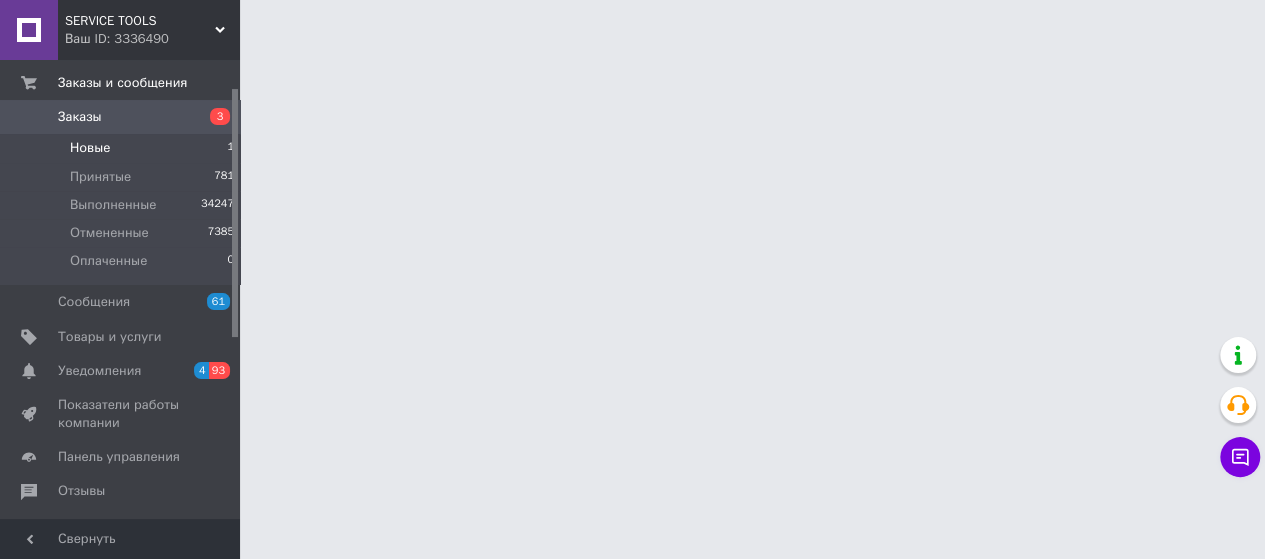 scroll, scrollTop: 0, scrollLeft: 0, axis: both 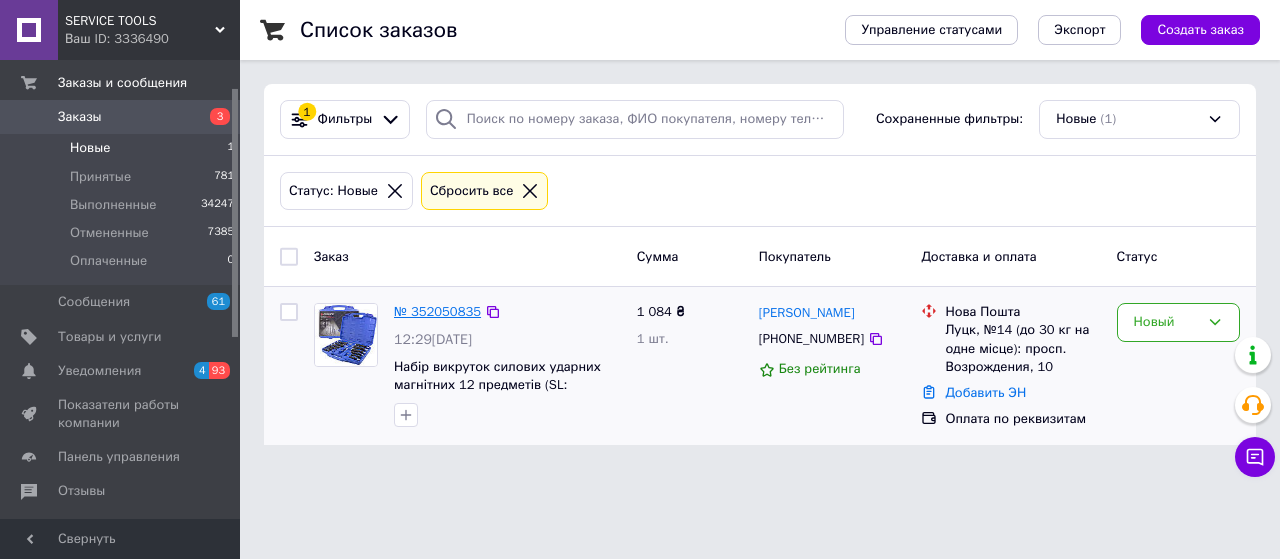 click on "№ 352050835" at bounding box center (437, 311) 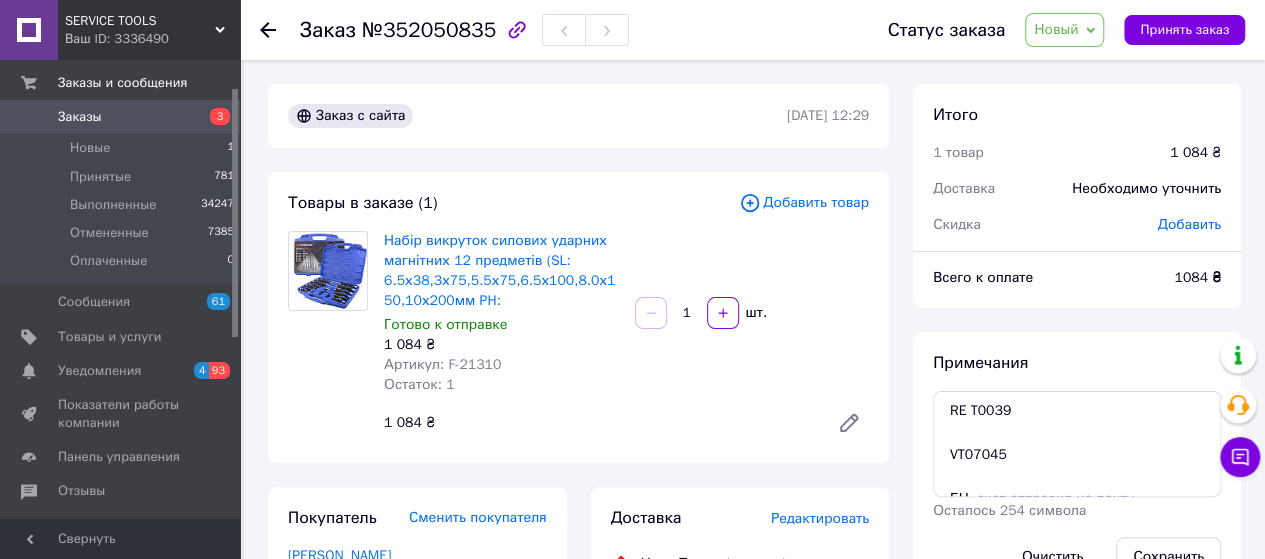 click on "Новый" at bounding box center (1056, 29) 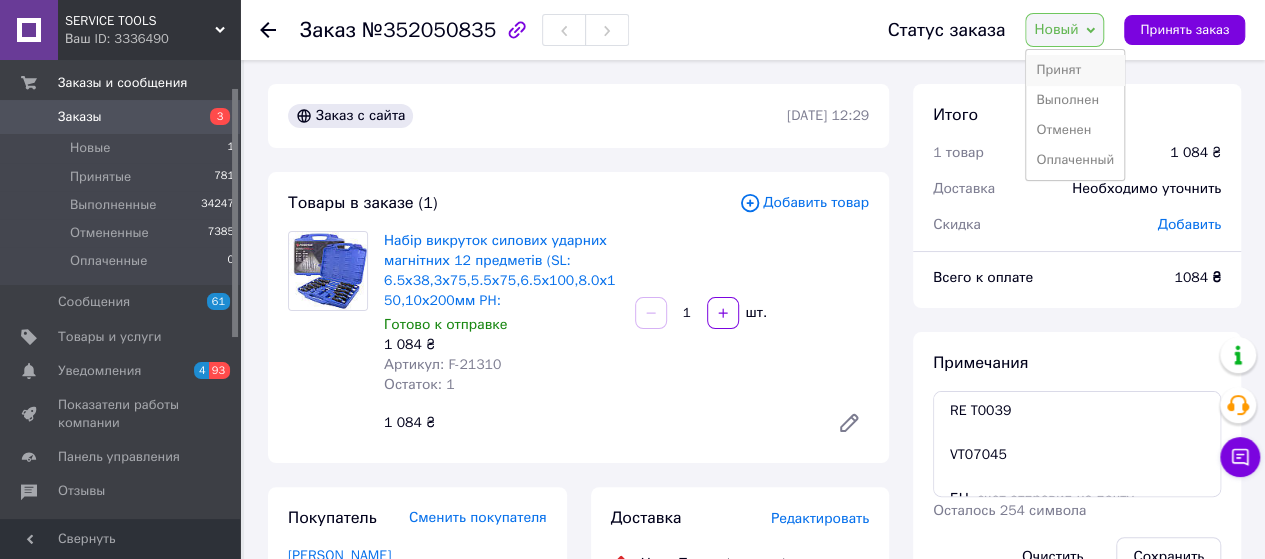 click on "Принят" at bounding box center (1075, 70) 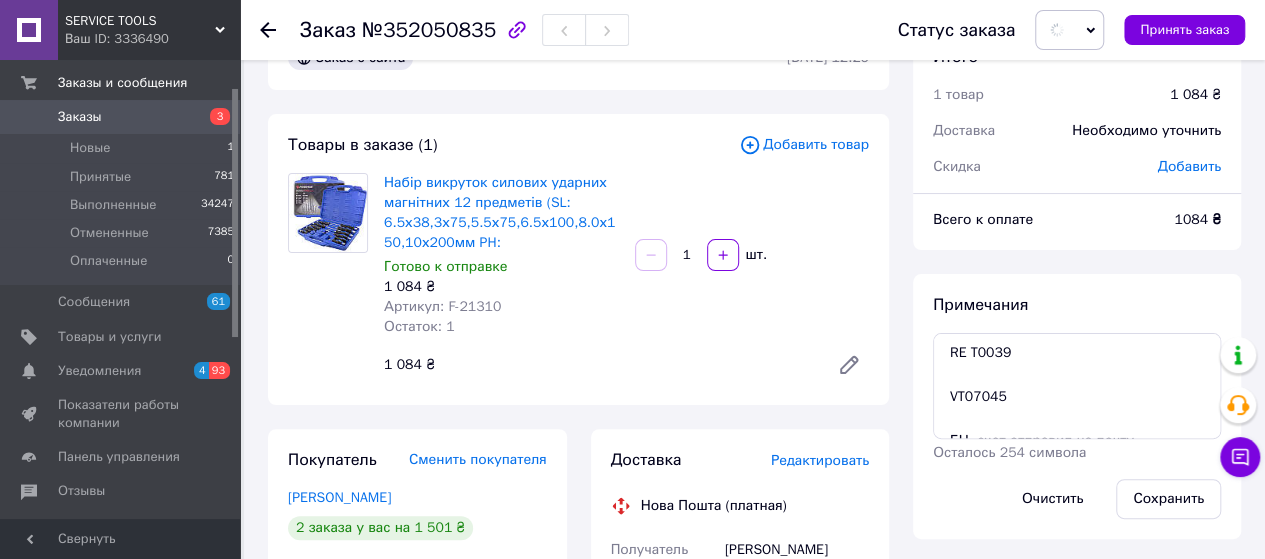 scroll, scrollTop: 200, scrollLeft: 0, axis: vertical 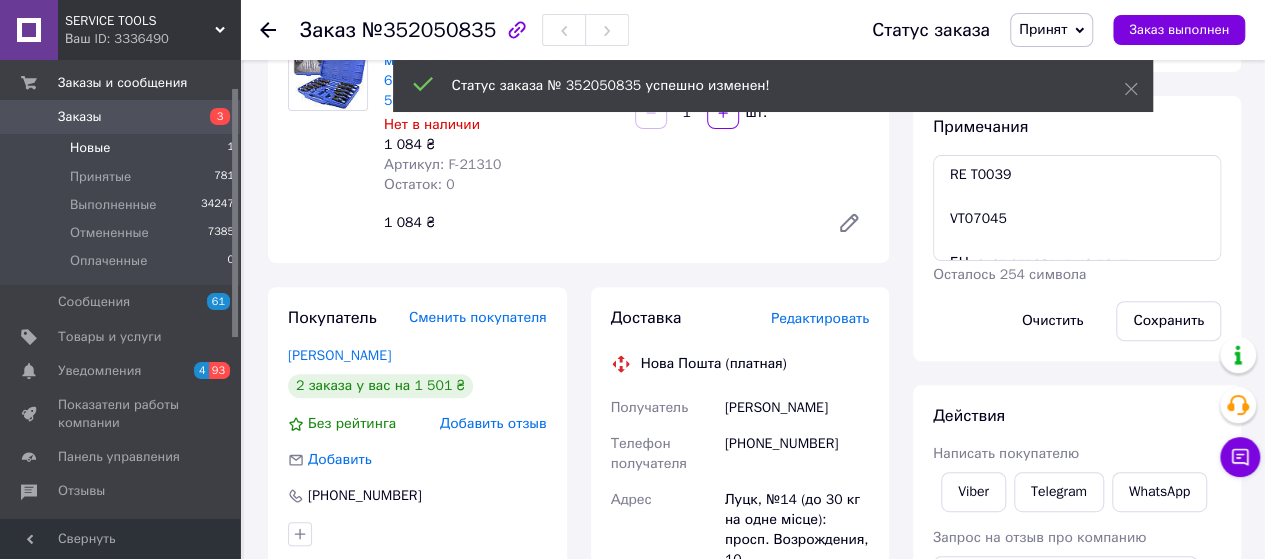 click on "Новые" at bounding box center [90, 148] 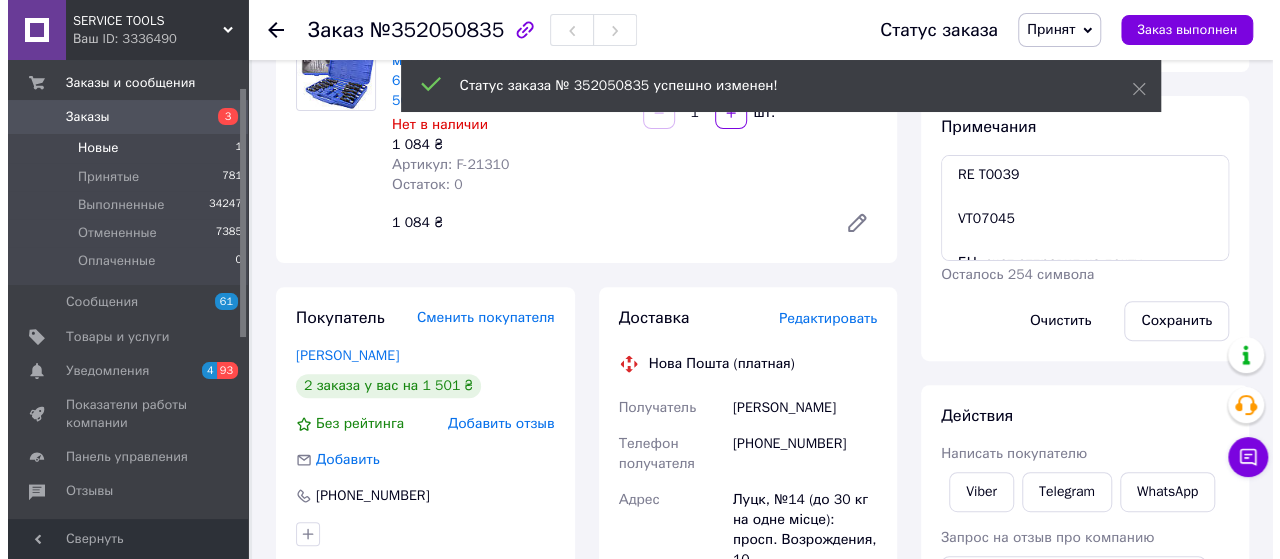 scroll, scrollTop: 0, scrollLeft: 0, axis: both 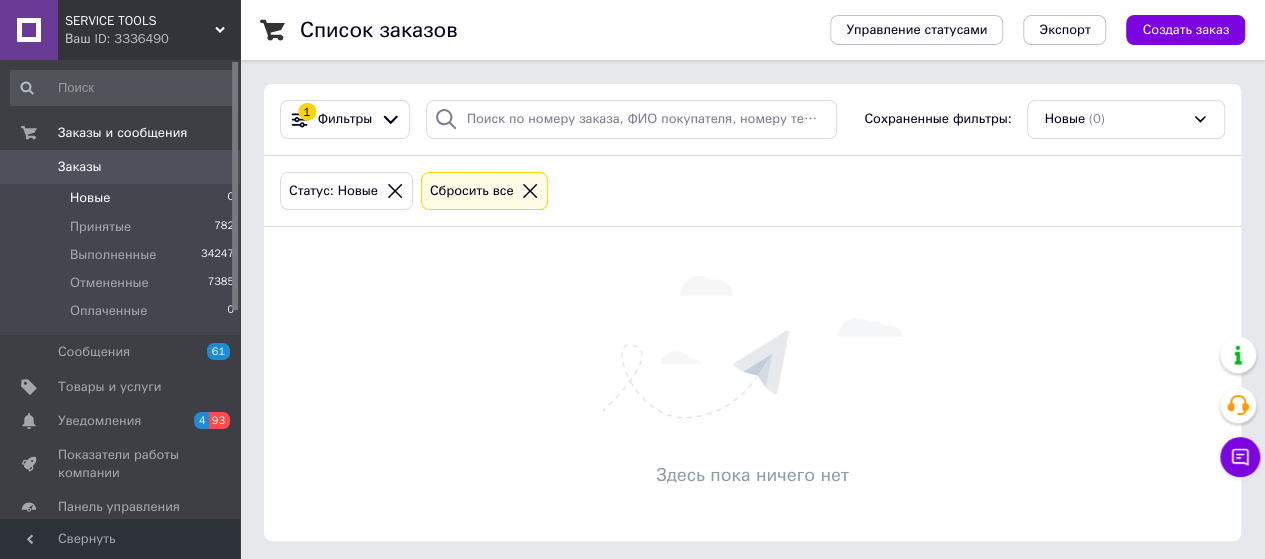 click on "Новые" at bounding box center [90, 198] 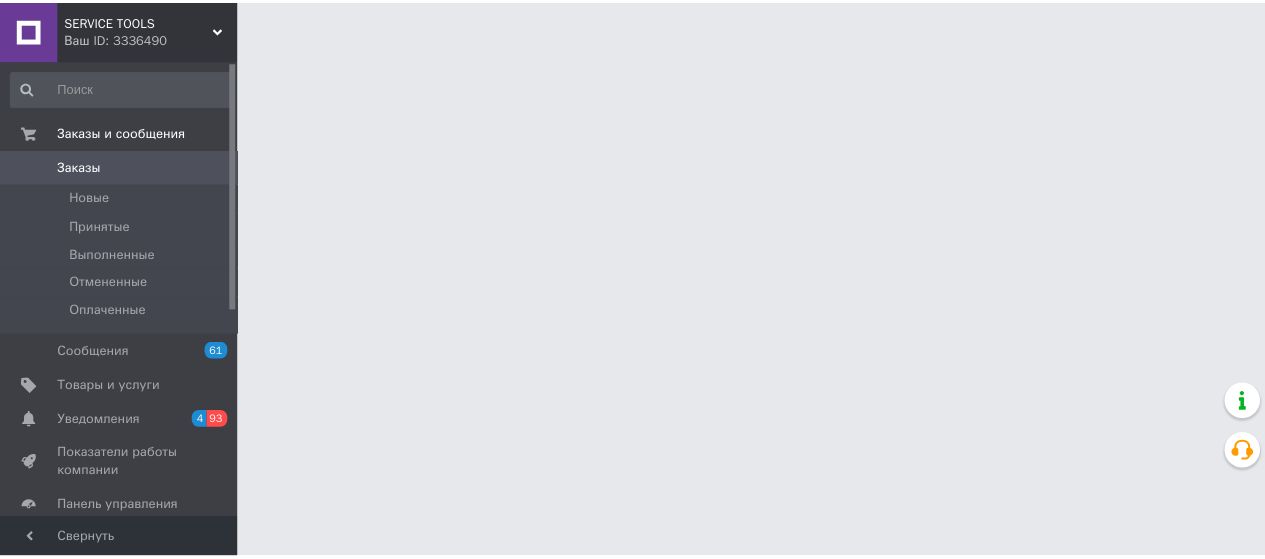 scroll, scrollTop: 0, scrollLeft: 0, axis: both 